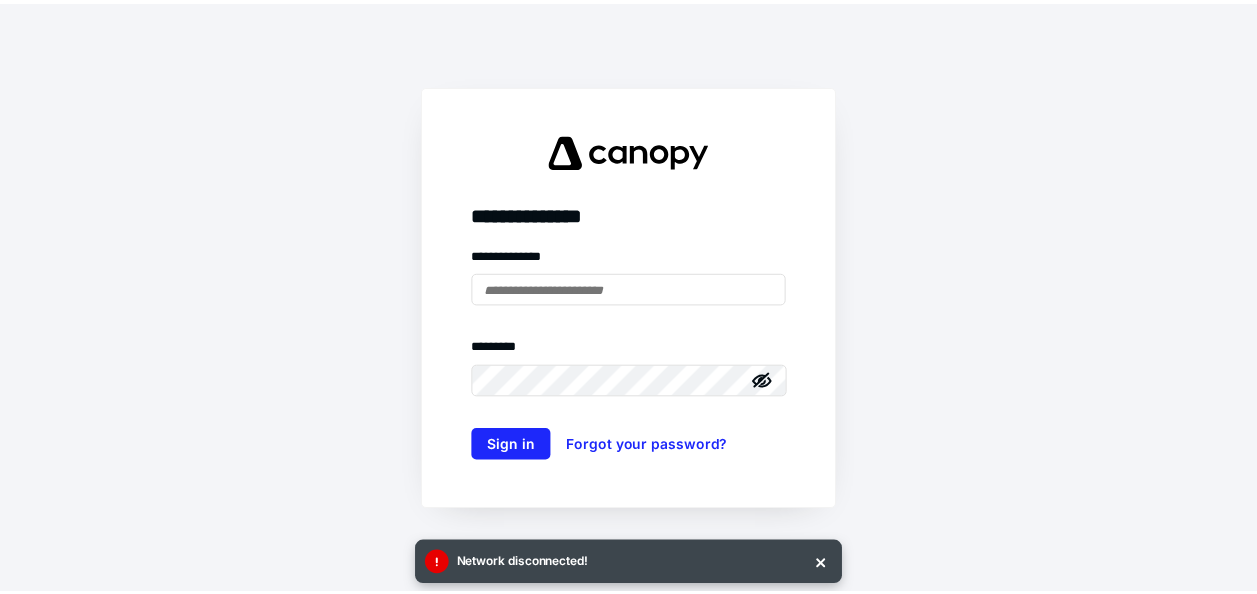 scroll, scrollTop: 0, scrollLeft: 0, axis: both 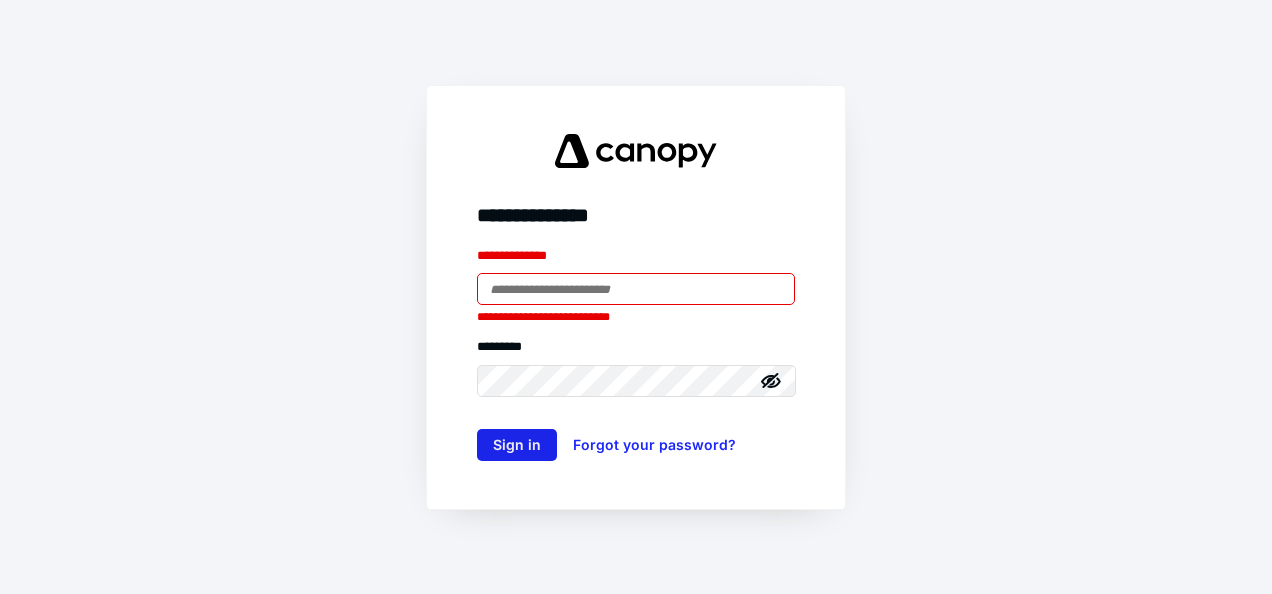 type on "**********" 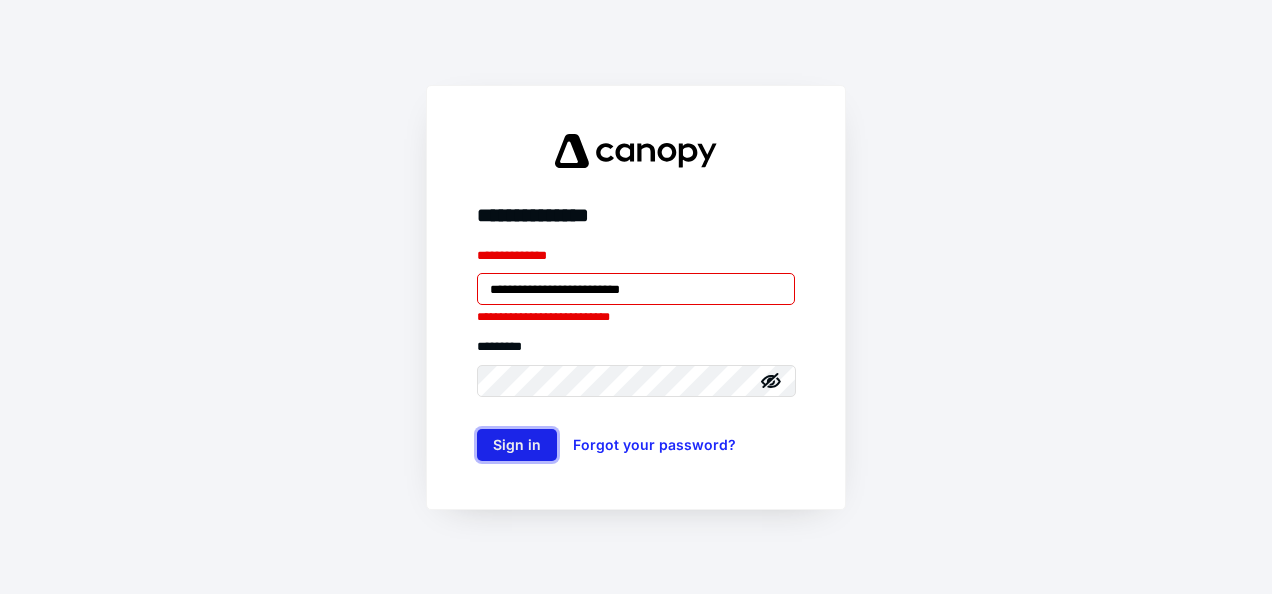 click on "Sign in" at bounding box center (517, 445) 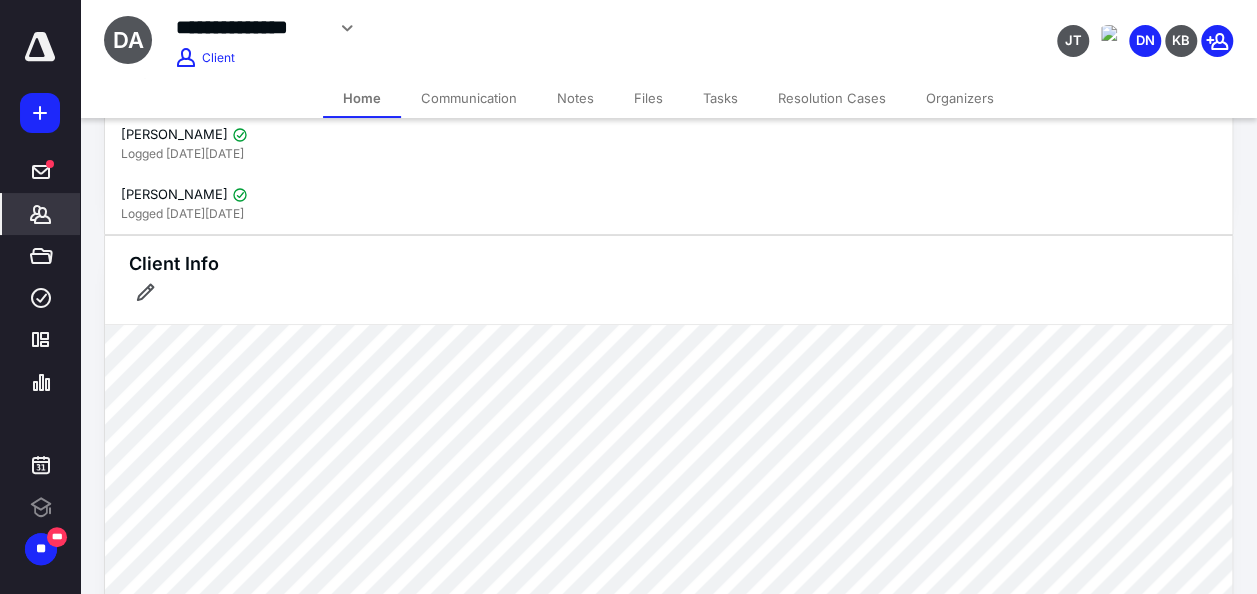 scroll, scrollTop: 0, scrollLeft: 0, axis: both 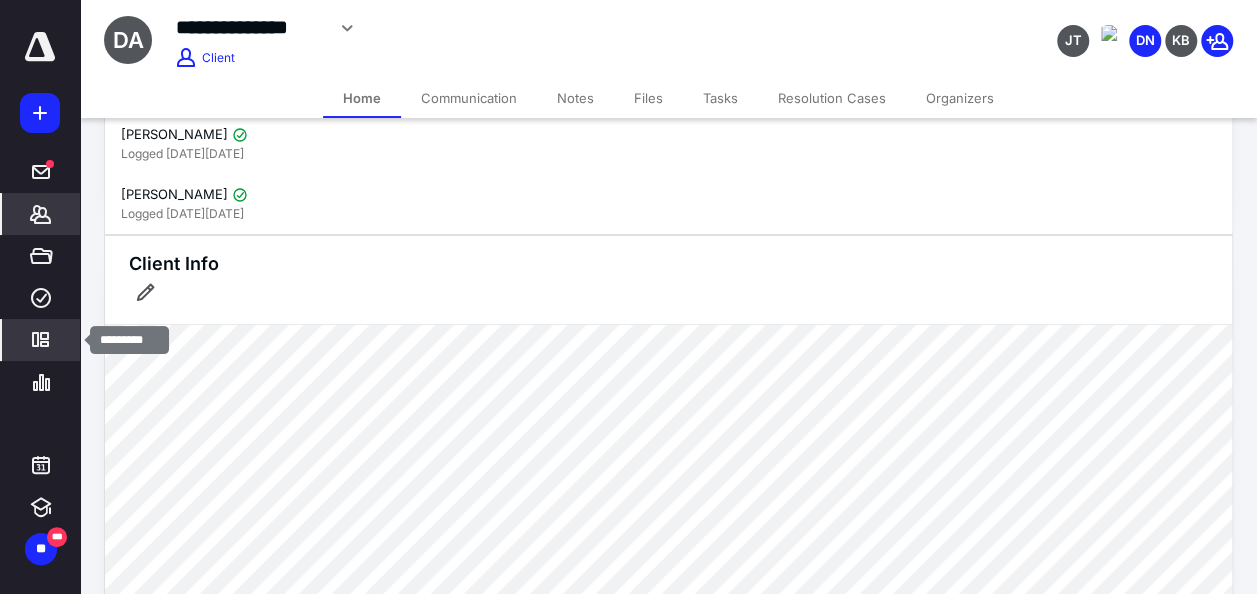 click on "*********" at bounding box center [41, 340] 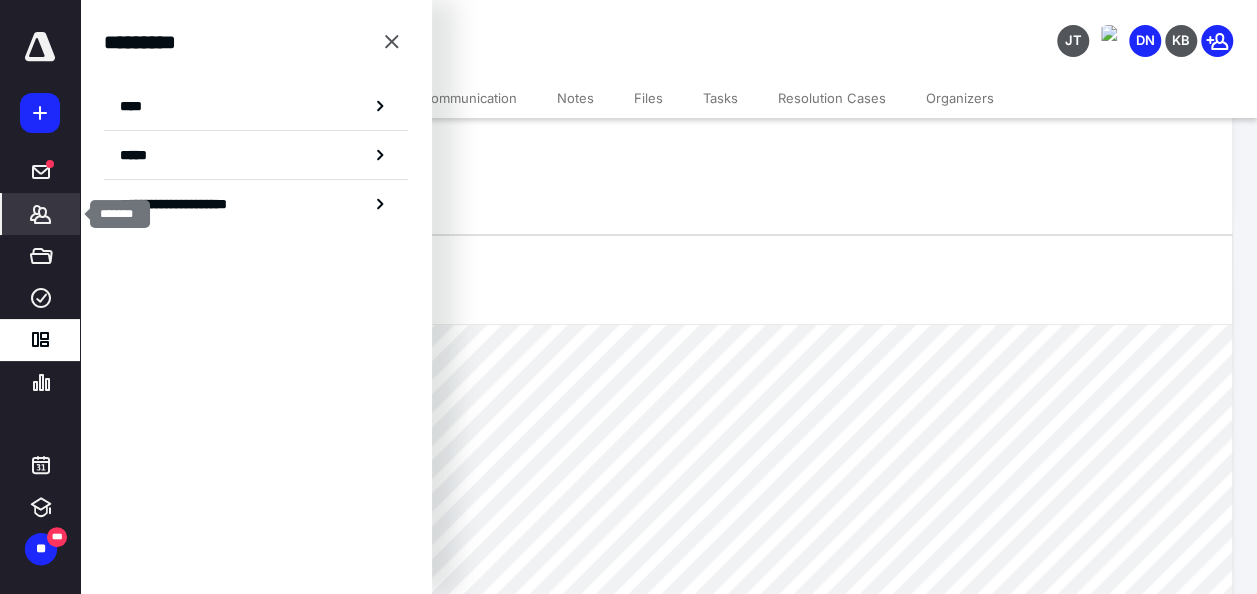 click 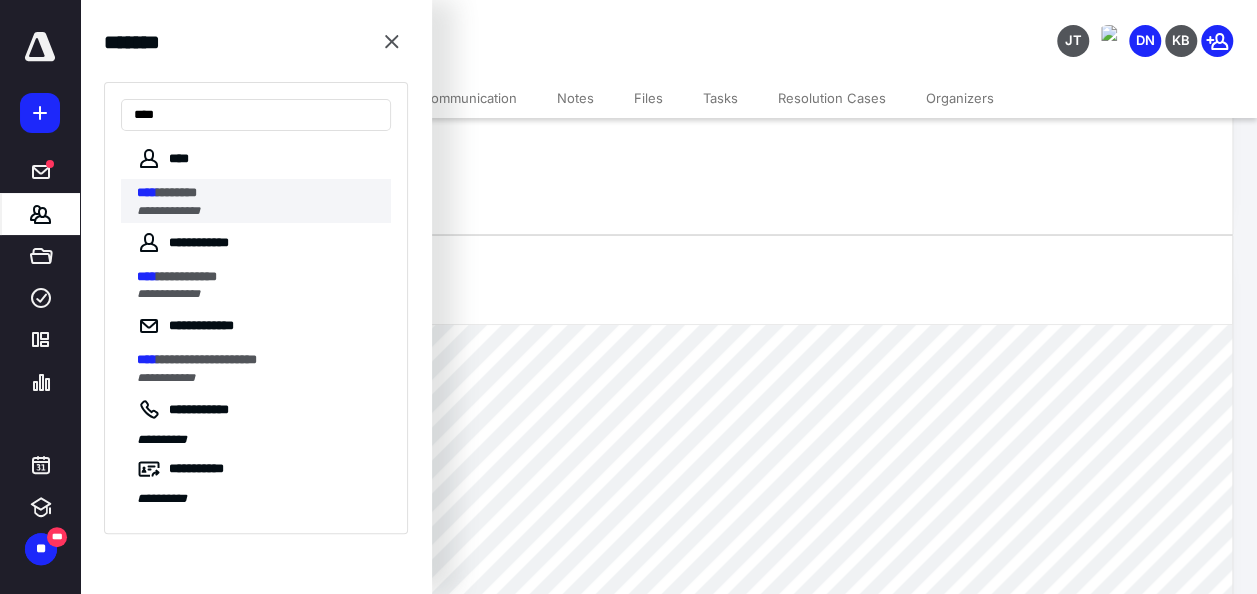 type on "****" 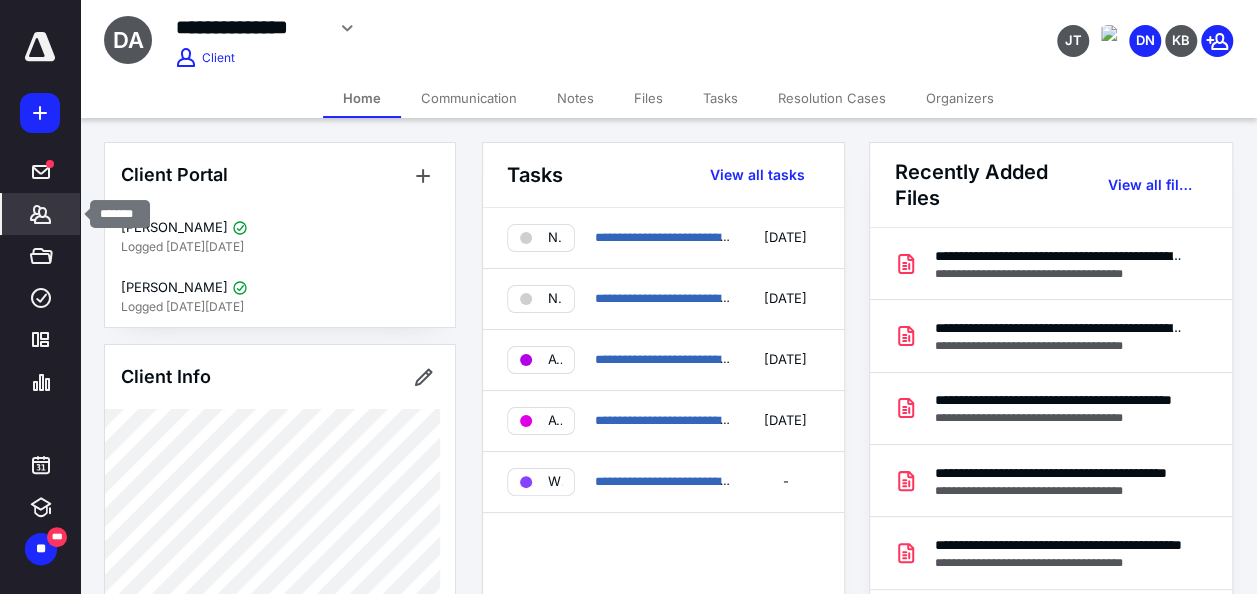 click 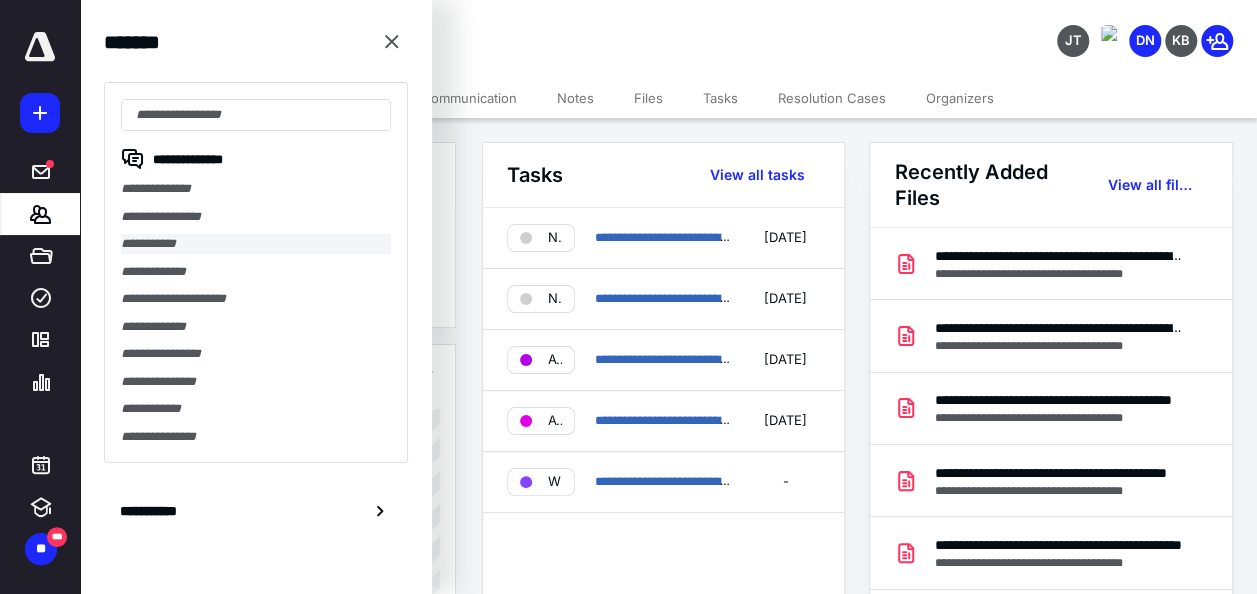 click on "**********" at bounding box center (256, 244) 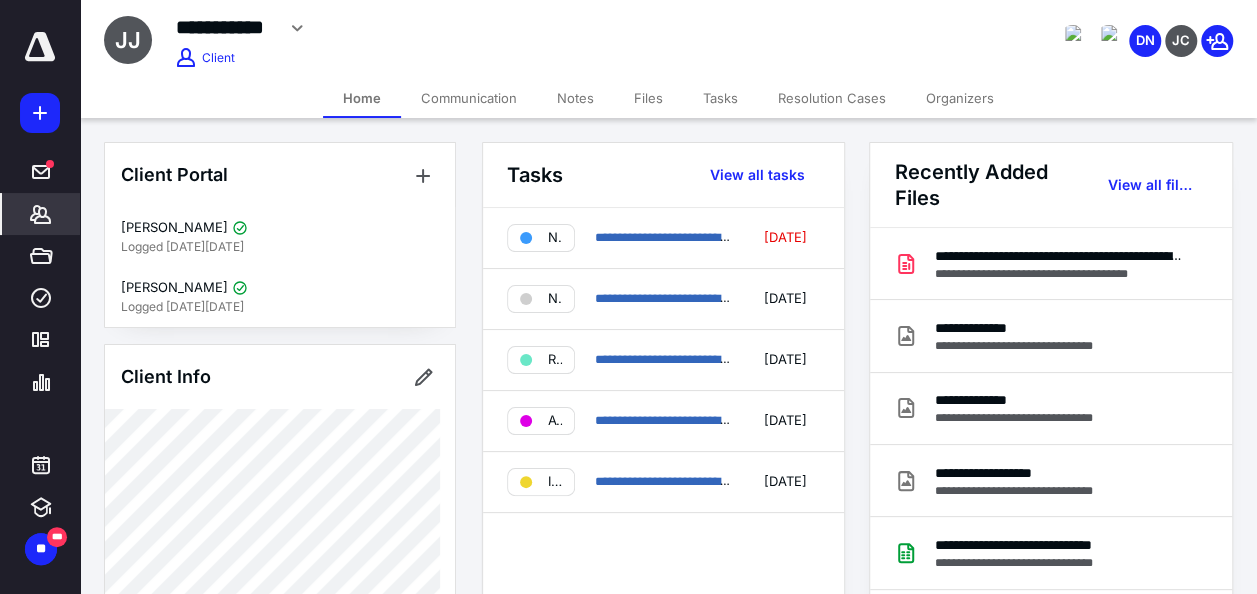 click on "Notes" at bounding box center [575, 98] 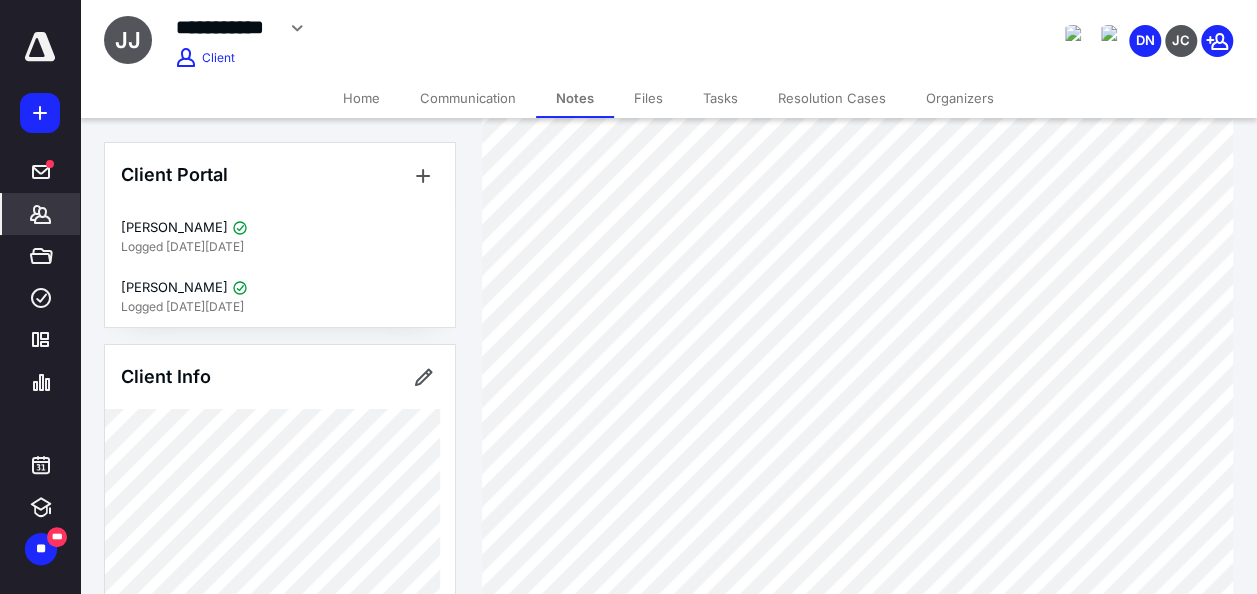 scroll, scrollTop: 310, scrollLeft: 0, axis: vertical 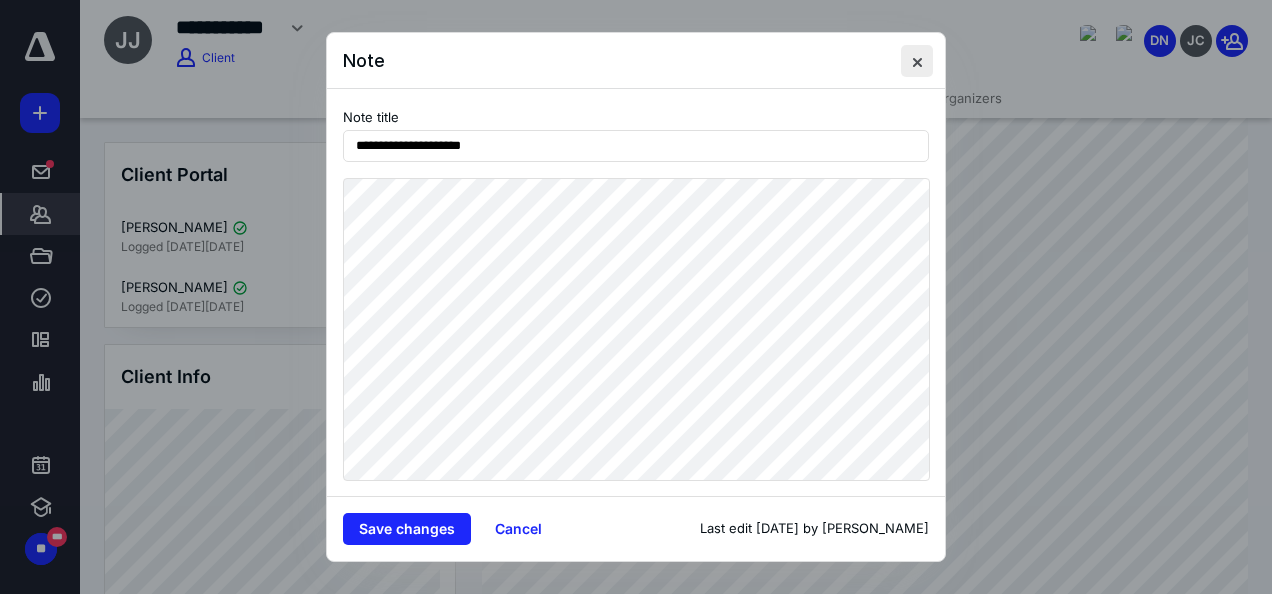 click at bounding box center (917, 61) 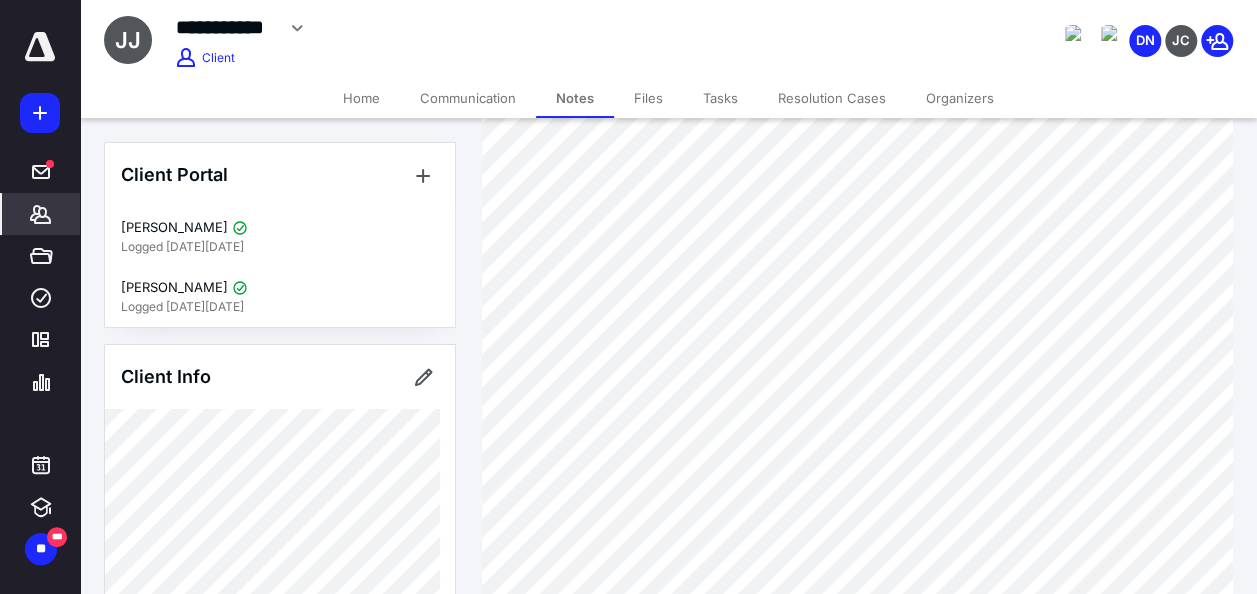 click on "Home" at bounding box center [361, 98] 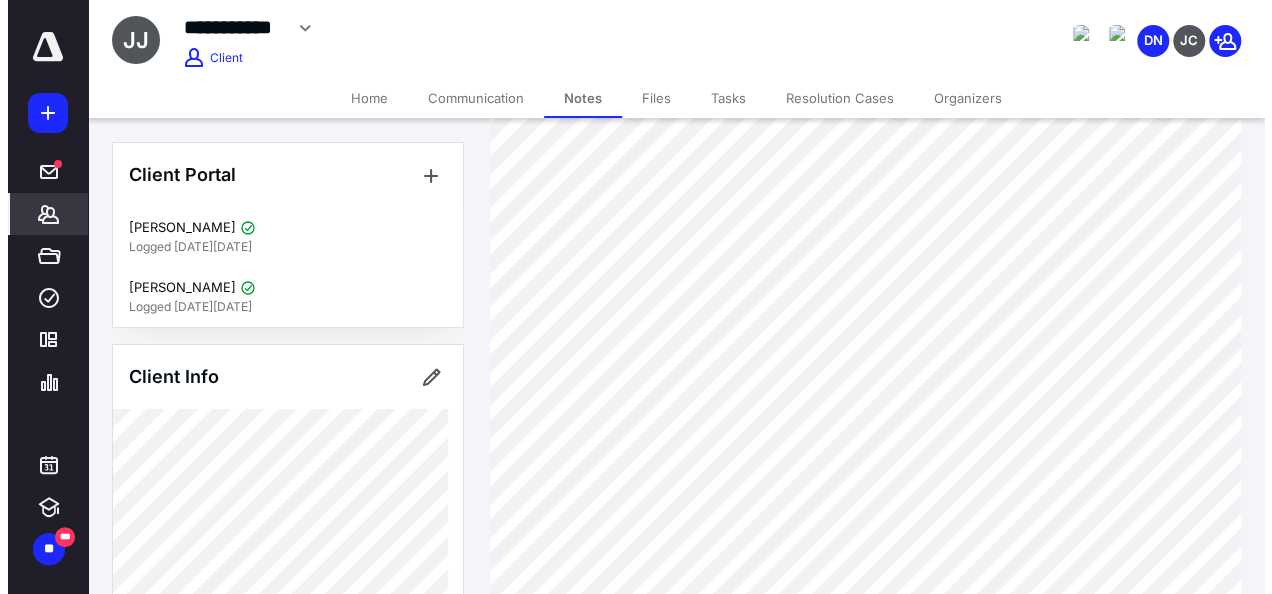 scroll, scrollTop: 0, scrollLeft: 0, axis: both 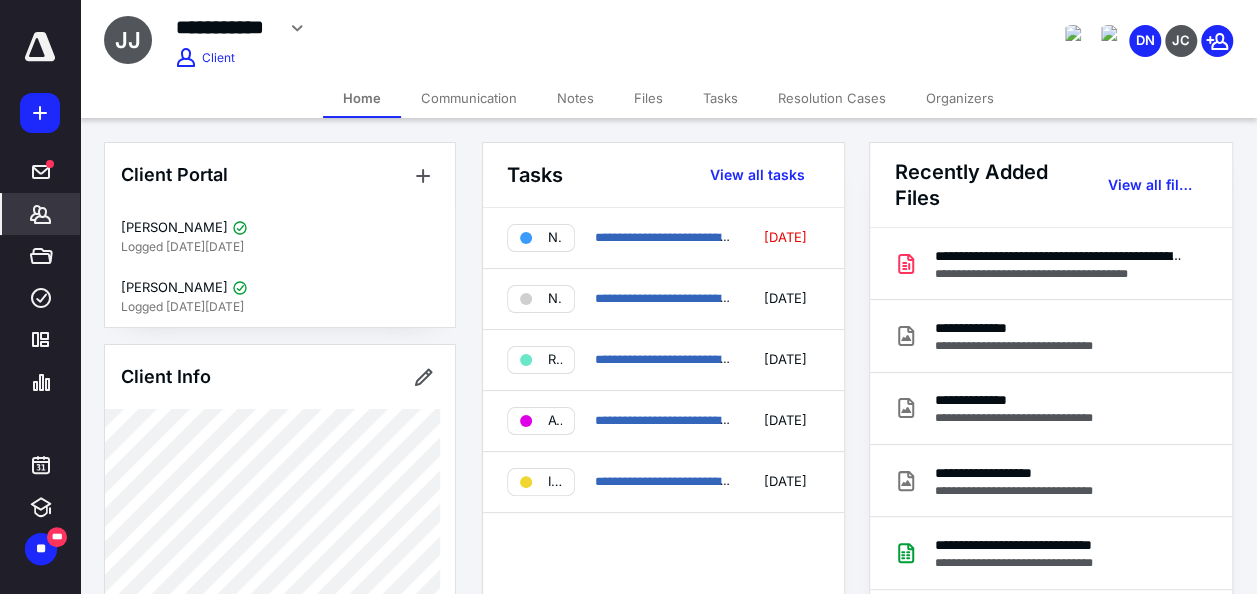 click on "Files" at bounding box center [648, 98] 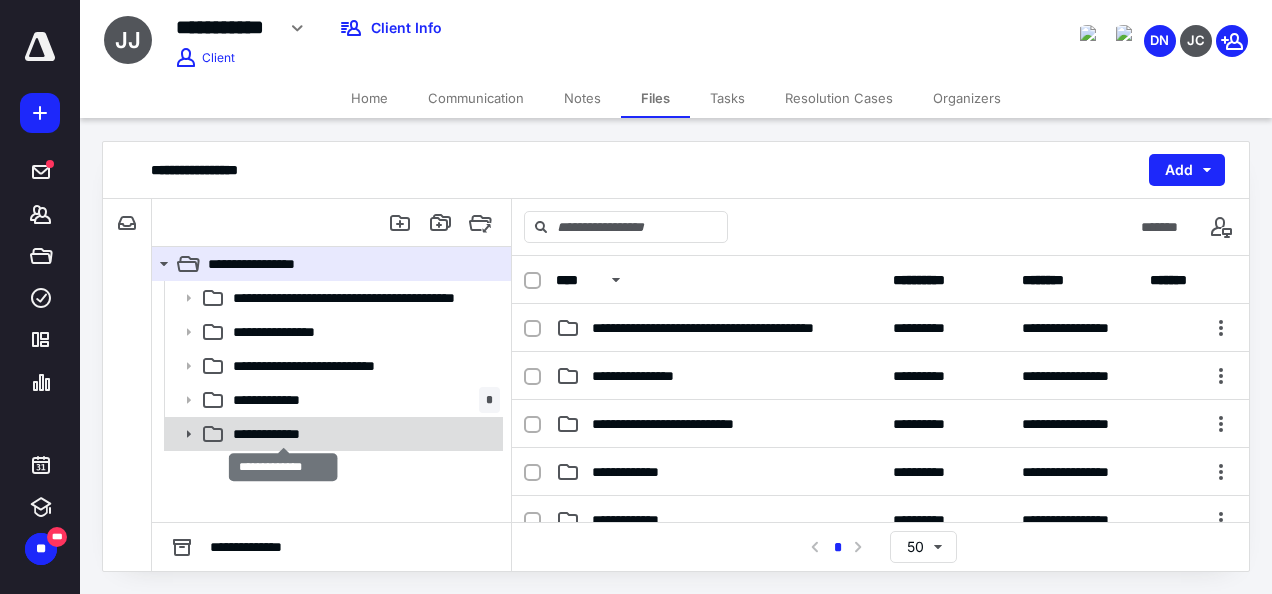 click on "**********" at bounding box center (284, 434) 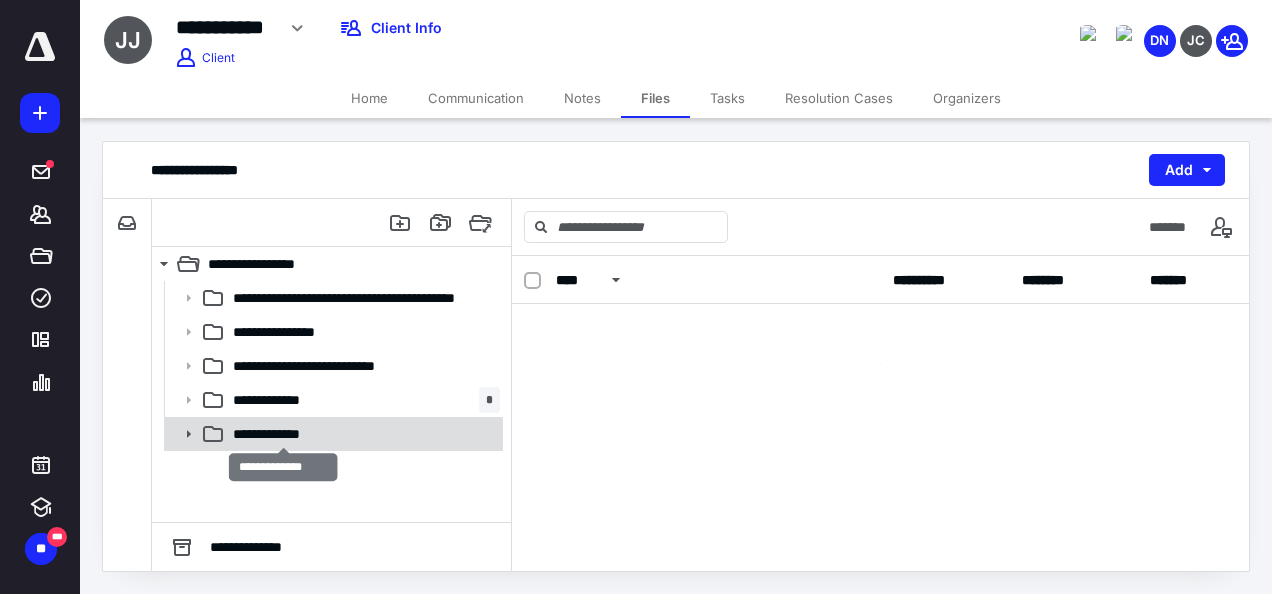 click on "**********" at bounding box center [284, 434] 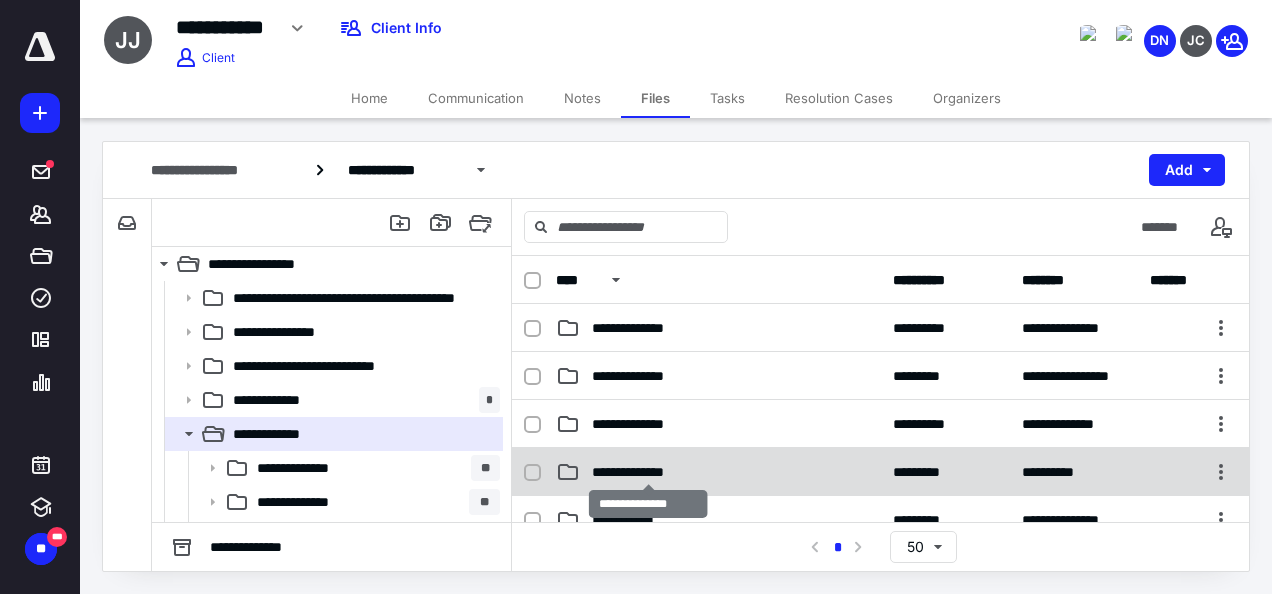 click on "**********" at bounding box center (648, 472) 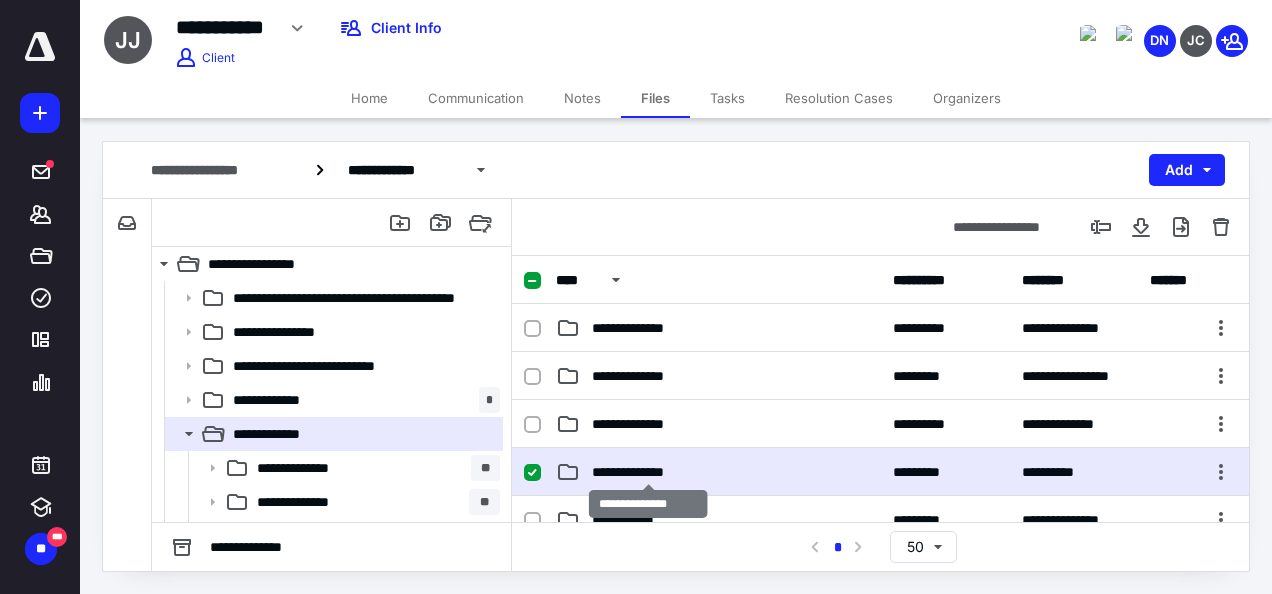 click on "**********" at bounding box center (648, 472) 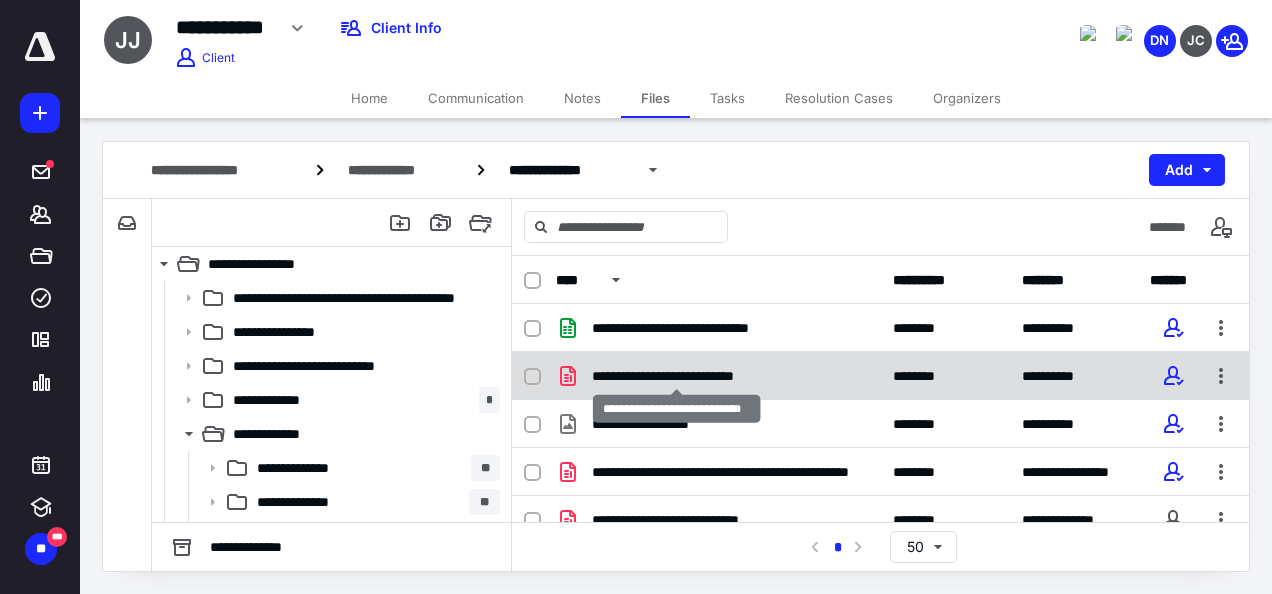 click on "**********" at bounding box center [677, 376] 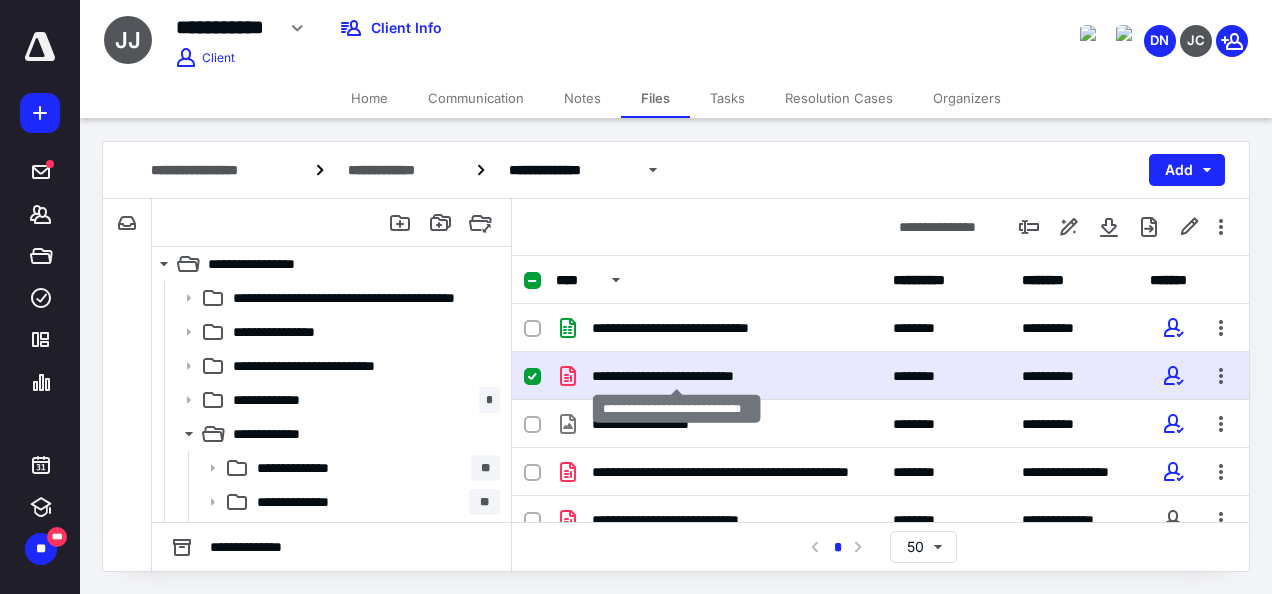 click on "**********" at bounding box center [677, 376] 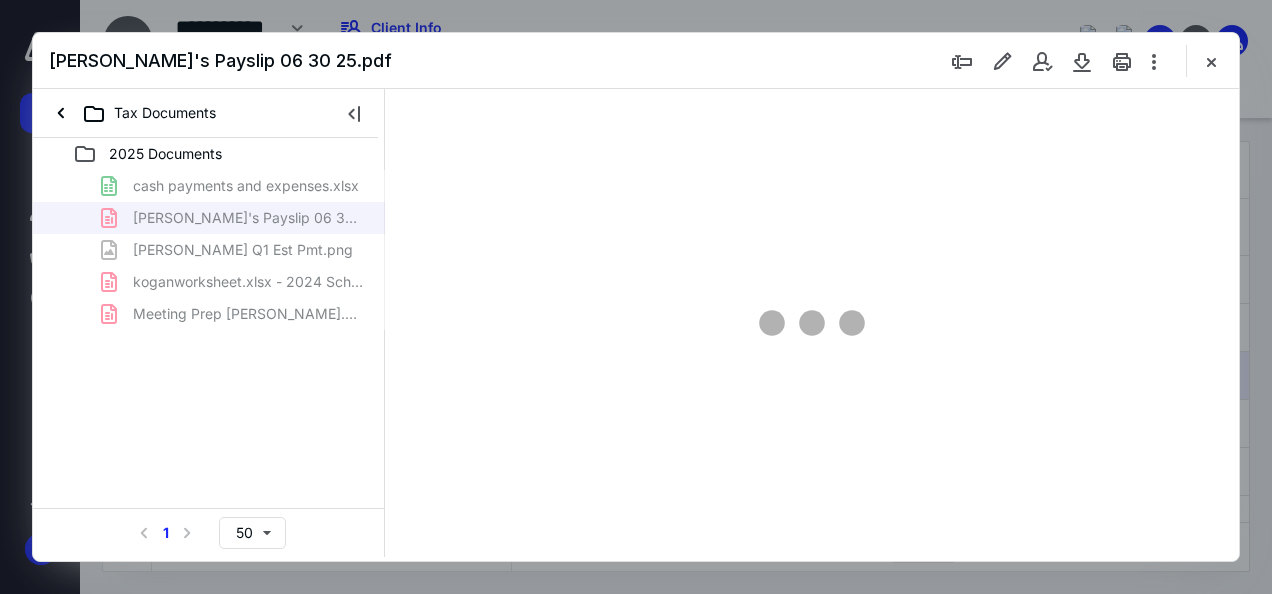 scroll, scrollTop: 0, scrollLeft: 0, axis: both 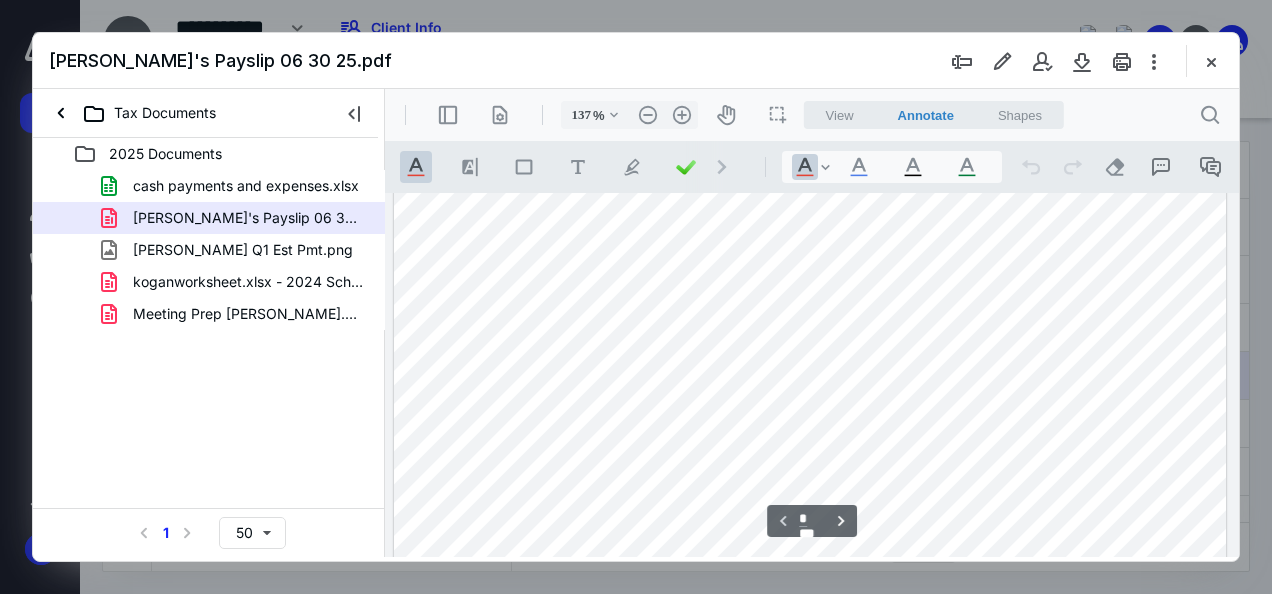 drag, startPoint x: 1235, startPoint y: 321, endPoint x: 1625, endPoint y: 396, distance: 397.14606 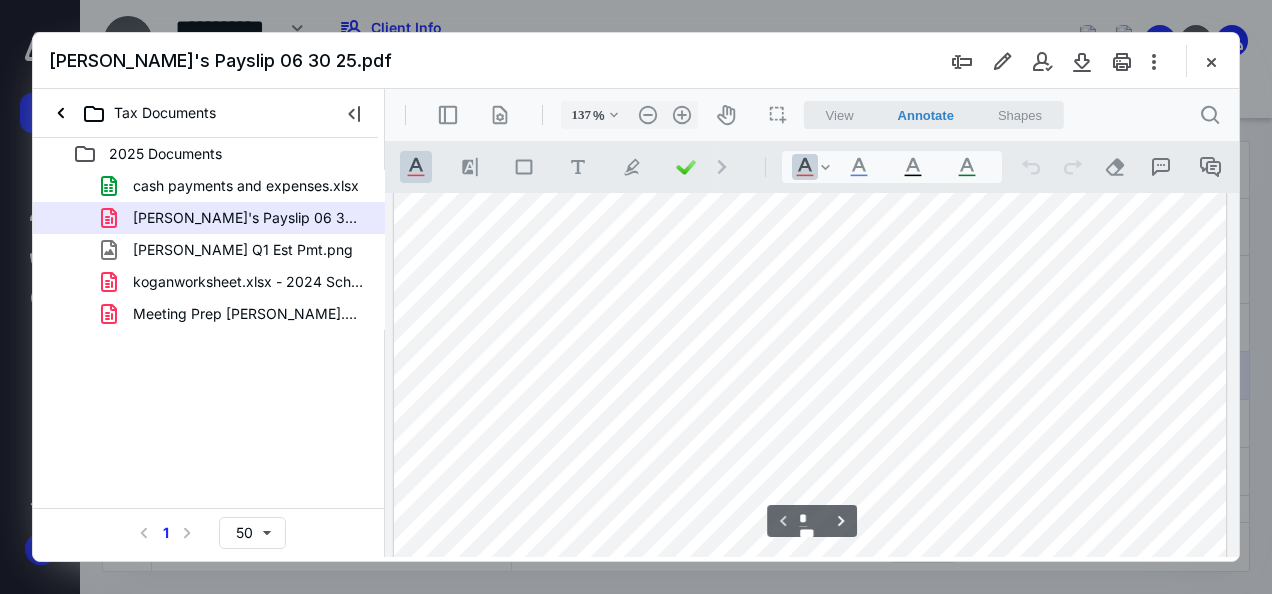 scroll, scrollTop: 0, scrollLeft: 0, axis: both 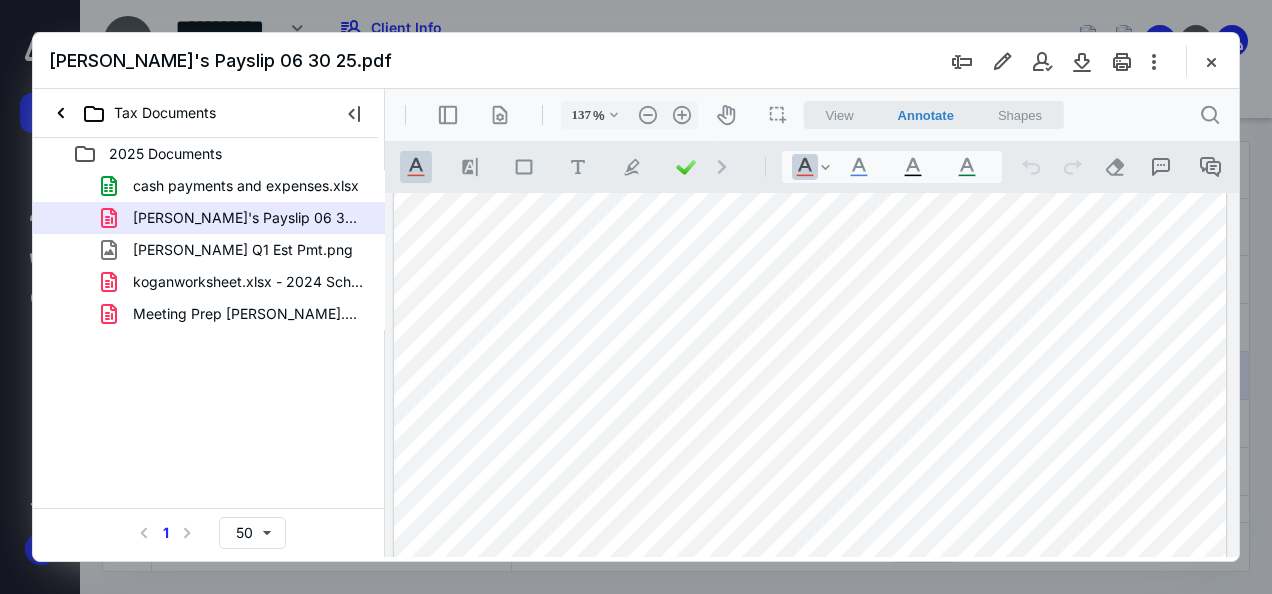 drag, startPoint x: 1237, startPoint y: 301, endPoint x: 1243, endPoint y: 239, distance: 62.289646 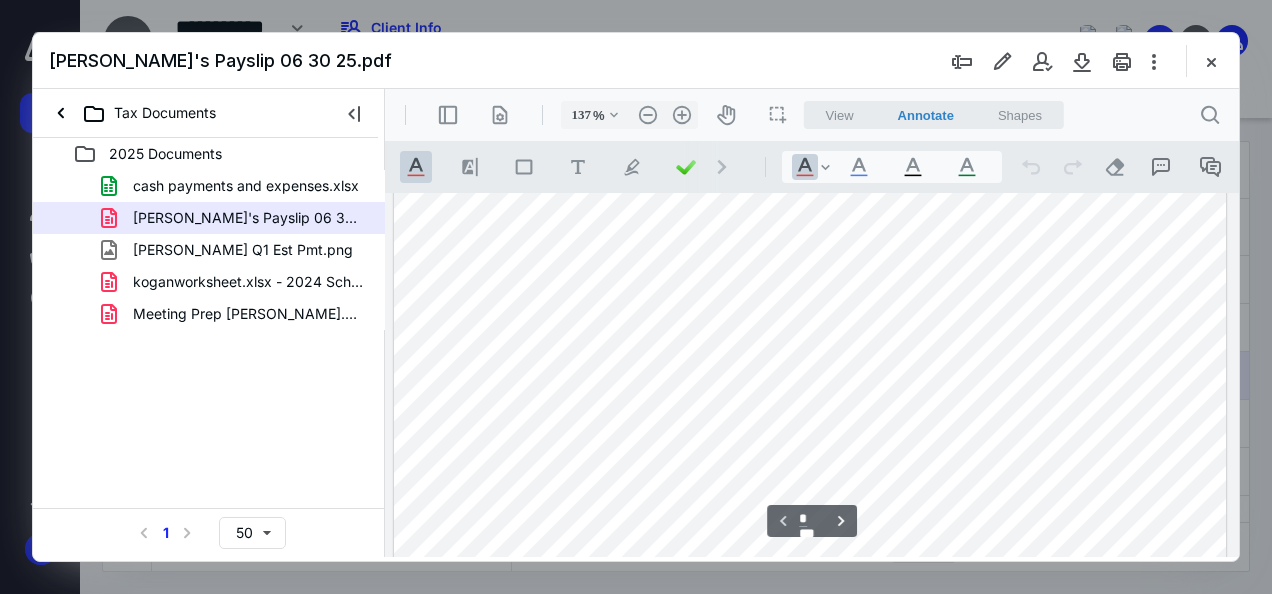 scroll, scrollTop: 314, scrollLeft: 0, axis: vertical 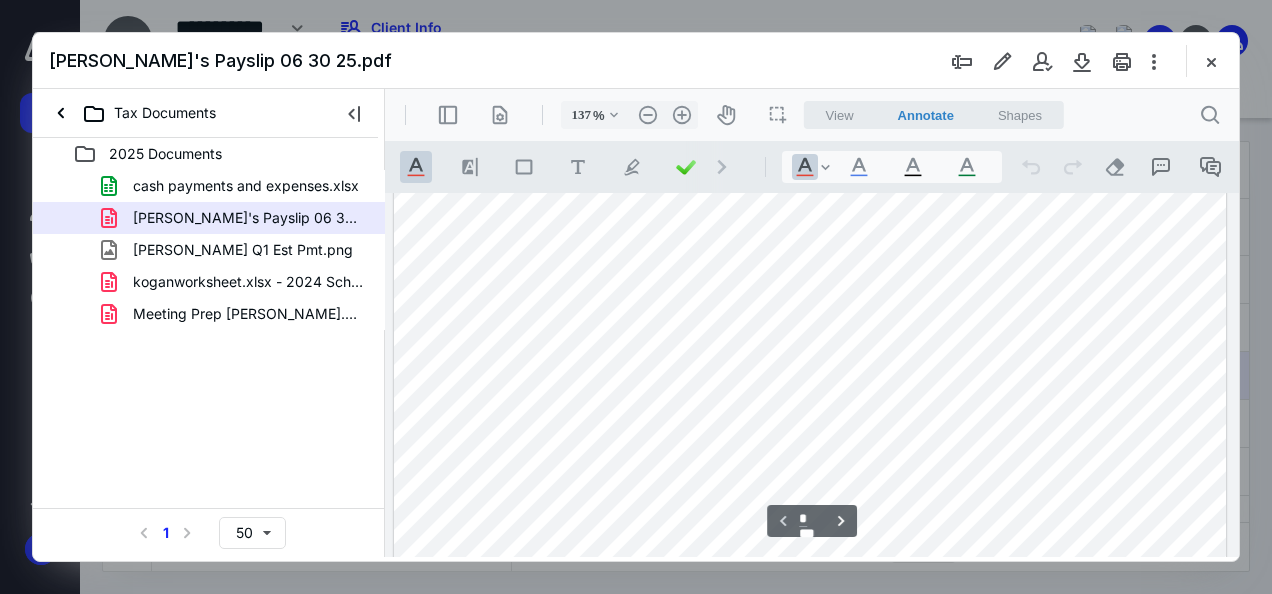 drag, startPoint x: 1234, startPoint y: 302, endPoint x: 1627, endPoint y: 369, distance: 398.6703 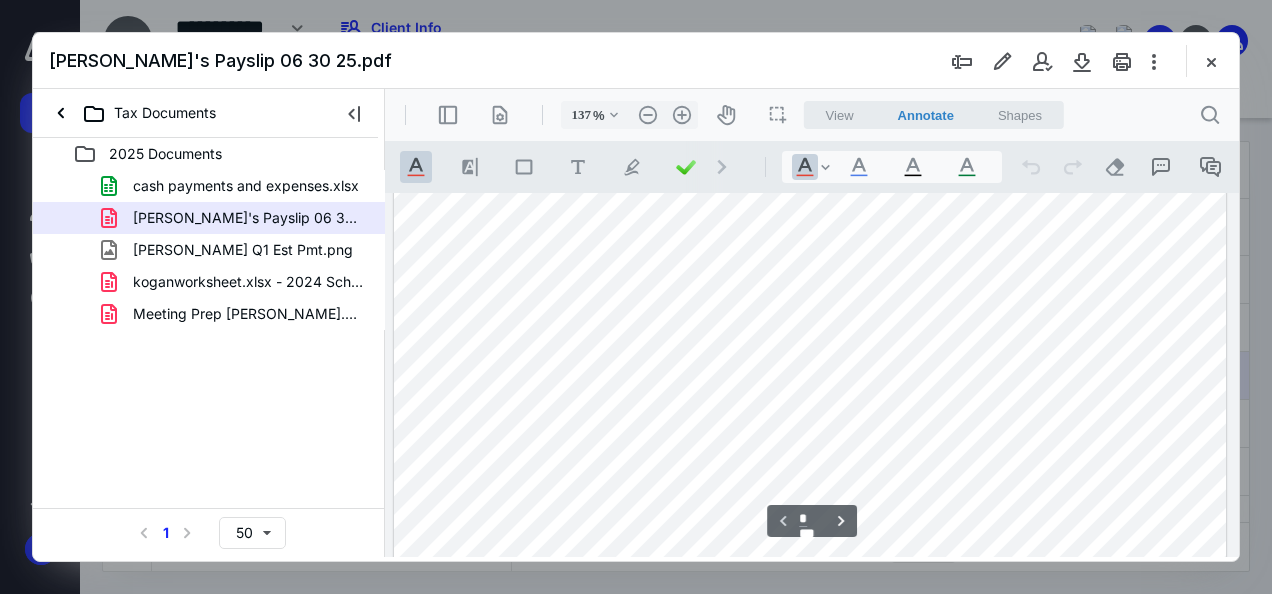 scroll, scrollTop: 250, scrollLeft: 0, axis: vertical 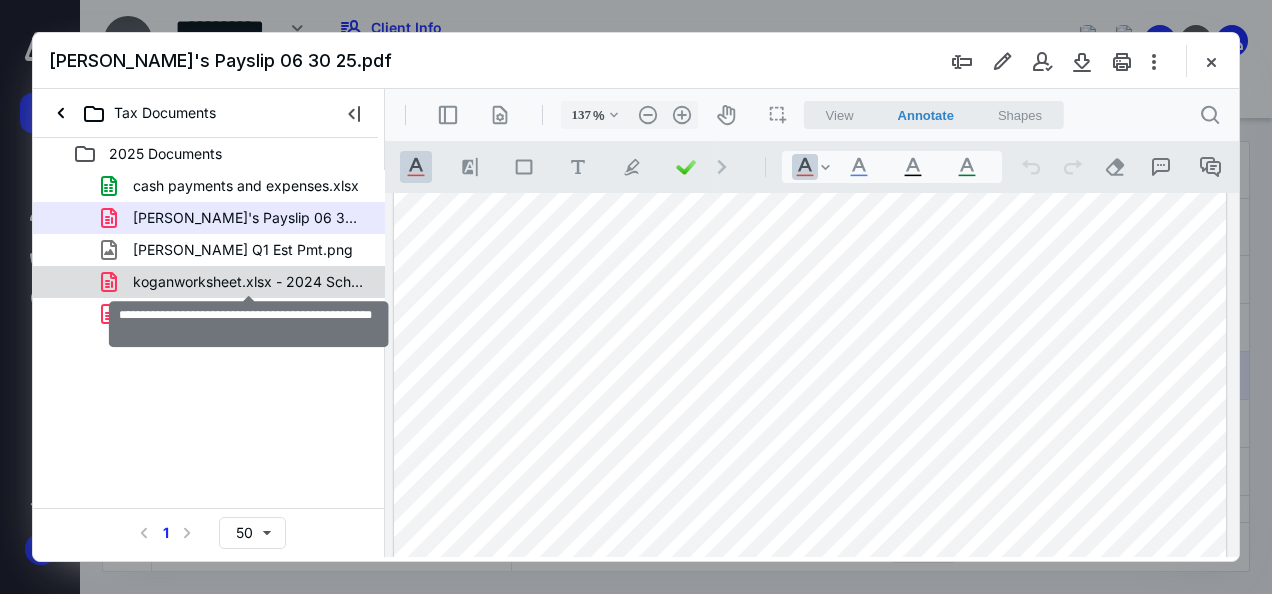click on "koganworksheet.xlsx - 2024 Schedule C Worksheet.pdf" at bounding box center [249, 282] 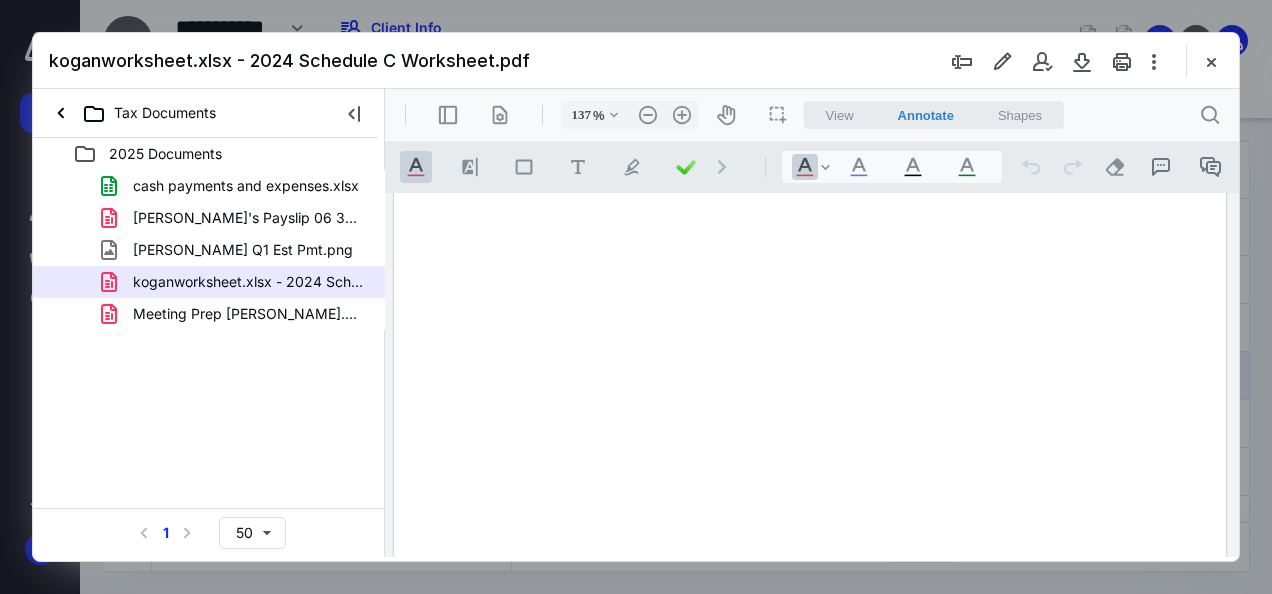 scroll, scrollTop: 0, scrollLeft: 0, axis: both 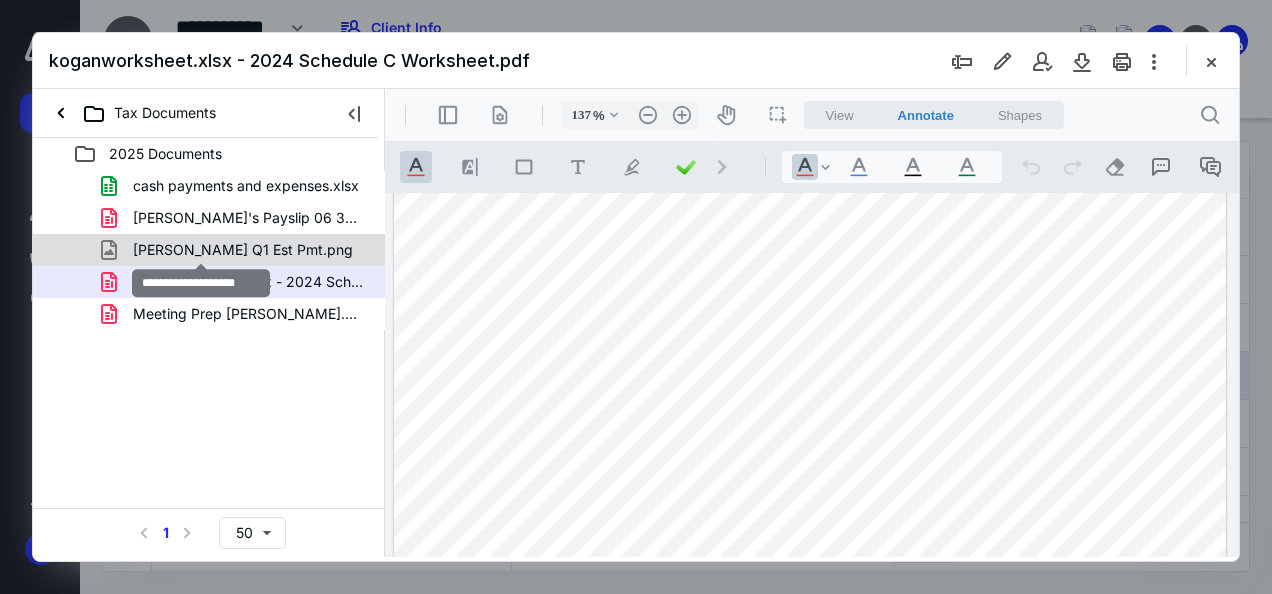 click on "[PERSON_NAME] Q1 Est Pmt.png" at bounding box center [243, 250] 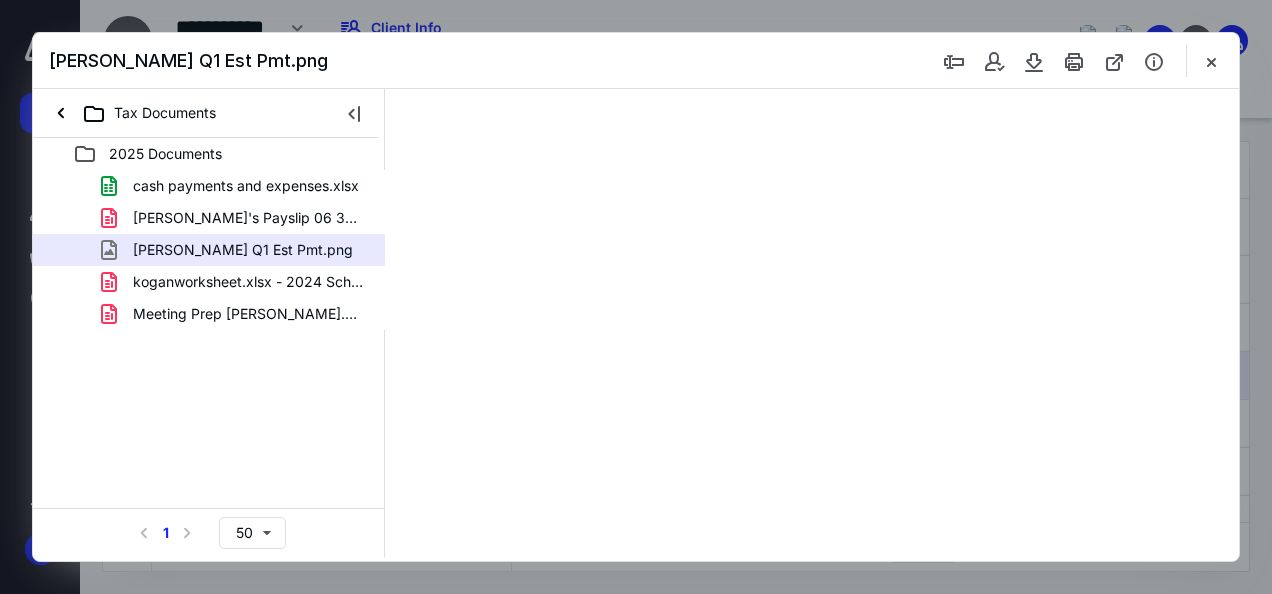 scroll, scrollTop: 0, scrollLeft: 0, axis: both 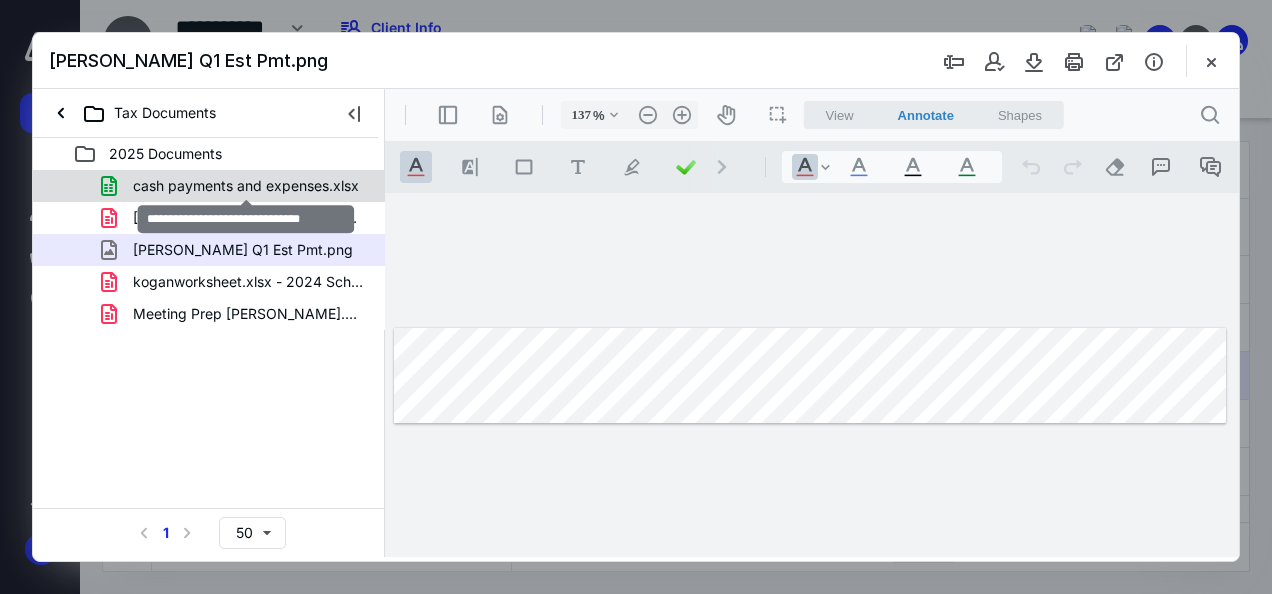click on "cash payments and expenses.xlsx" at bounding box center (246, 186) 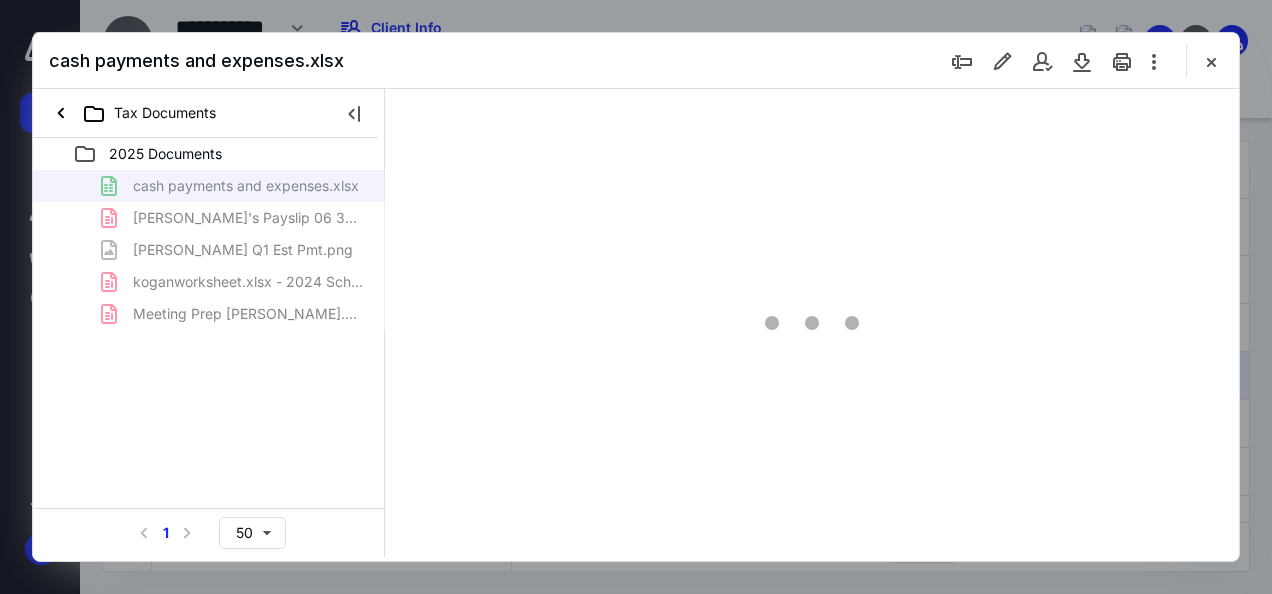 type on "351" 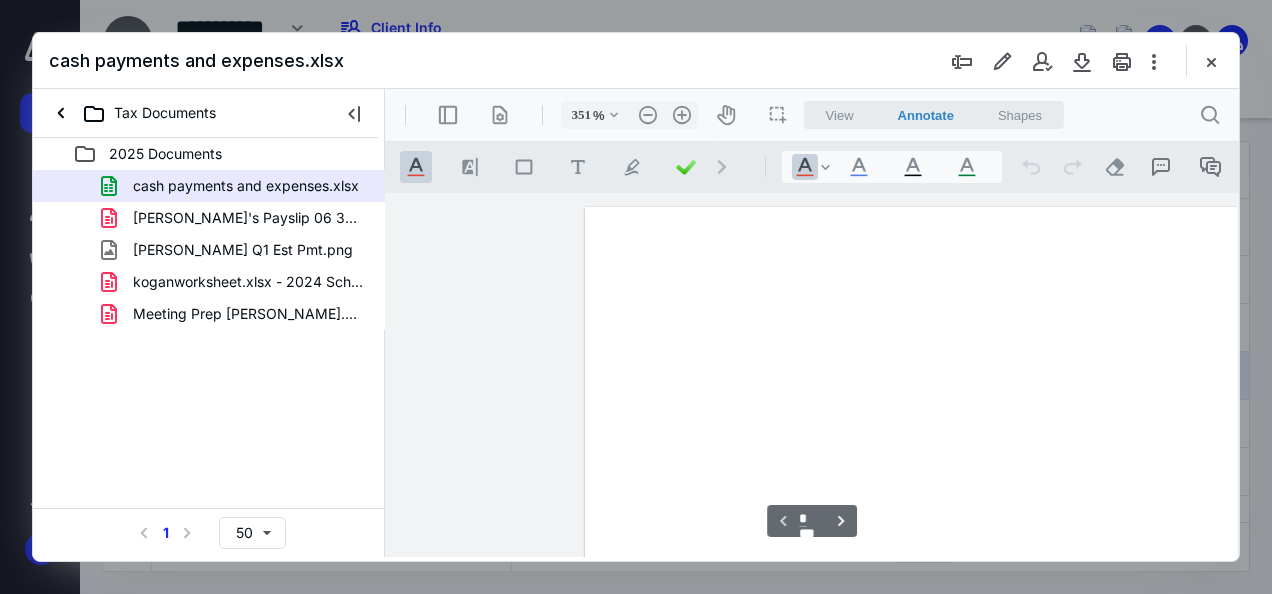 scroll, scrollTop: 118, scrollLeft: 183, axis: both 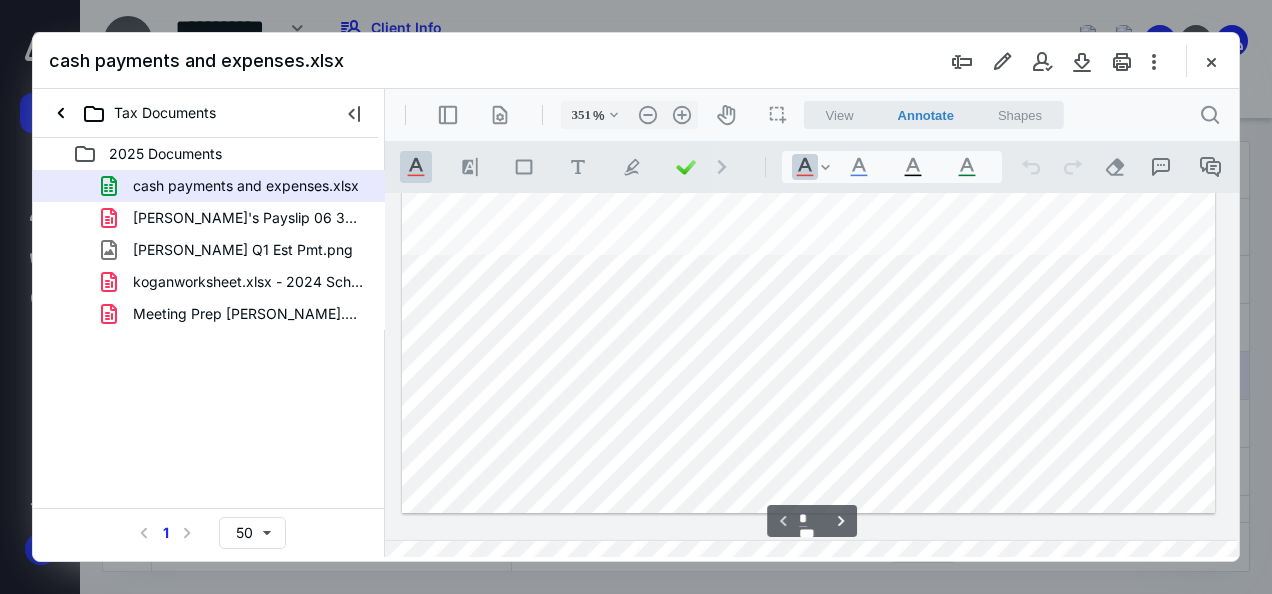 type on "*" 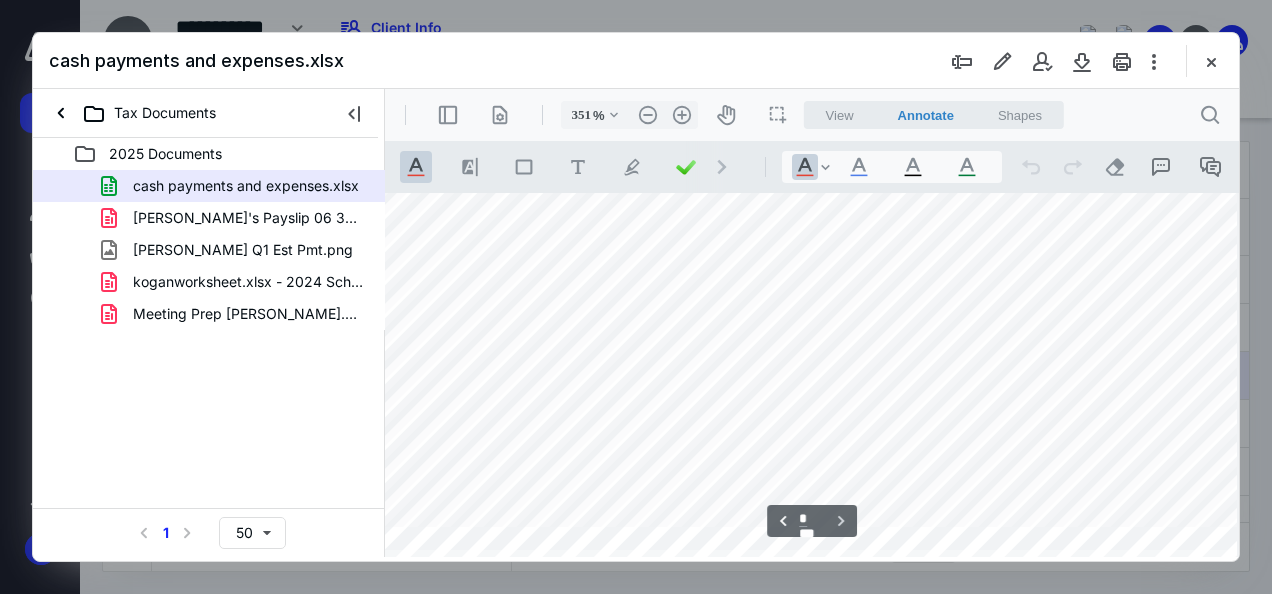 scroll, scrollTop: 3642, scrollLeft: 183, axis: both 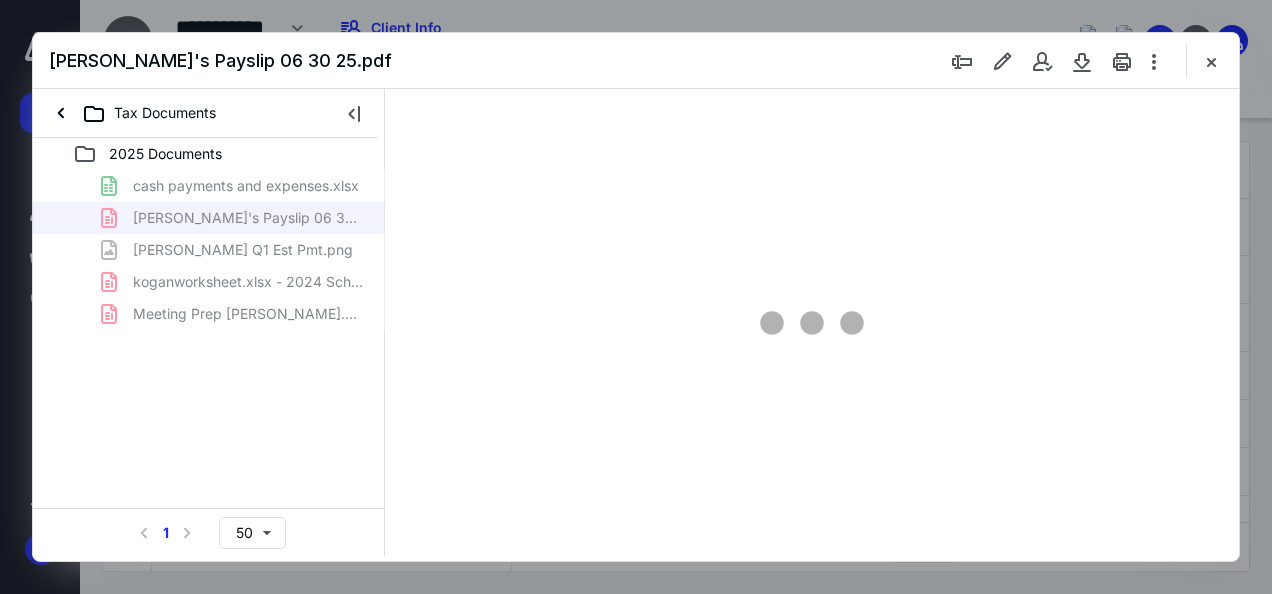 click on "cash payments and expenses.xlsx [PERSON_NAME]'s  Payslip 06 30 25.pdf Josh Q1 Est Pmt.png koganworksheet.xlsx - 2024 Schedule C Worksheet.pdf Meeting Prep [PERSON_NAME].pdf" at bounding box center (209, 250) 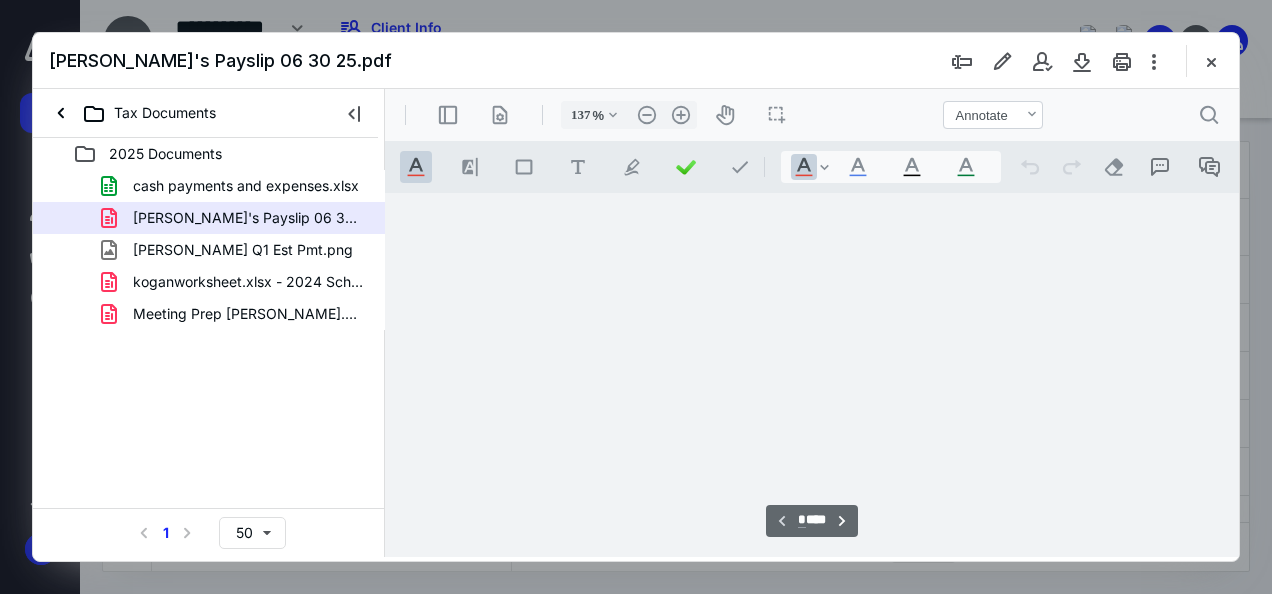 scroll, scrollTop: 109, scrollLeft: 0, axis: vertical 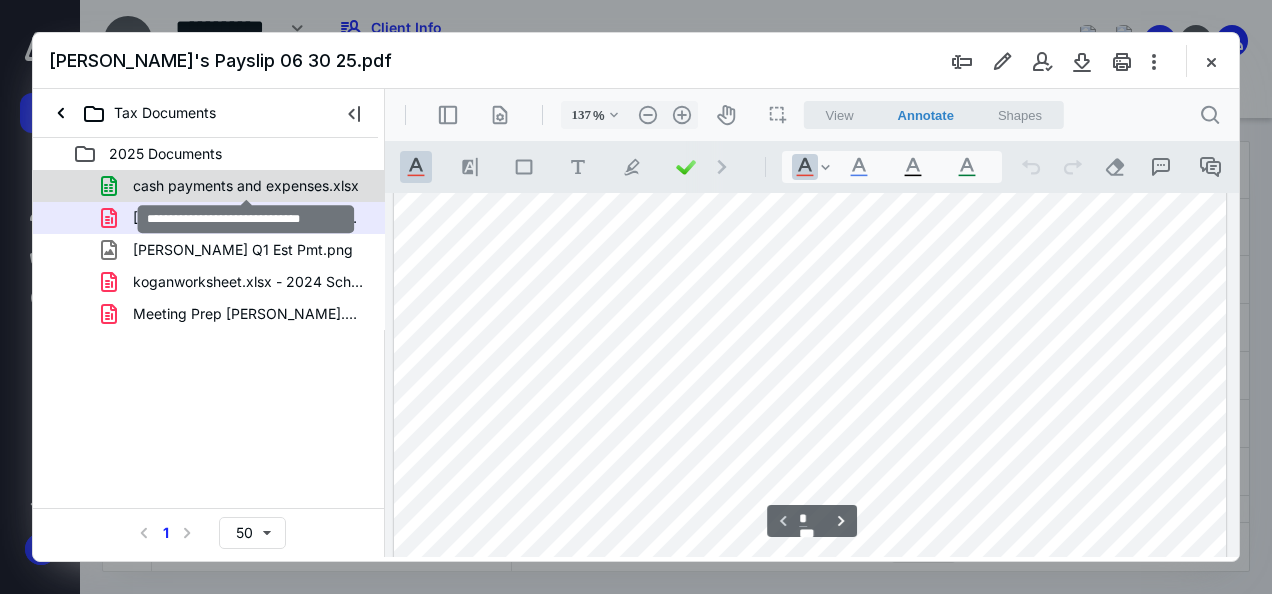 click on "cash payments and expenses.xlsx" at bounding box center (246, 186) 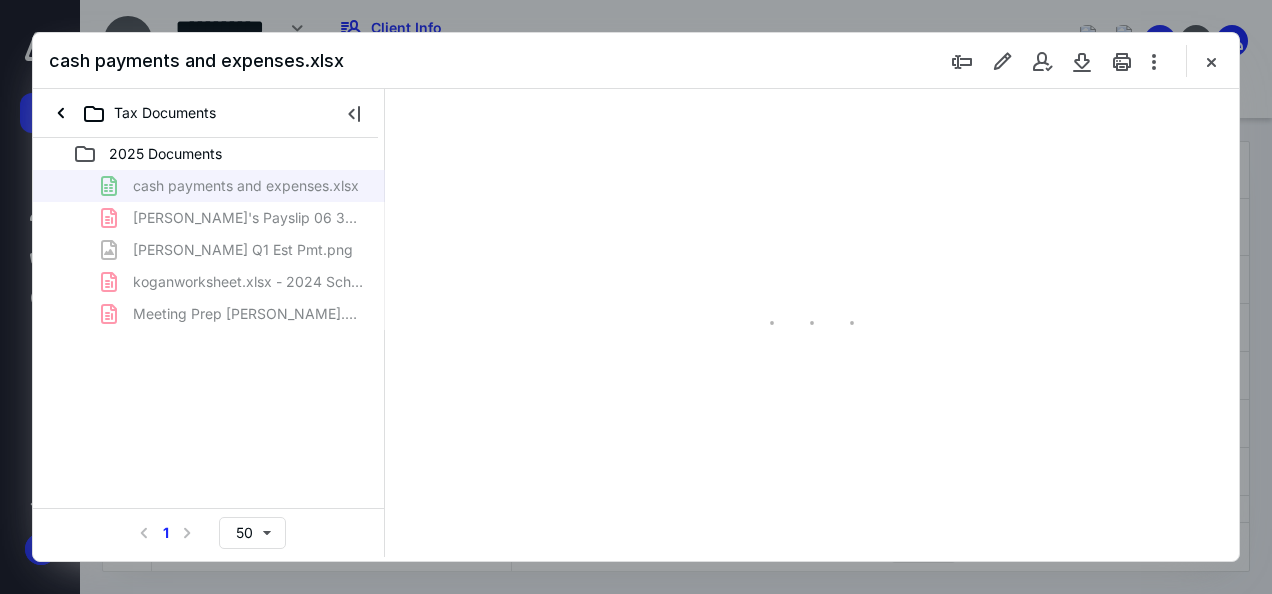 type on "351" 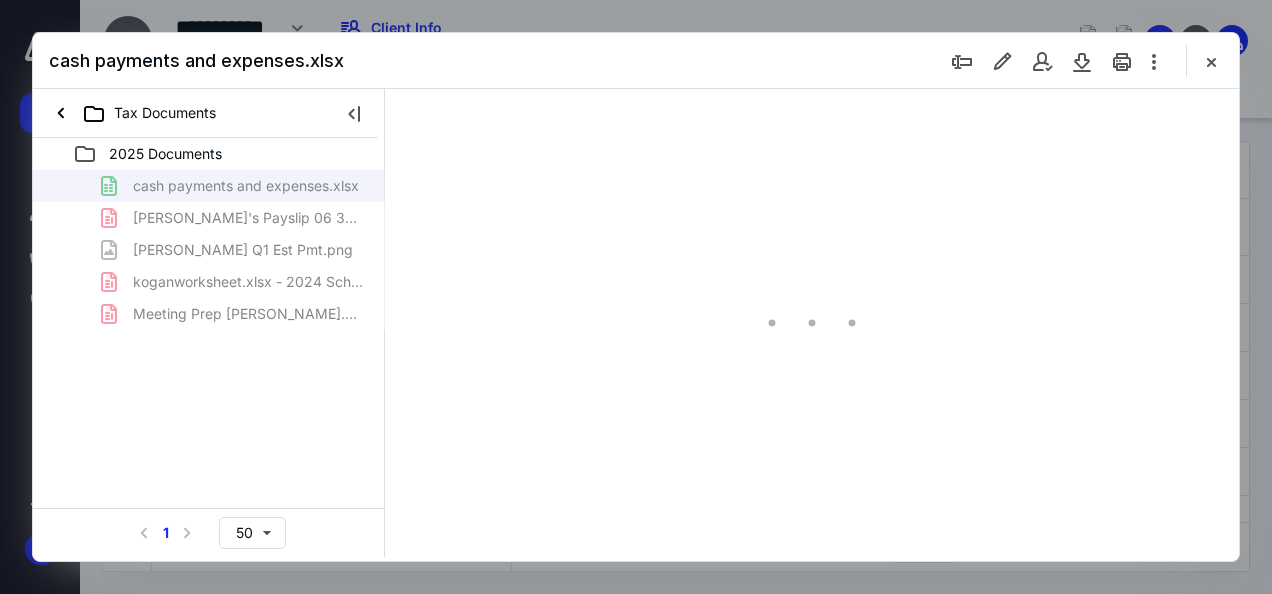 scroll, scrollTop: 118, scrollLeft: 183, axis: both 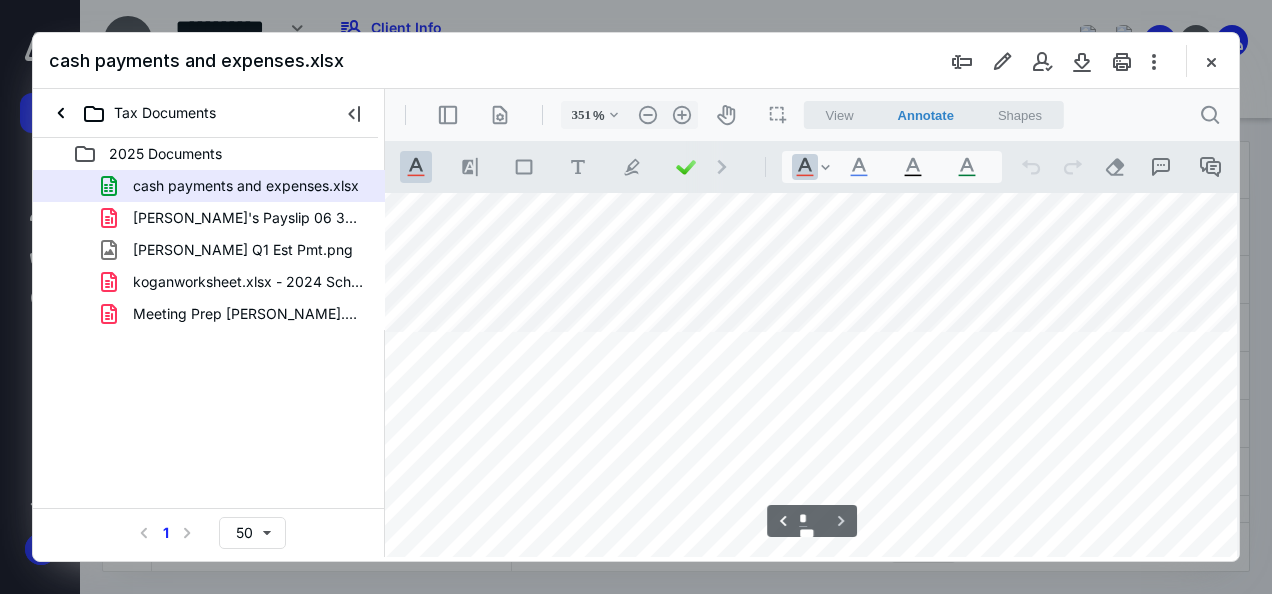 type on "*" 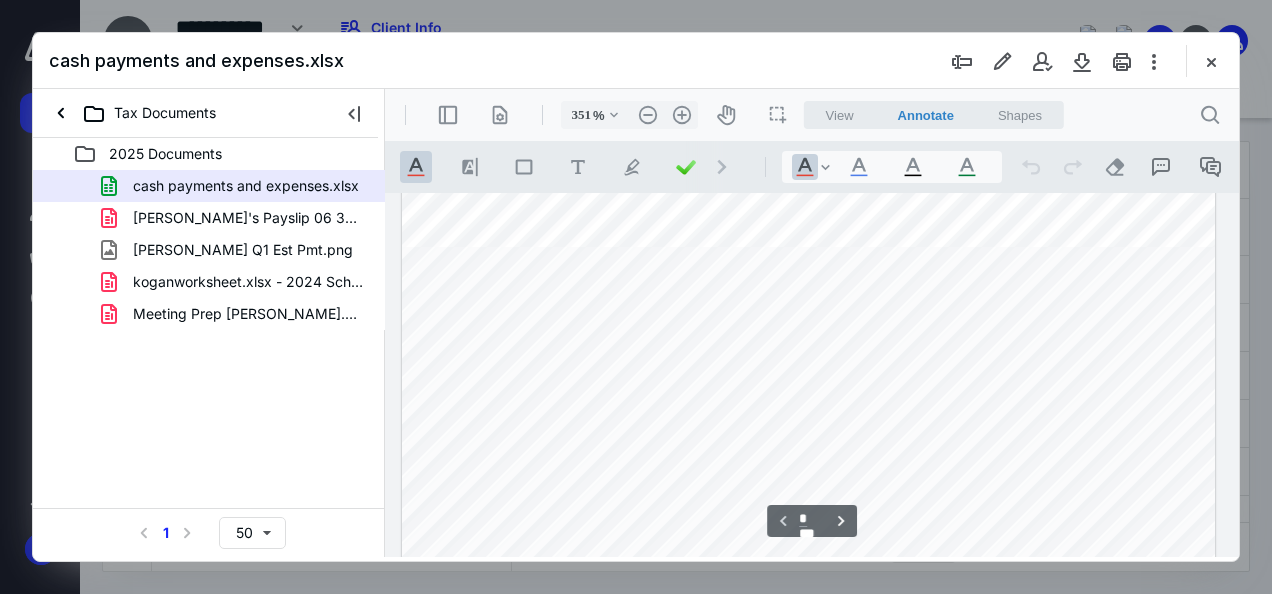 scroll, scrollTop: 0, scrollLeft: 183, axis: horizontal 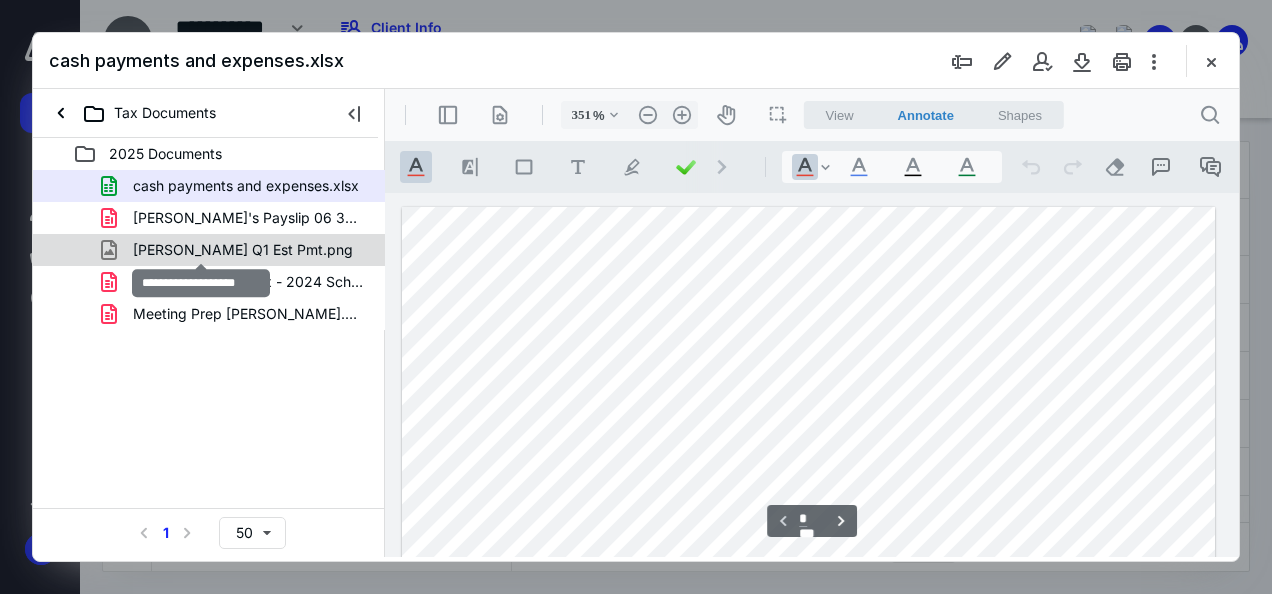 click on "[PERSON_NAME] Q1 Est Pmt.png" at bounding box center (243, 250) 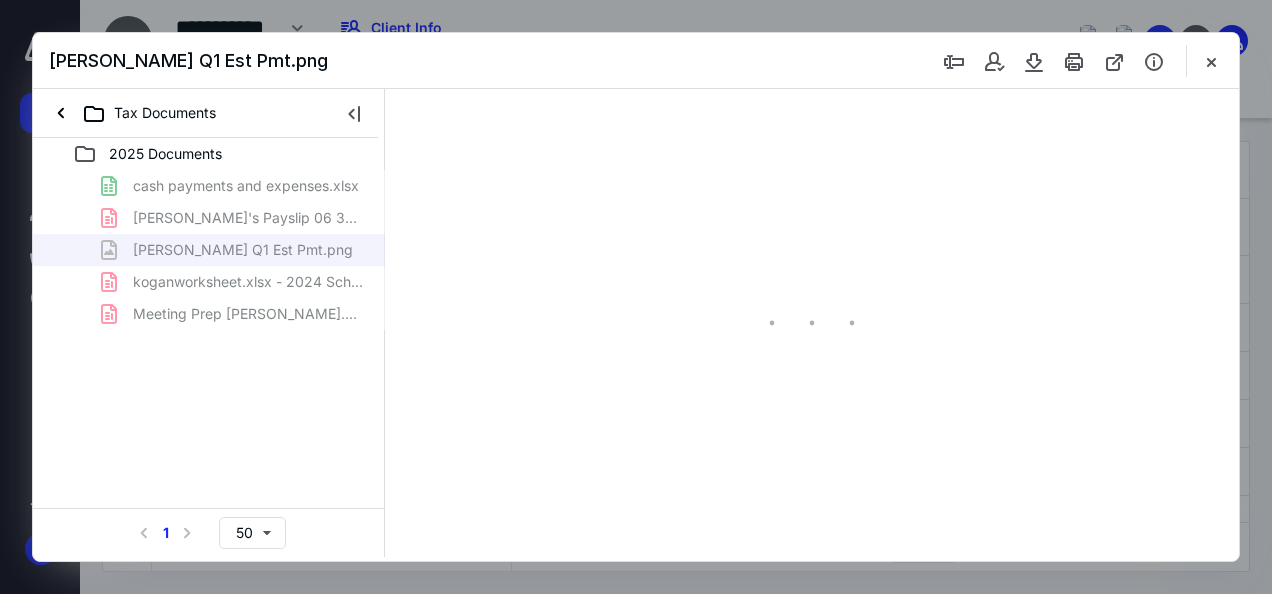 scroll, scrollTop: 0, scrollLeft: 0, axis: both 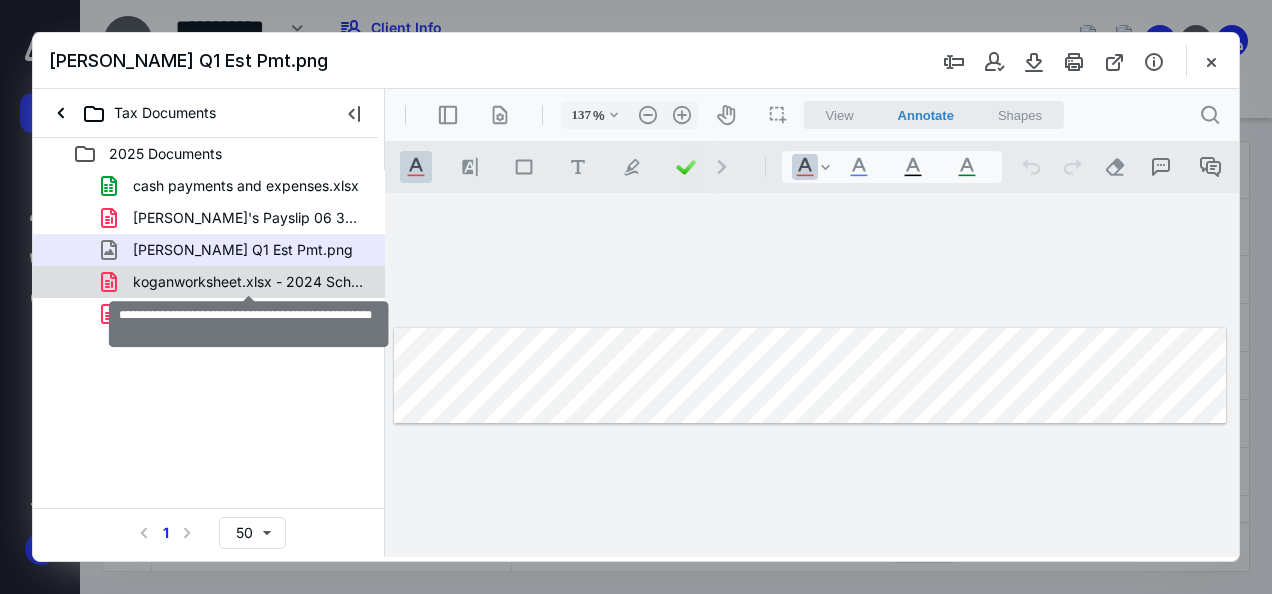 click on "koganworksheet.xlsx - 2024 Schedule C Worksheet.pdf" at bounding box center [249, 282] 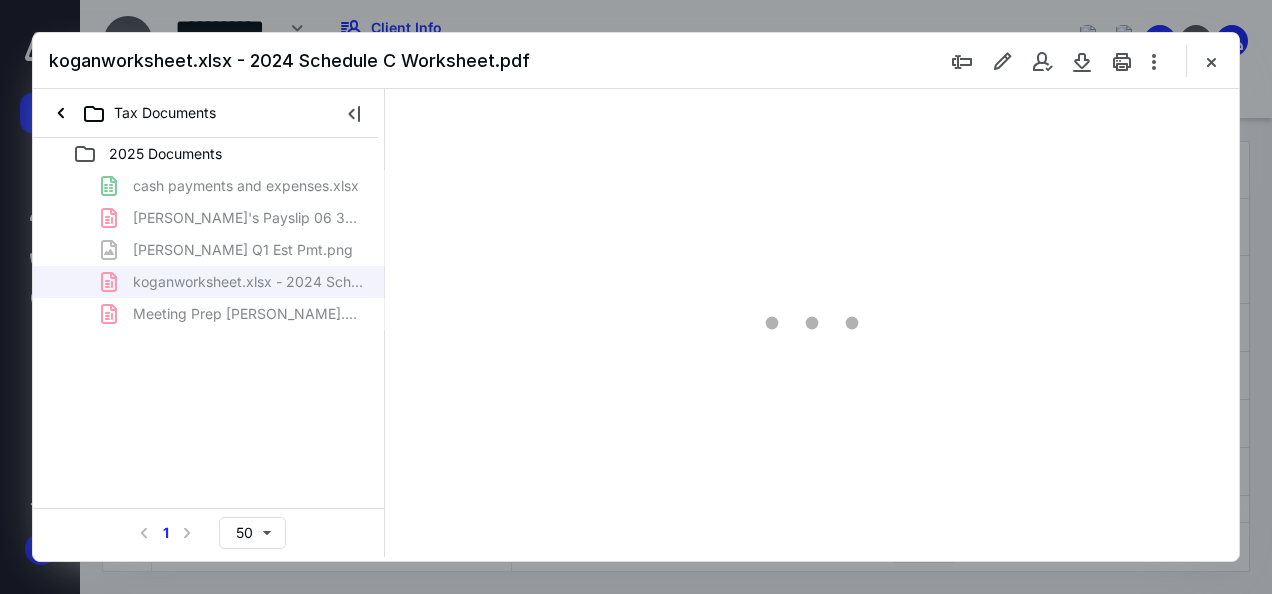 type on "137" 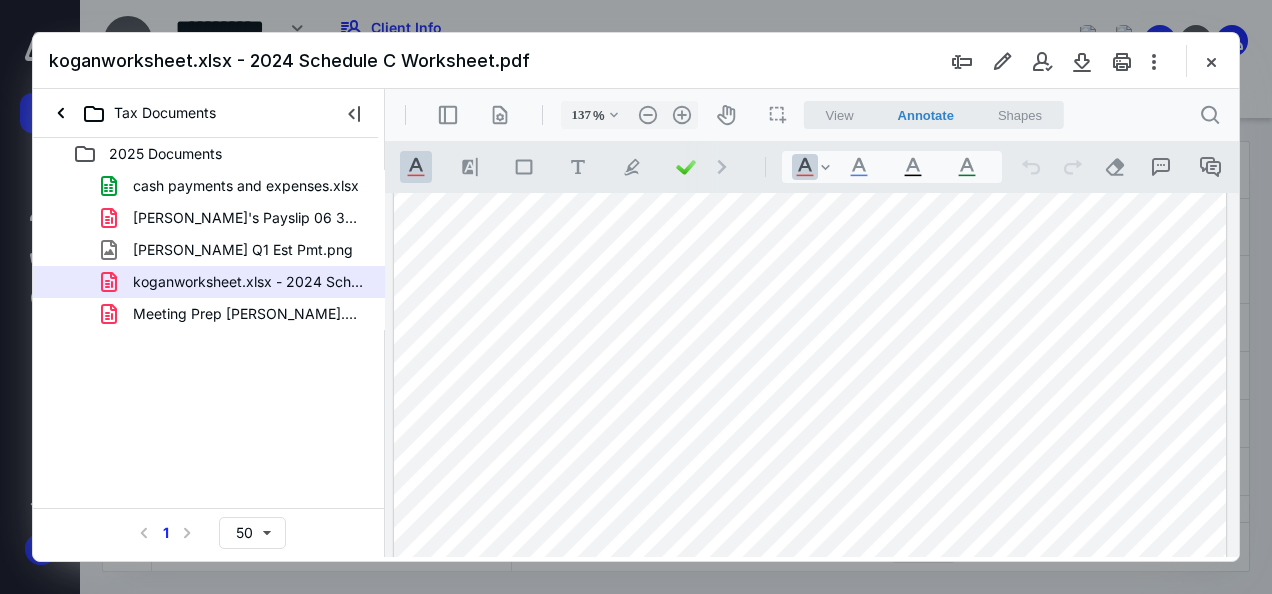 scroll, scrollTop: 0, scrollLeft: 0, axis: both 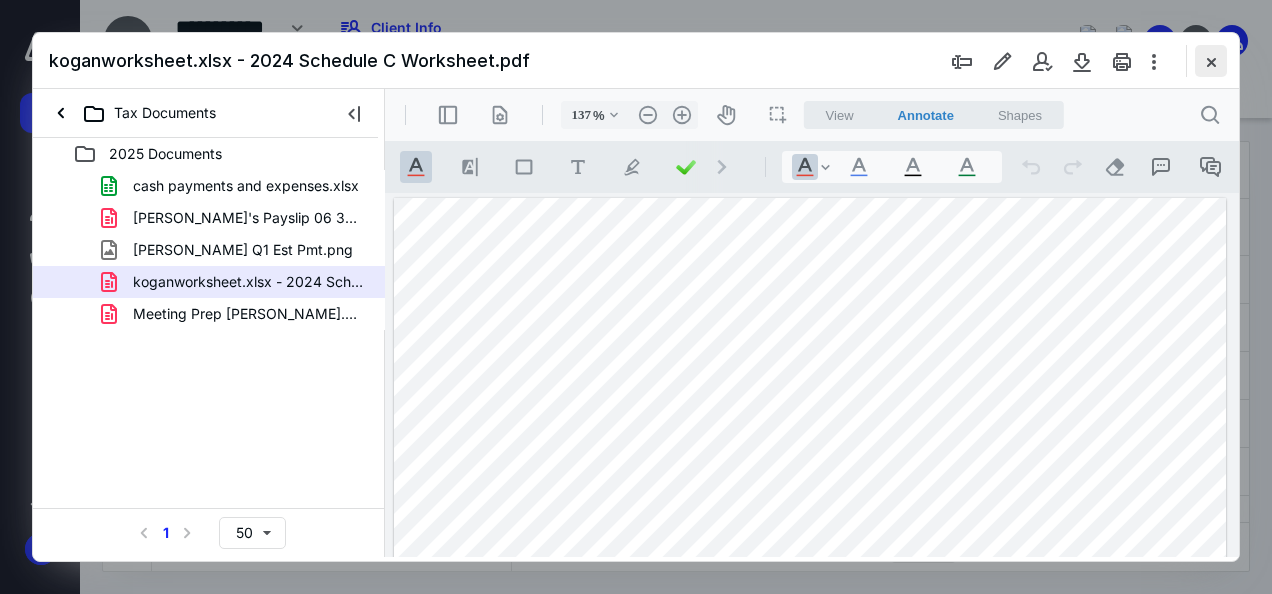 click at bounding box center (1211, 61) 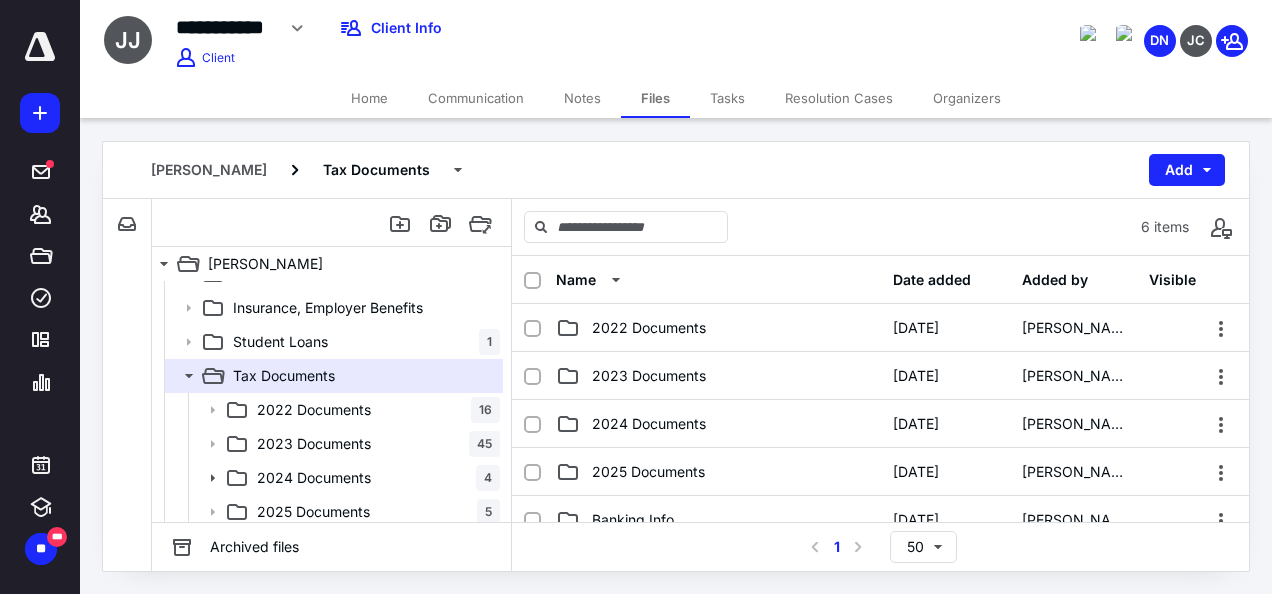 scroll, scrollTop: 130, scrollLeft: 0, axis: vertical 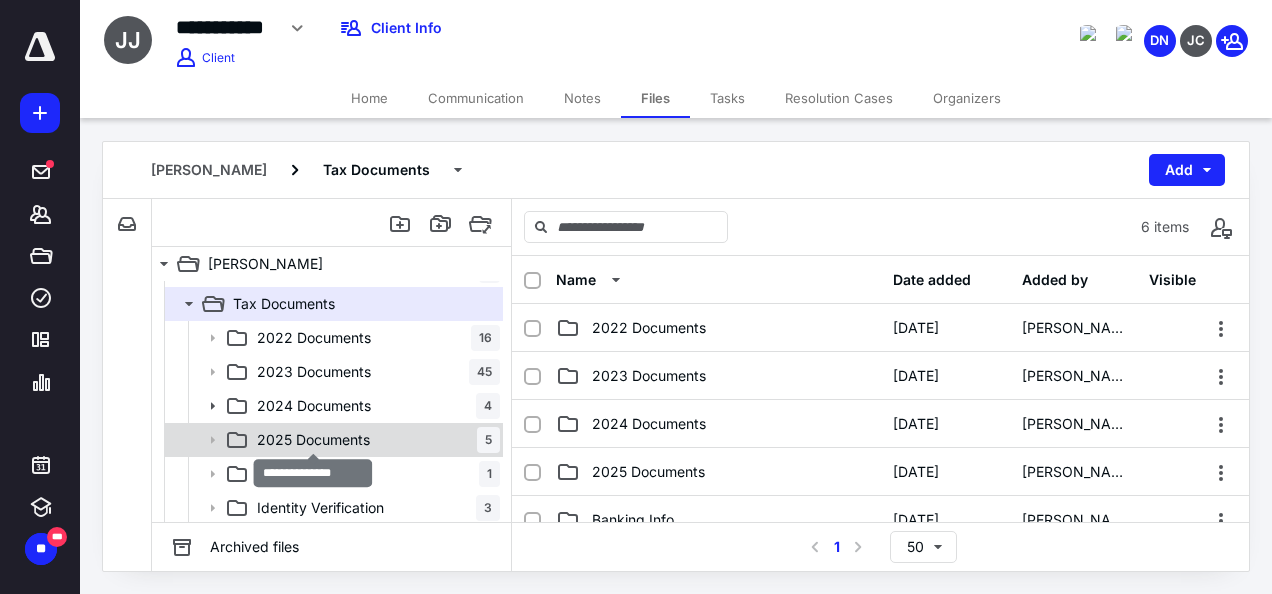 click on "2025 Documents" at bounding box center (313, 440) 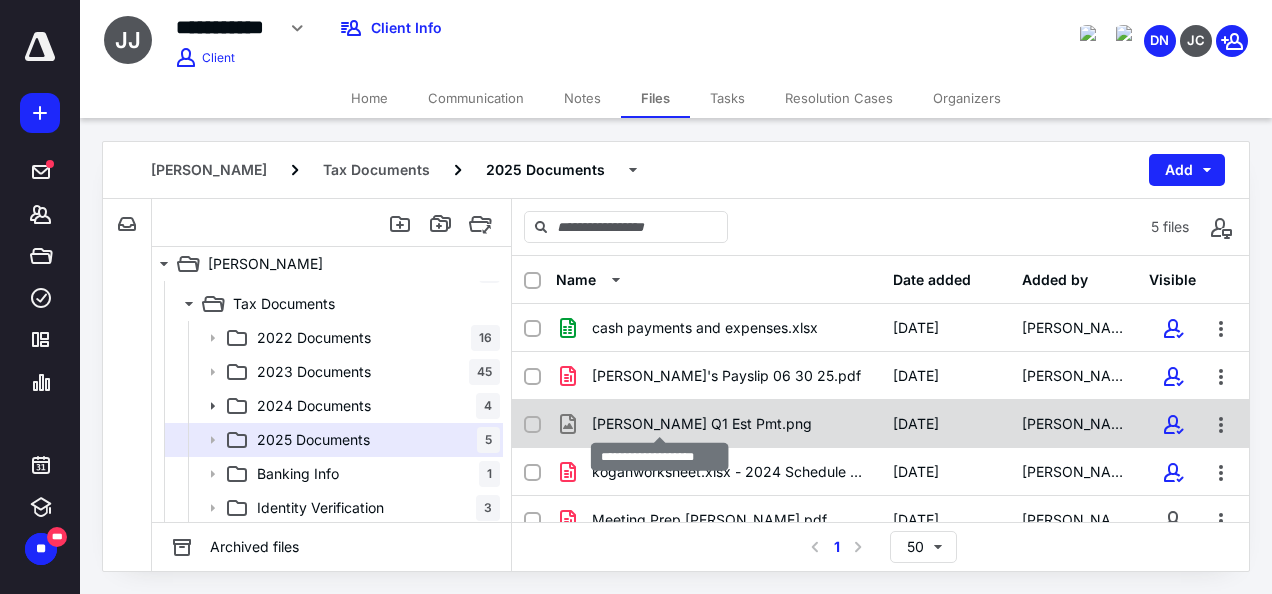click on "[PERSON_NAME] Q1 Est Pmt.png" at bounding box center (702, 424) 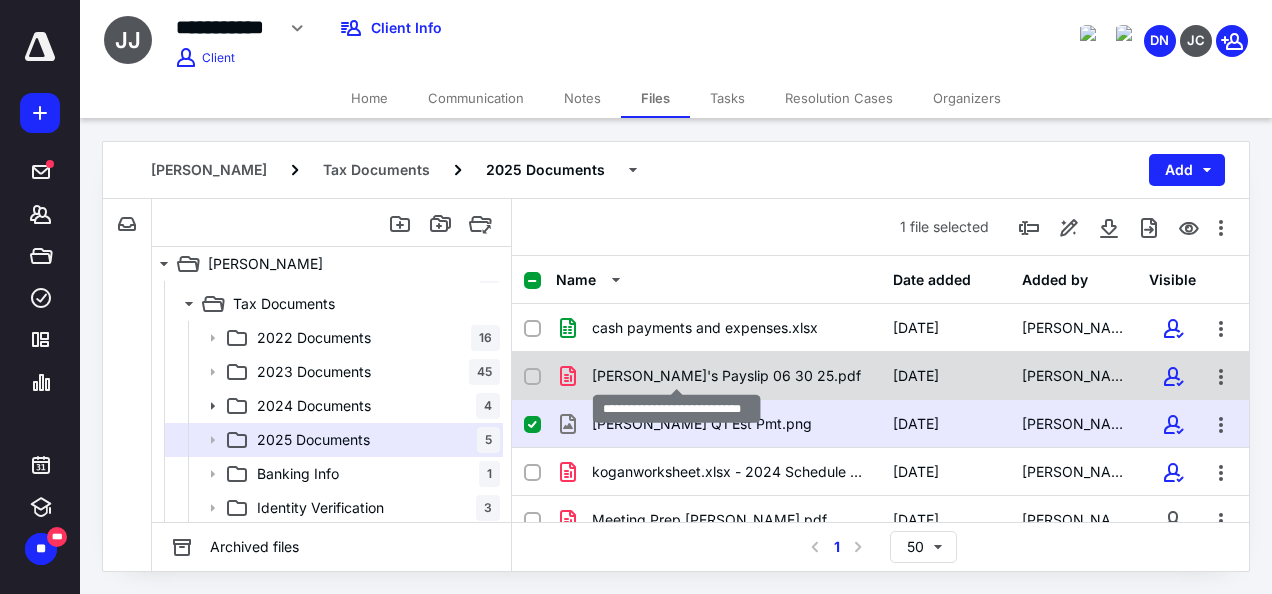 click on "[PERSON_NAME]'s  Payslip 06 30 25.pdf" at bounding box center (726, 376) 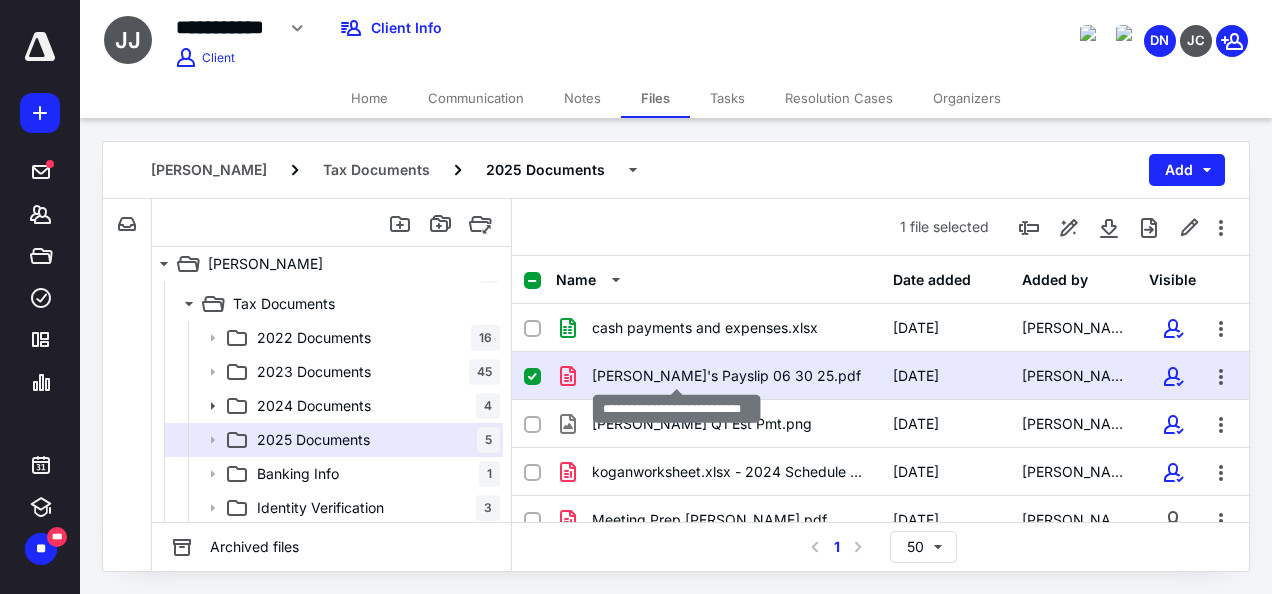 click on "[PERSON_NAME]'s  Payslip 06 30 25.pdf" at bounding box center [726, 376] 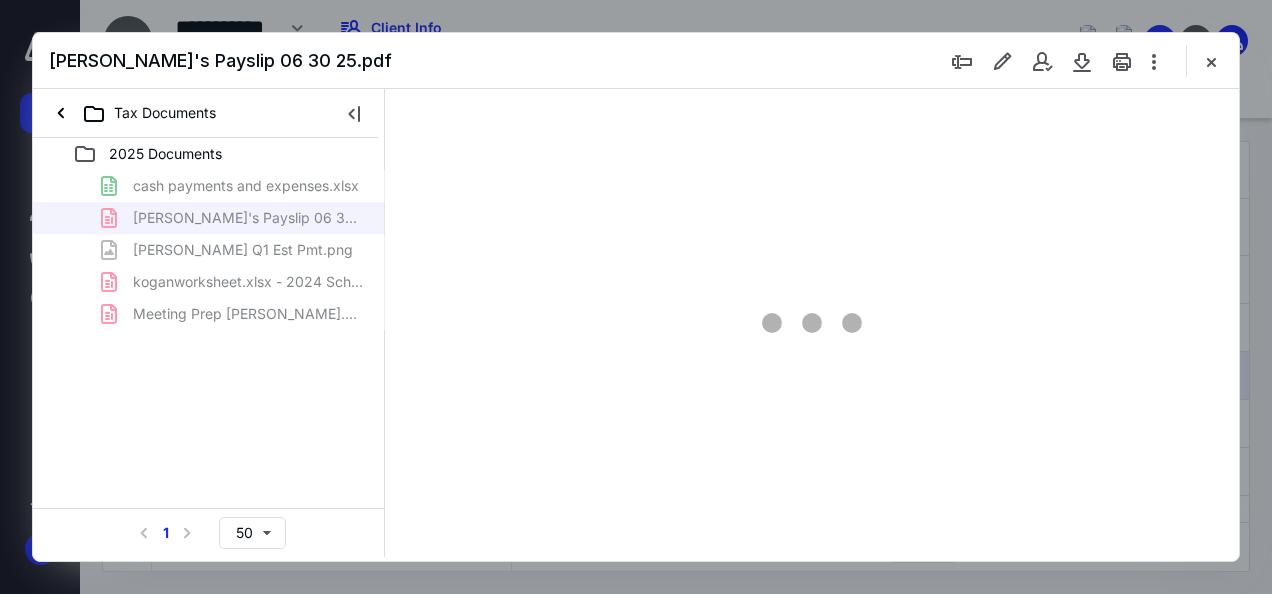 scroll, scrollTop: 0, scrollLeft: 0, axis: both 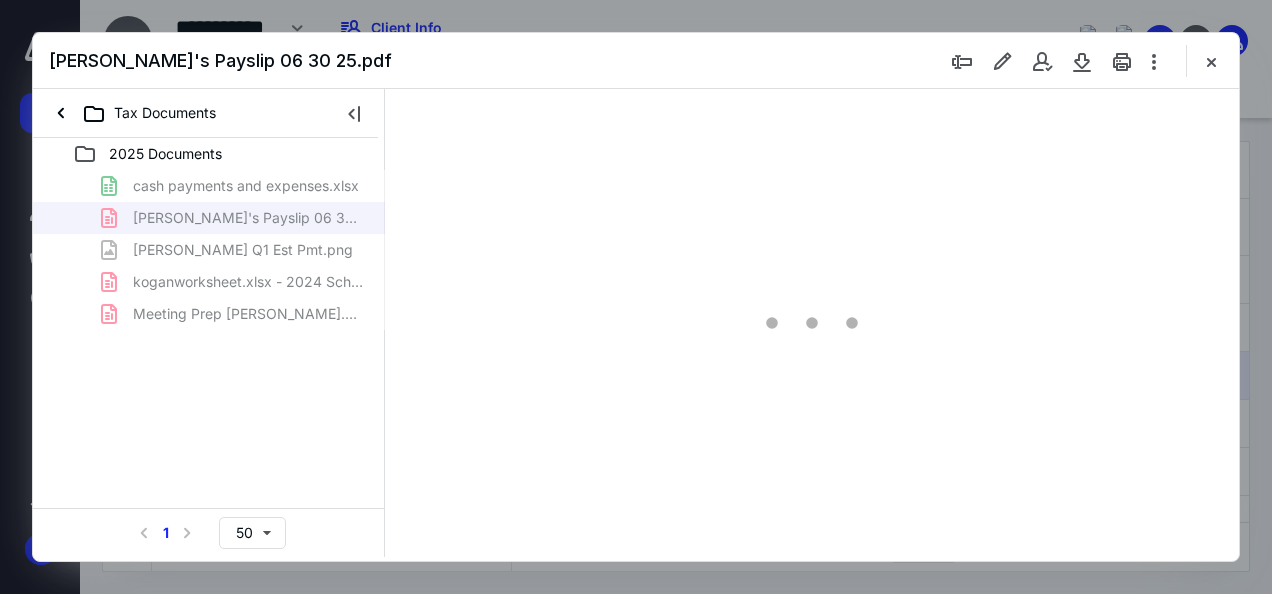 type on "135" 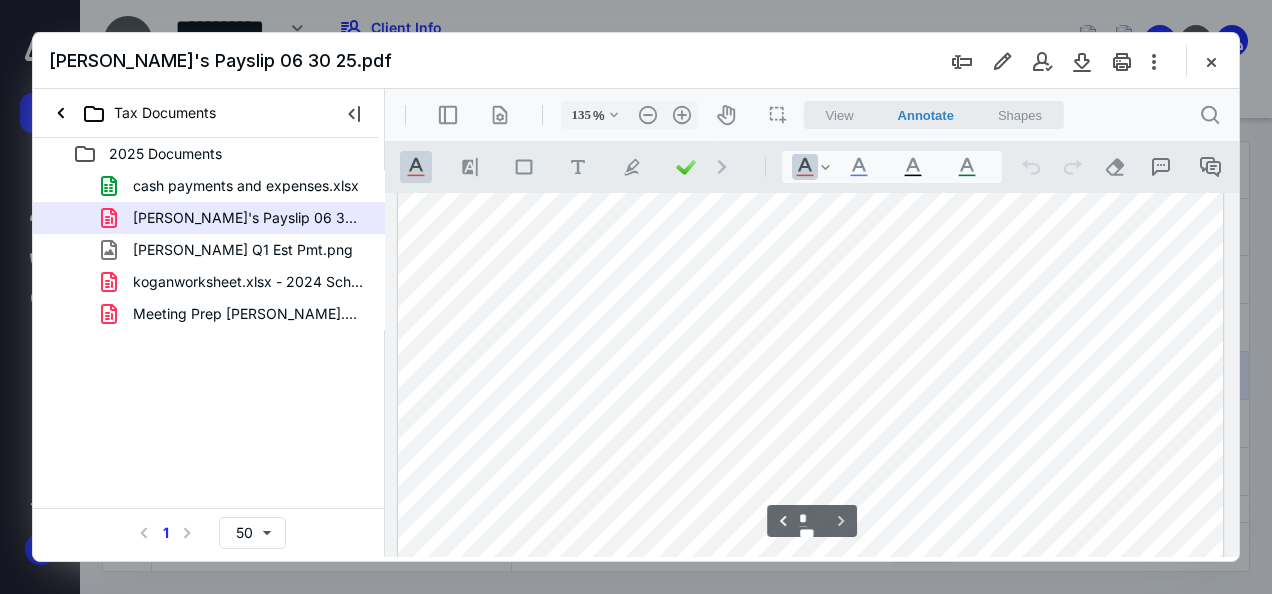 scroll, scrollTop: 1672, scrollLeft: 0, axis: vertical 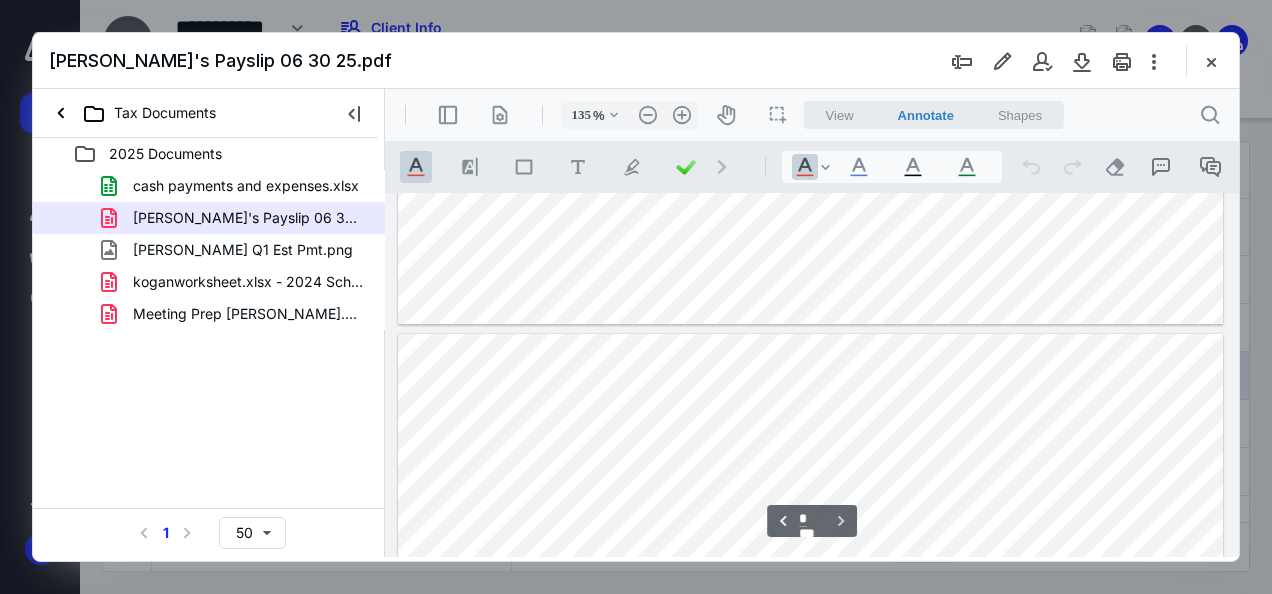 type on "*" 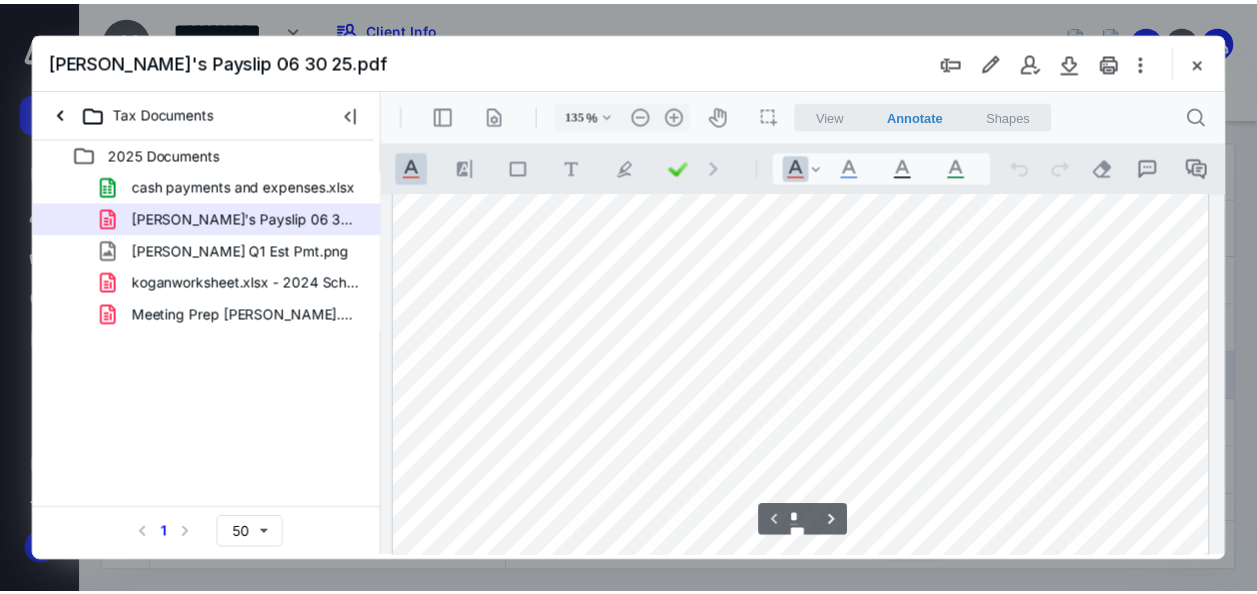 scroll, scrollTop: 248, scrollLeft: 0, axis: vertical 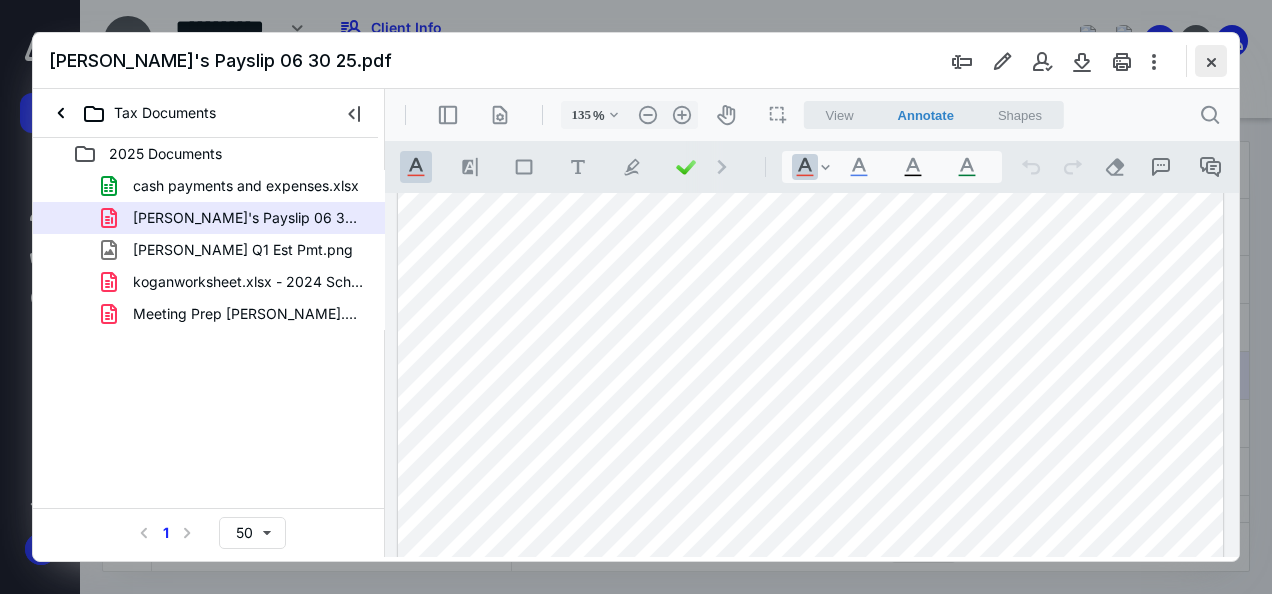 click at bounding box center (1211, 61) 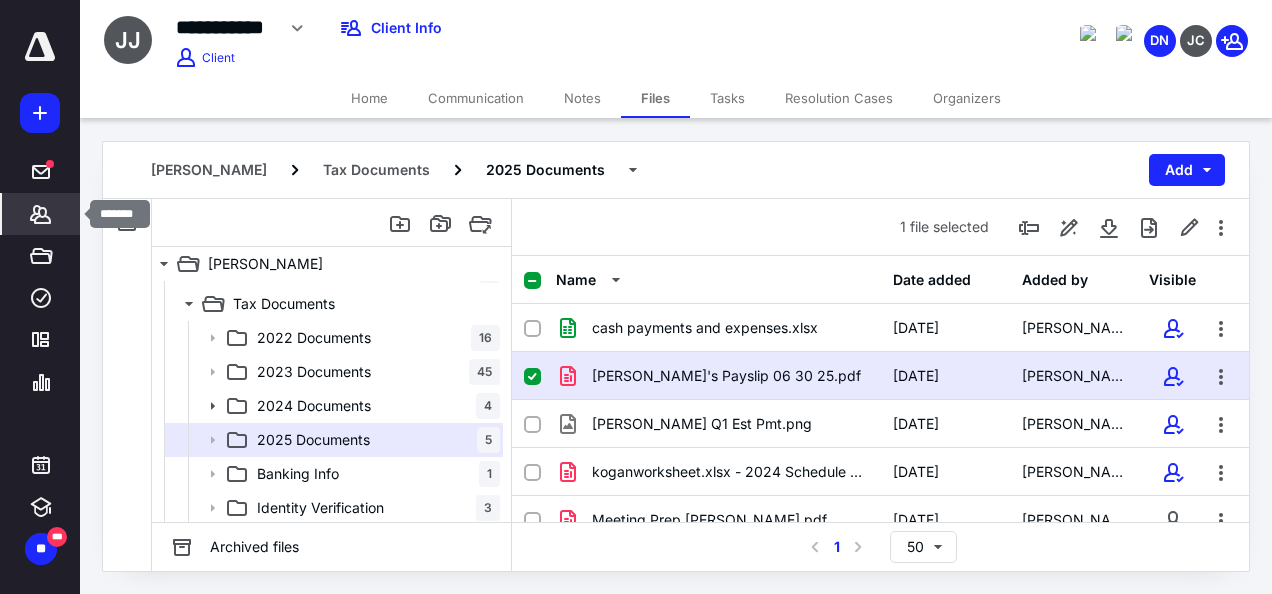 click 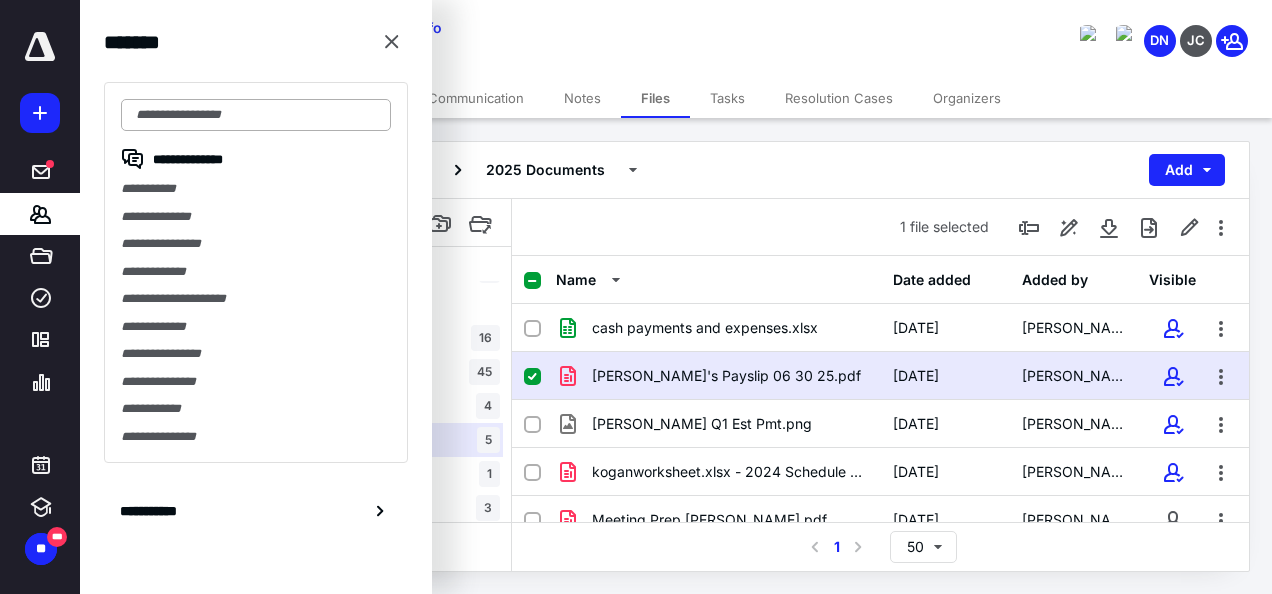 click at bounding box center (256, 115) 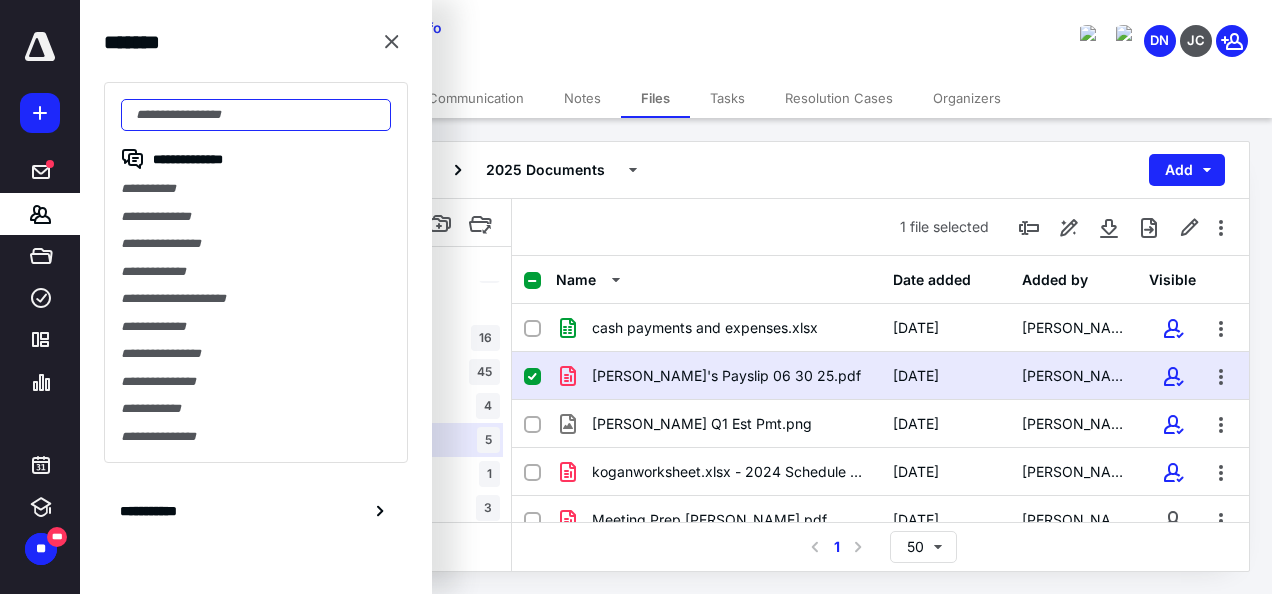 click at bounding box center (256, 115) 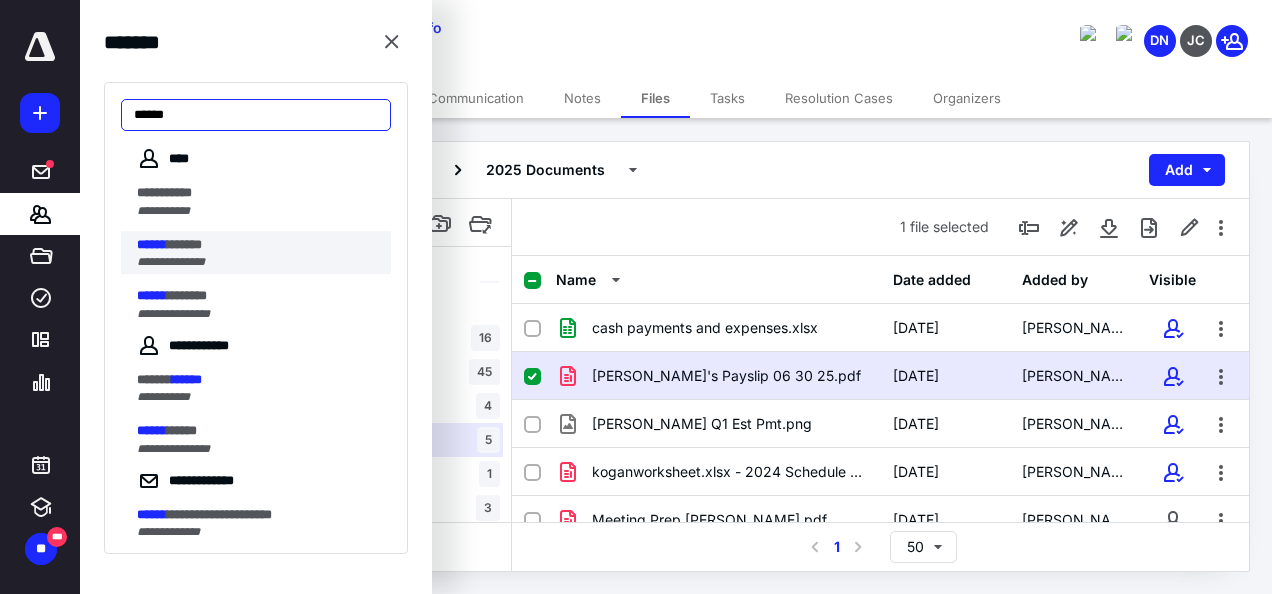 type on "******" 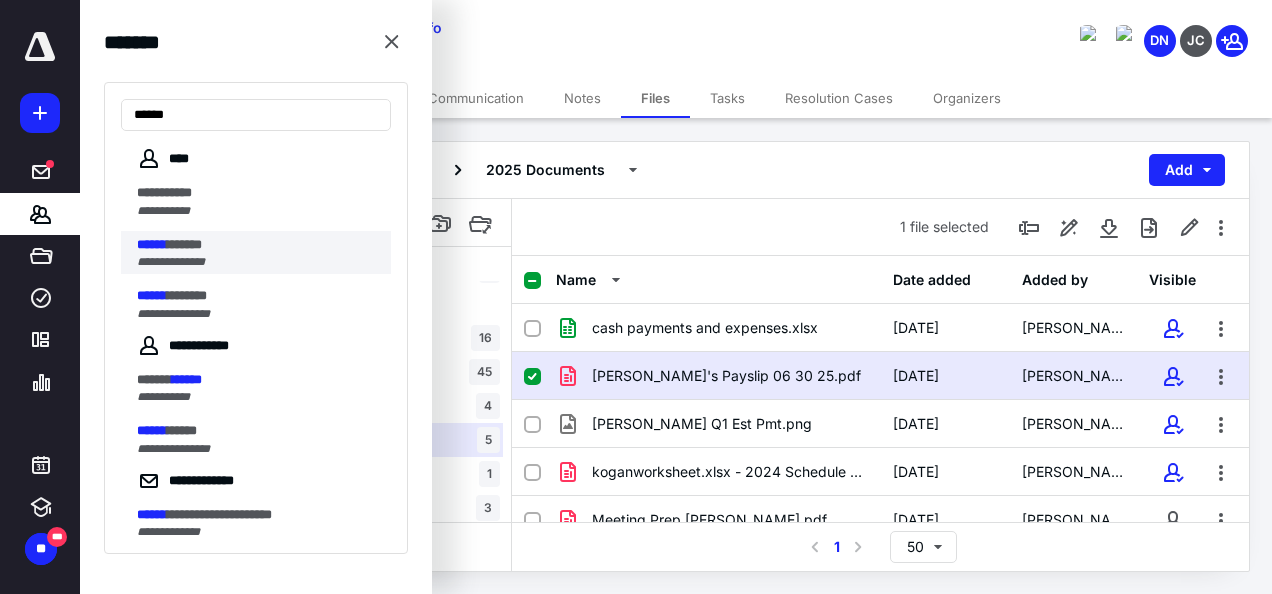 click on "******" at bounding box center (184, 244) 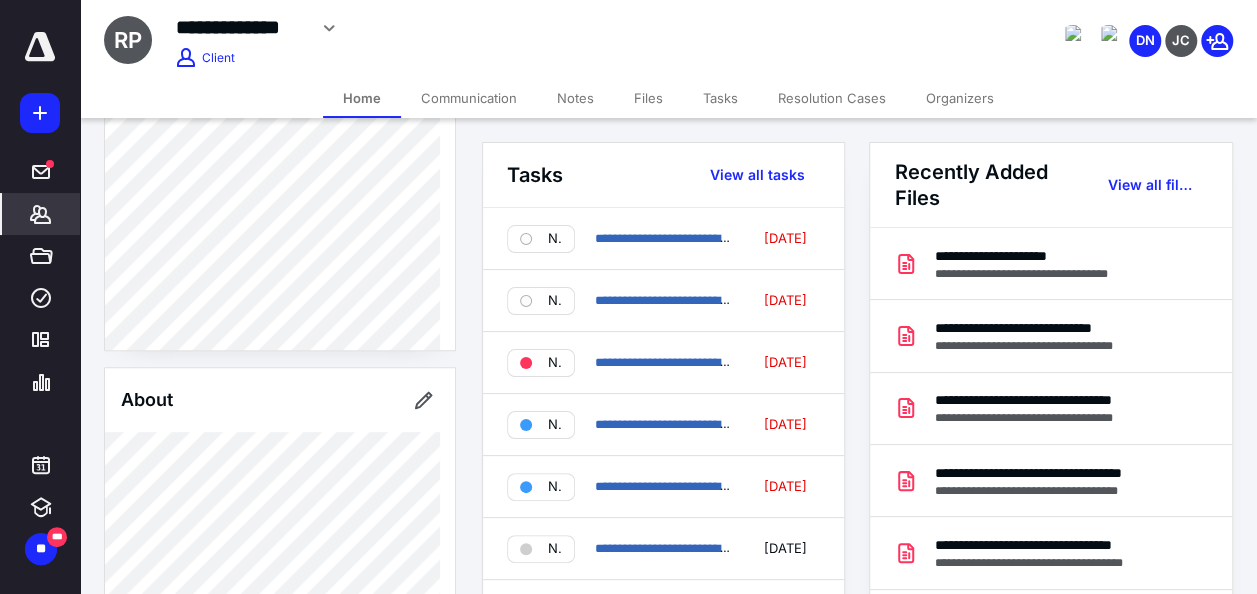 scroll, scrollTop: 440, scrollLeft: 0, axis: vertical 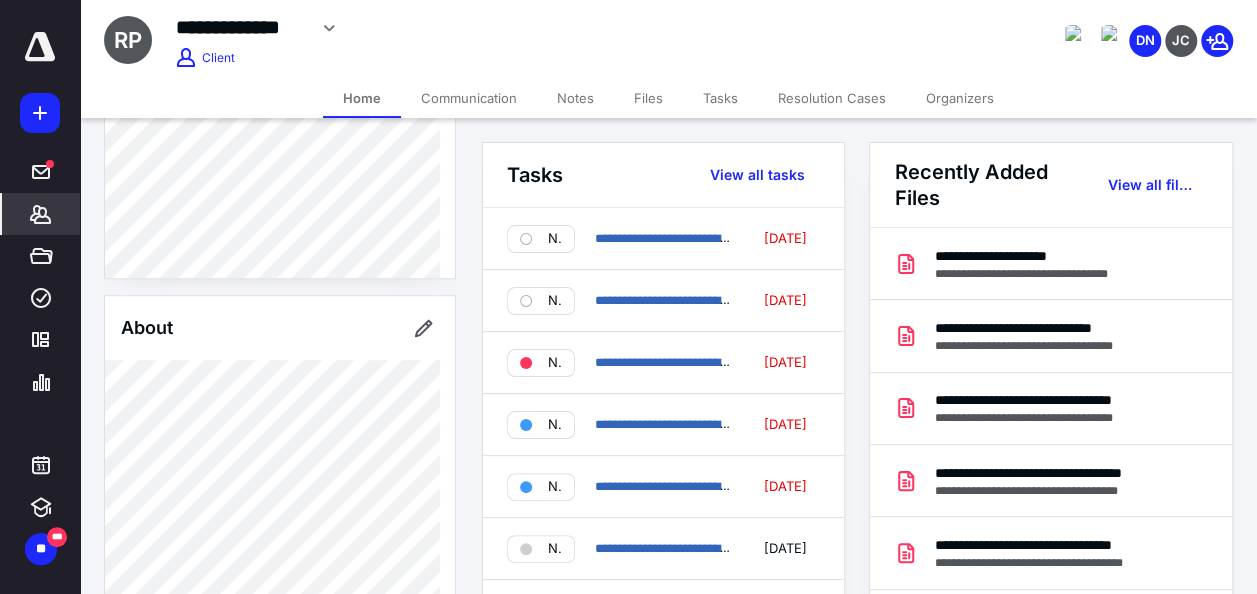 click on "Notes" at bounding box center (575, 98) 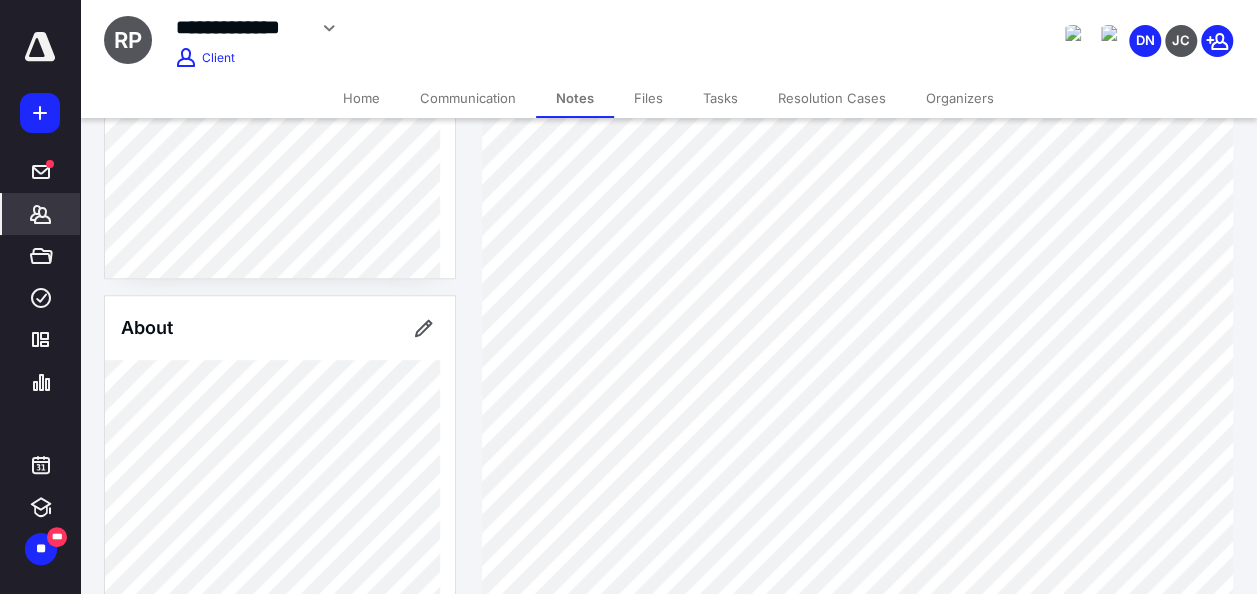 scroll, scrollTop: 318, scrollLeft: 0, axis: vertical 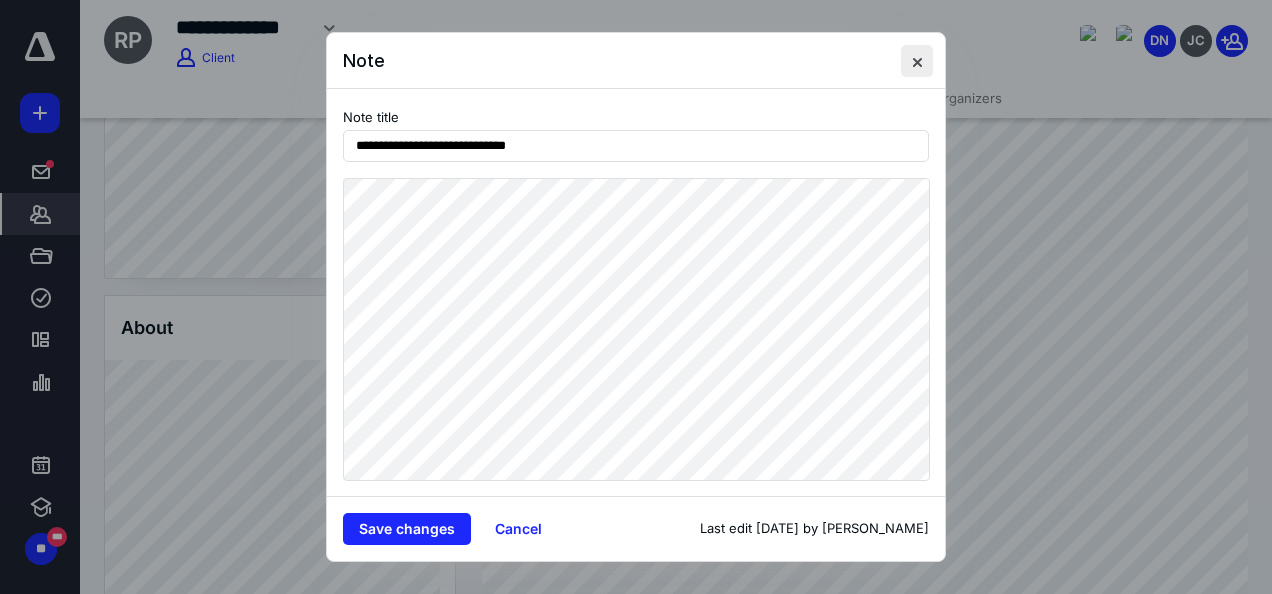 click at bounding box center [917, 61] 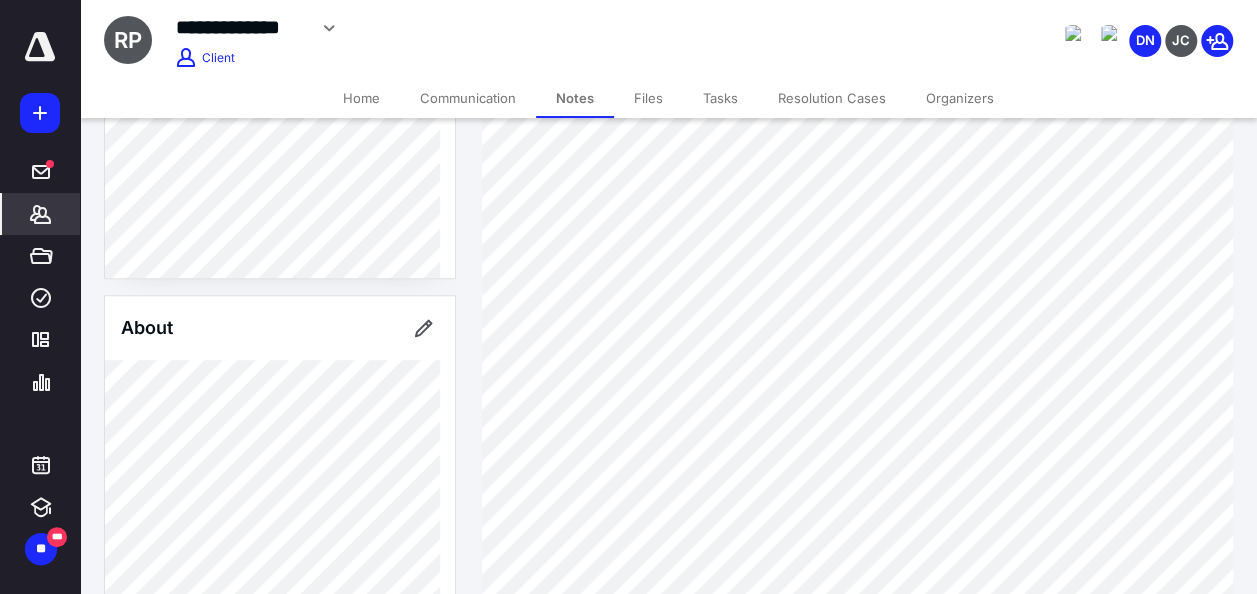 scroll, scrollTop: 885, scrollLeft: 0, axis: vertical 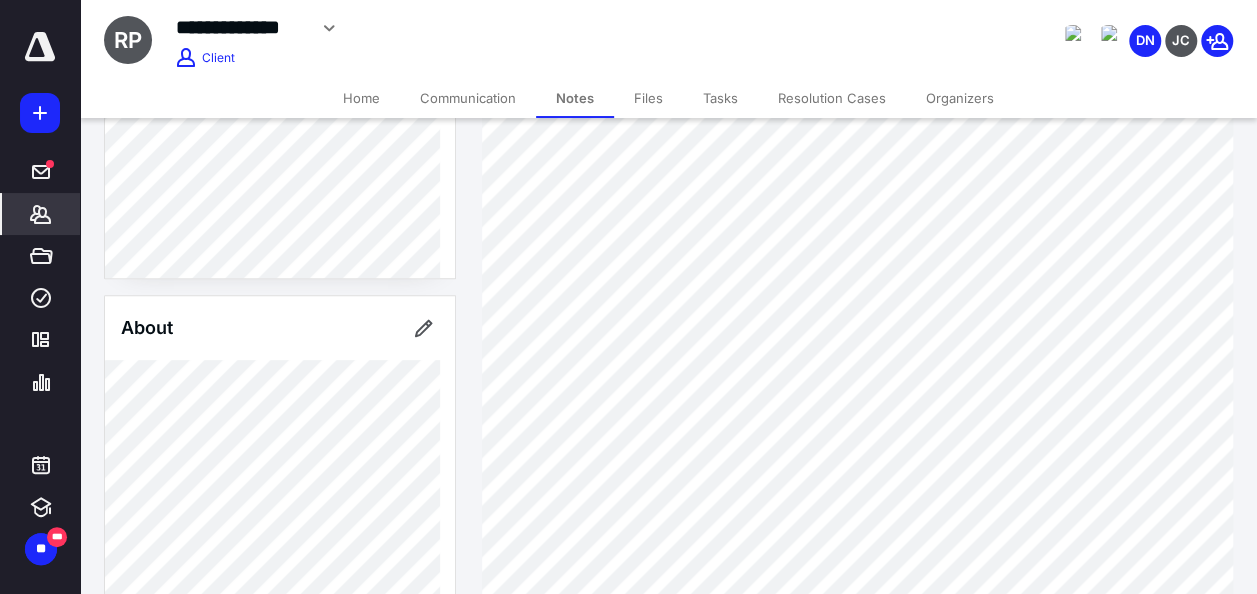 click on "Home" at bounding box center (361, 98) 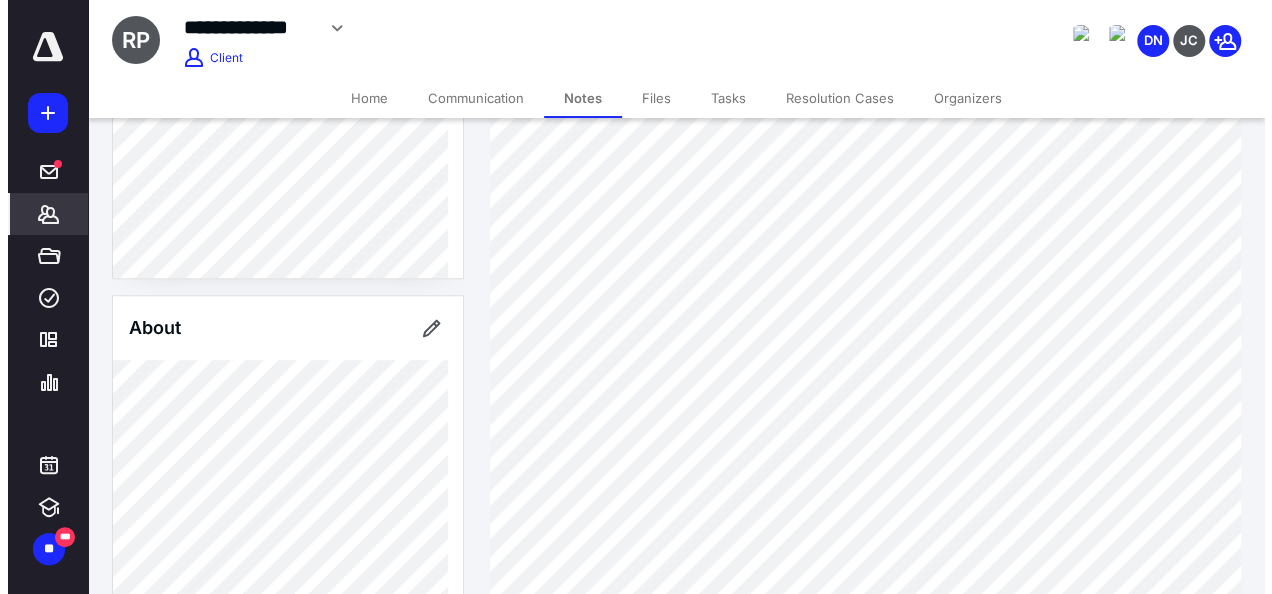 scroll, scrollTop: 0, scrollLeft: 0, axis: both 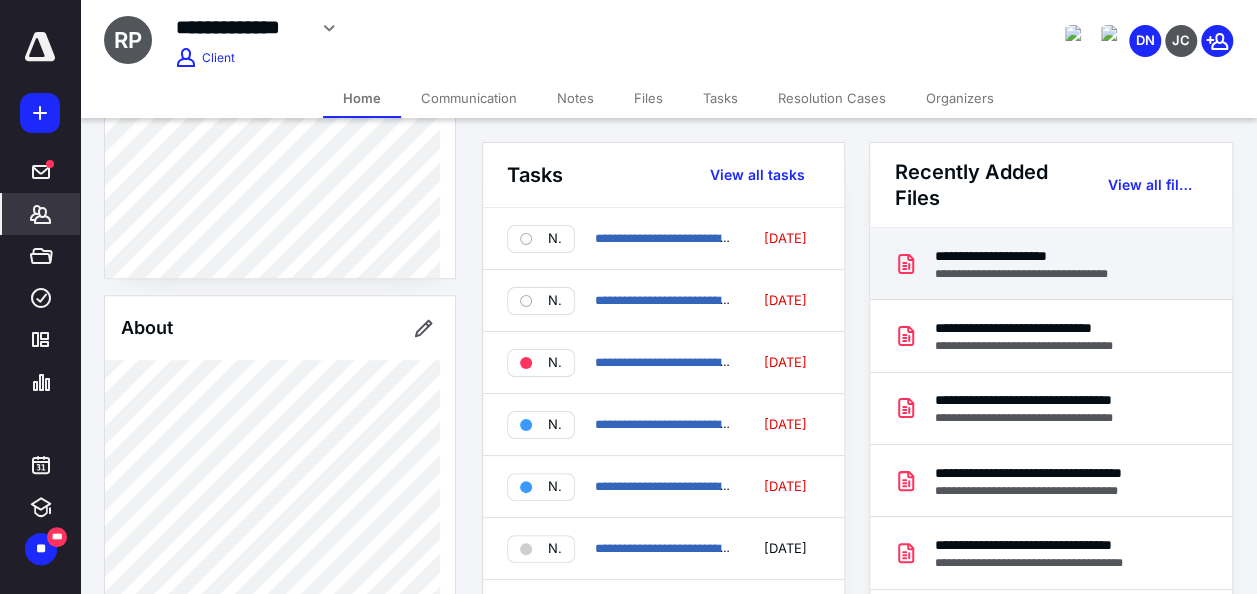 click on "**********" at bounding box center [1040, 256] 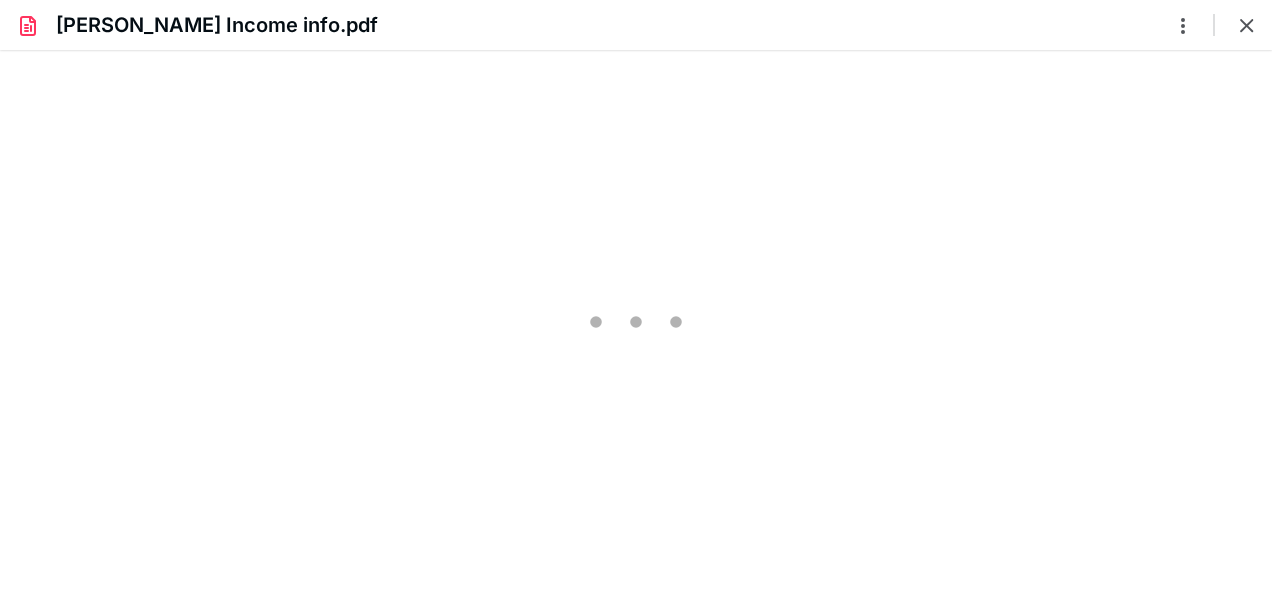 scroll, scrollTop: 0, scrollLeft: 0, axis: both 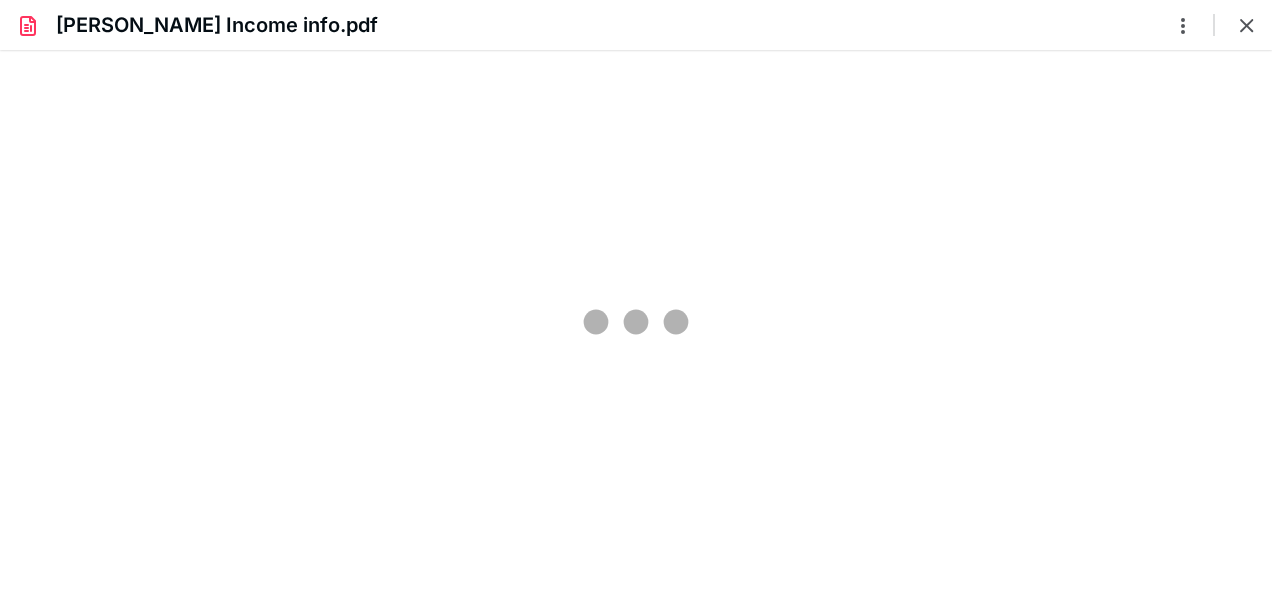 type on "204" 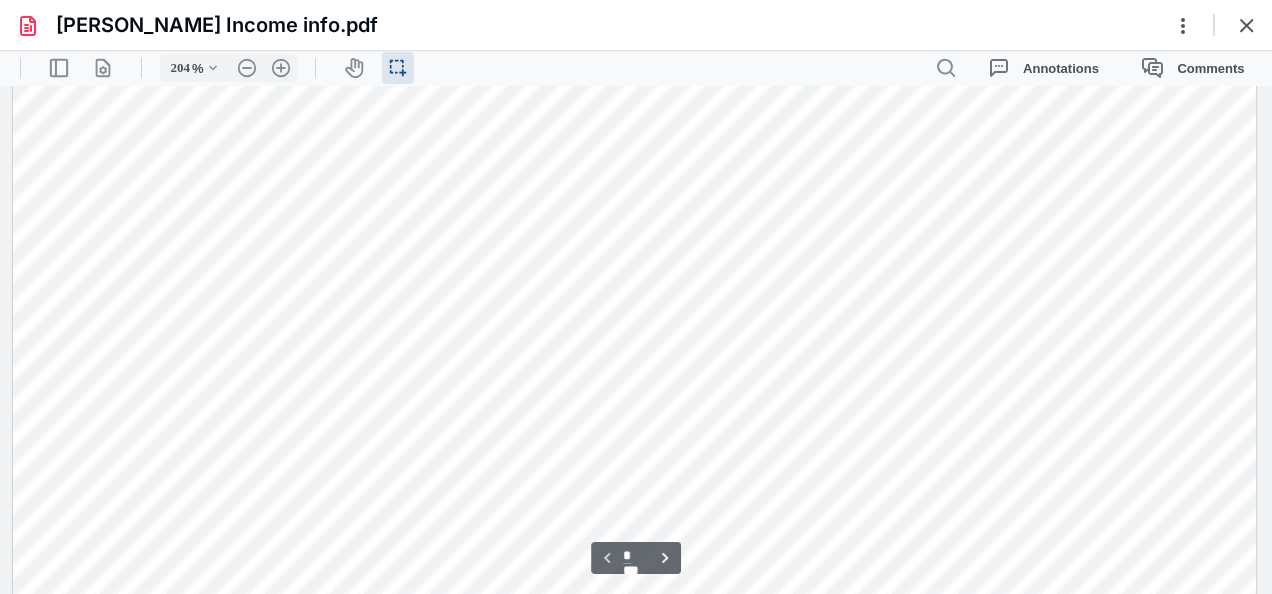 scroll, scrollTop: 1045, scrollLeft: 0, axis: vertical 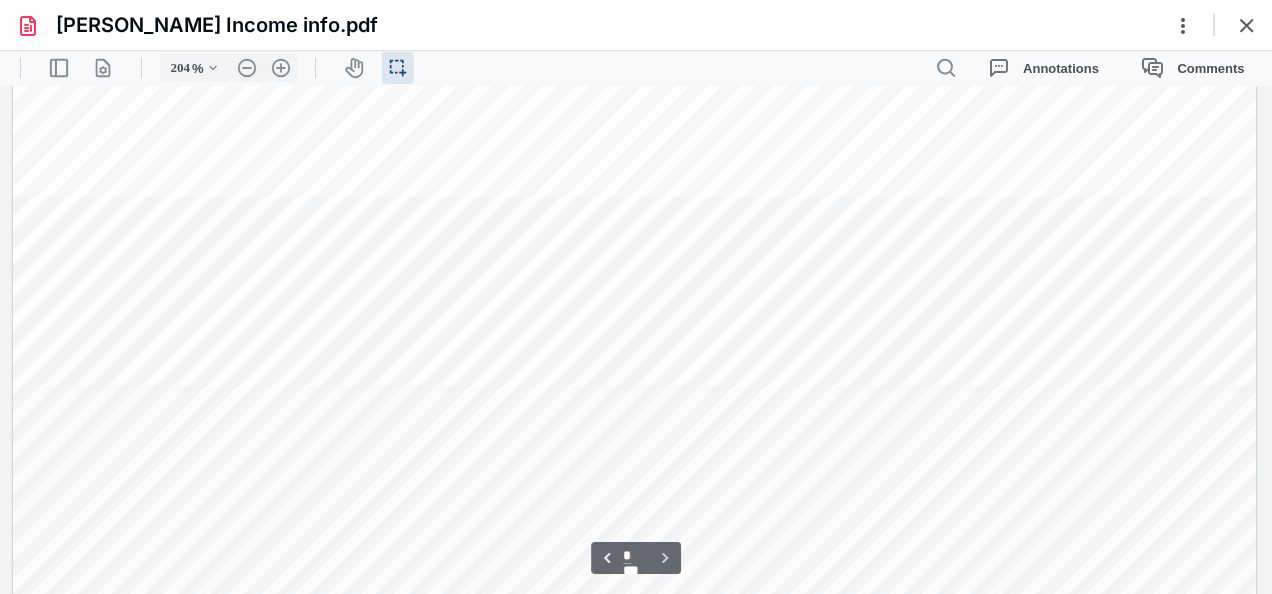 type on "*" 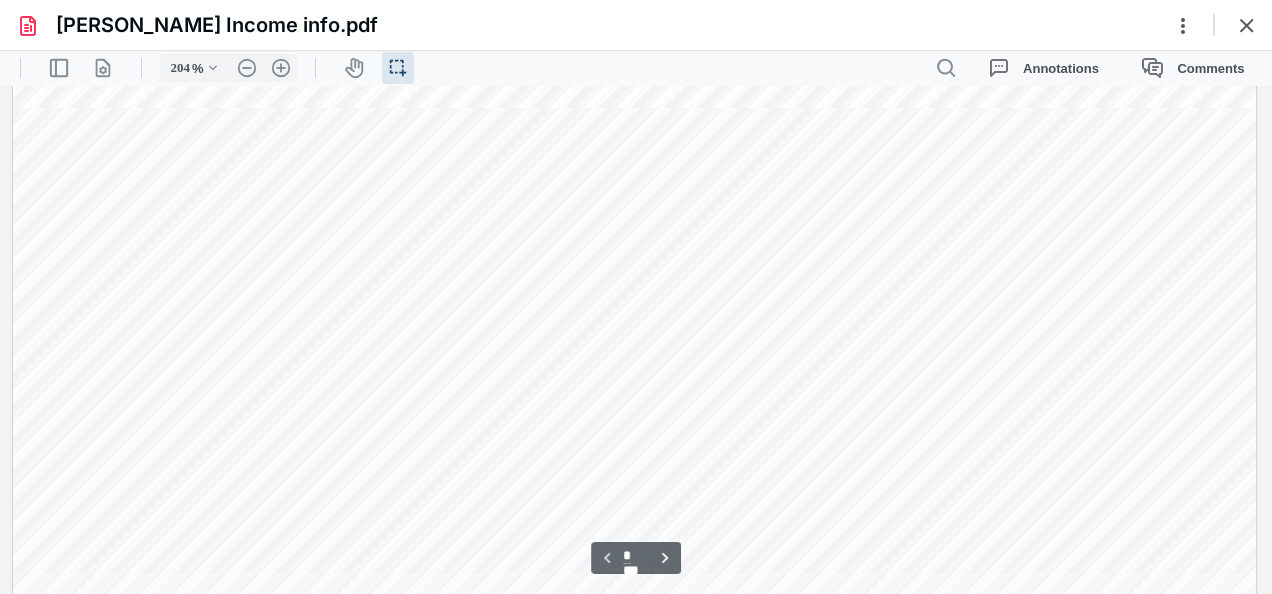 scroll, scrollTop: 1066, scrollLeft: 0, axis: vertical 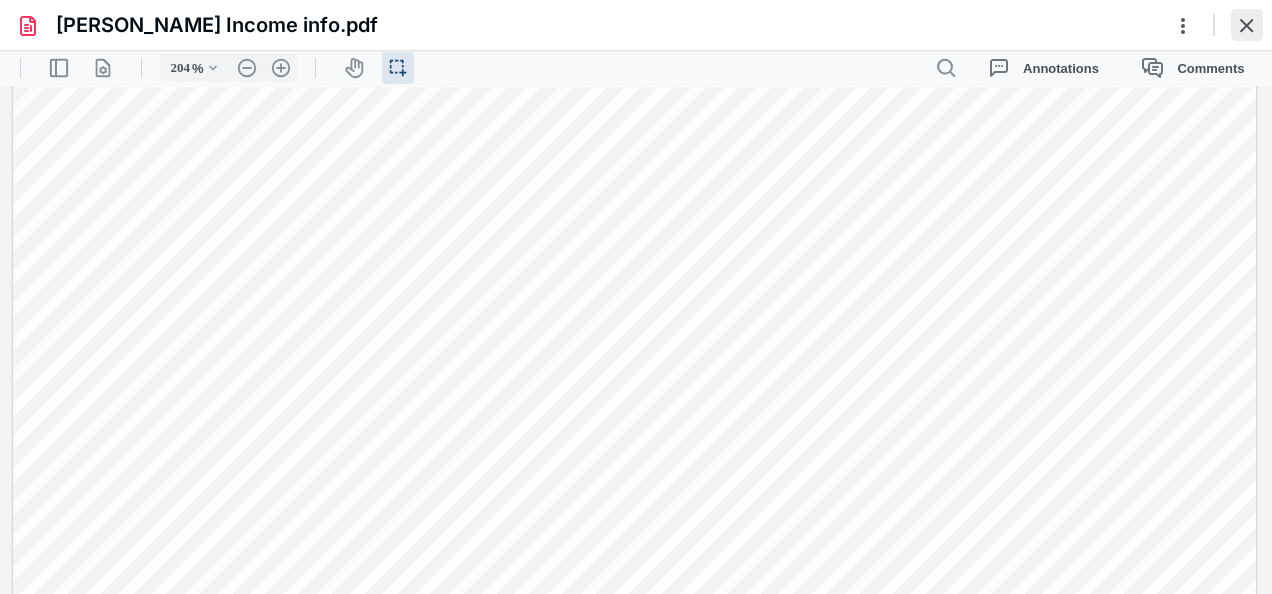click at bounding box center [1247, 25] 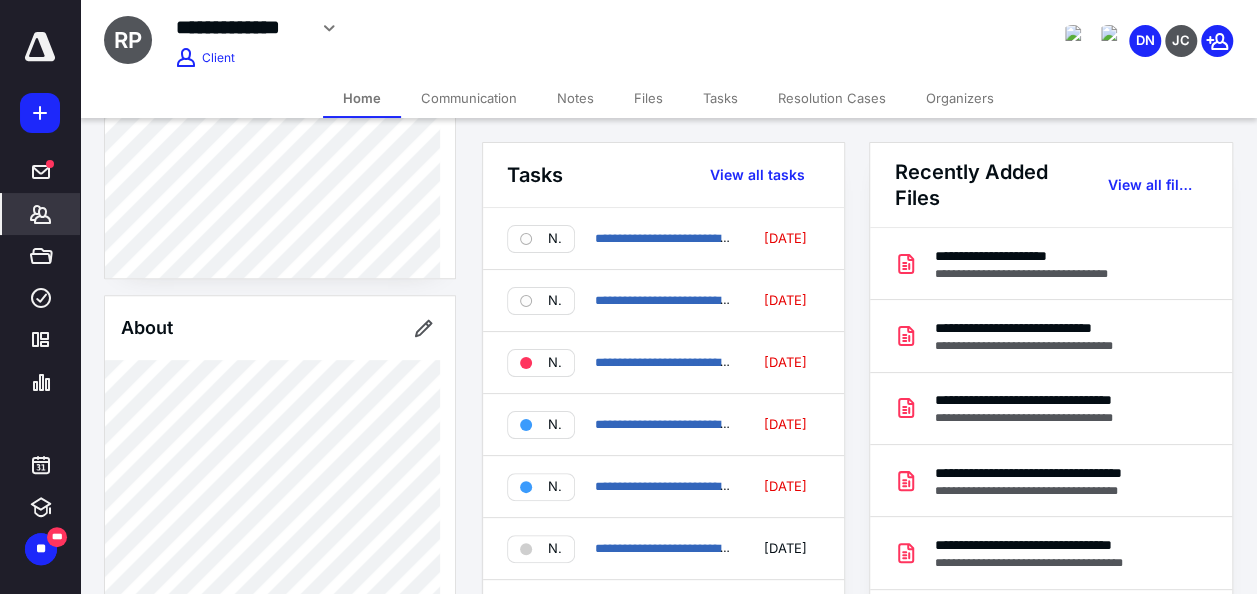 click on "Notes" at bounding box center [575, 98] 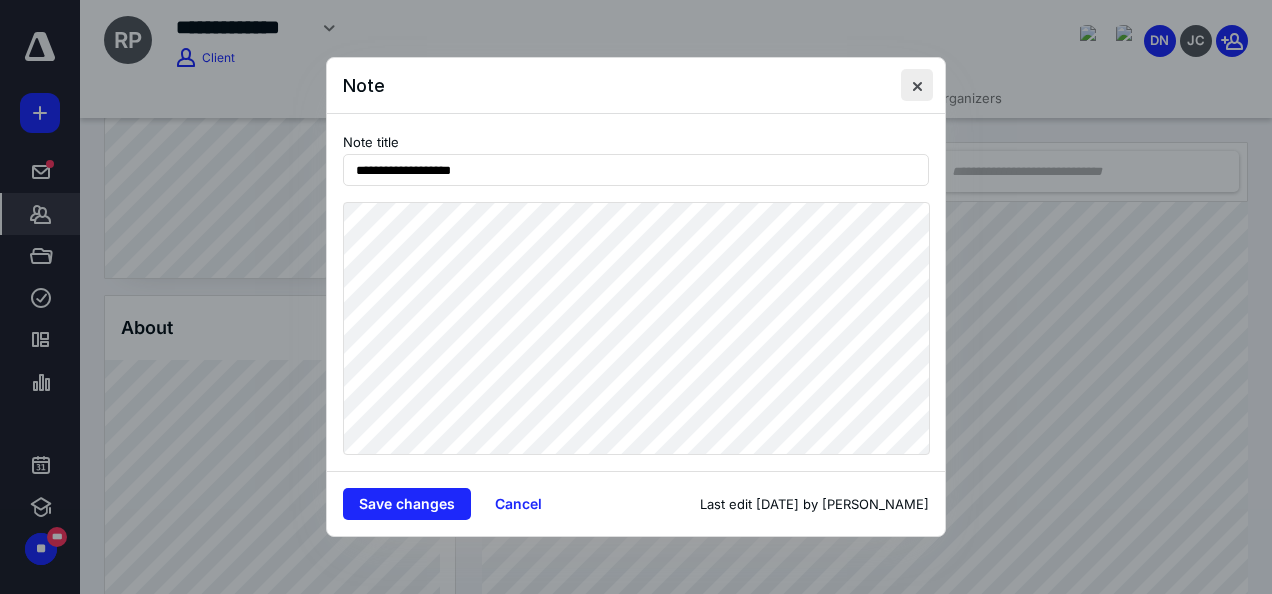 click at bounding box center (917, 85) 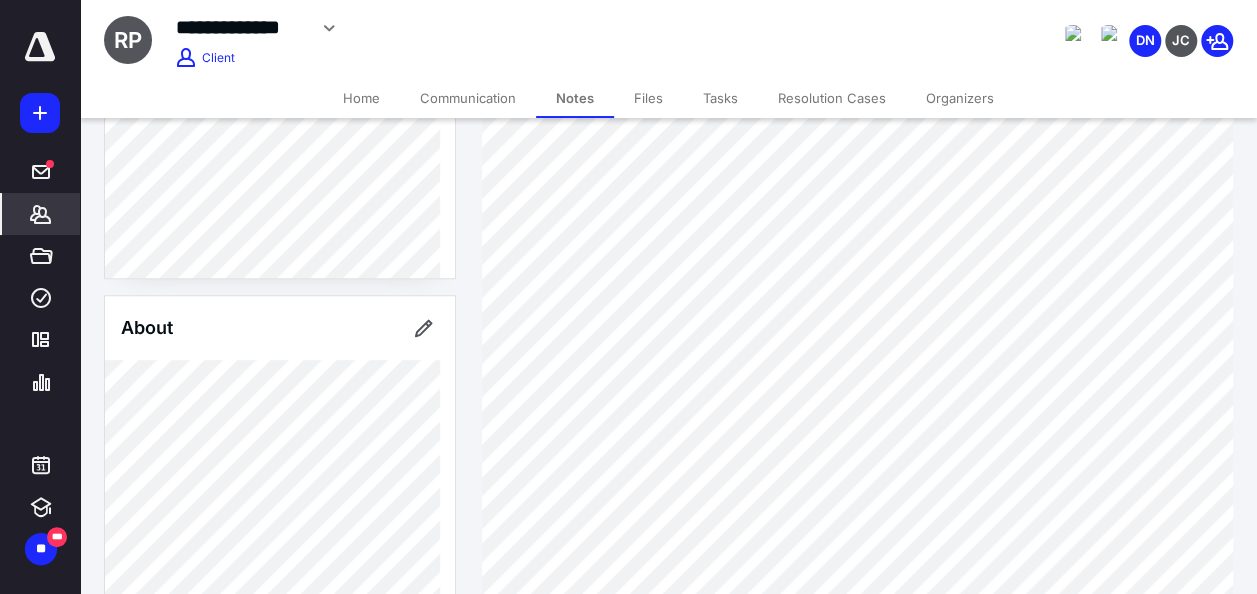 scroll, scrollTop: 294, scrollLeft: 0, axis: vertical 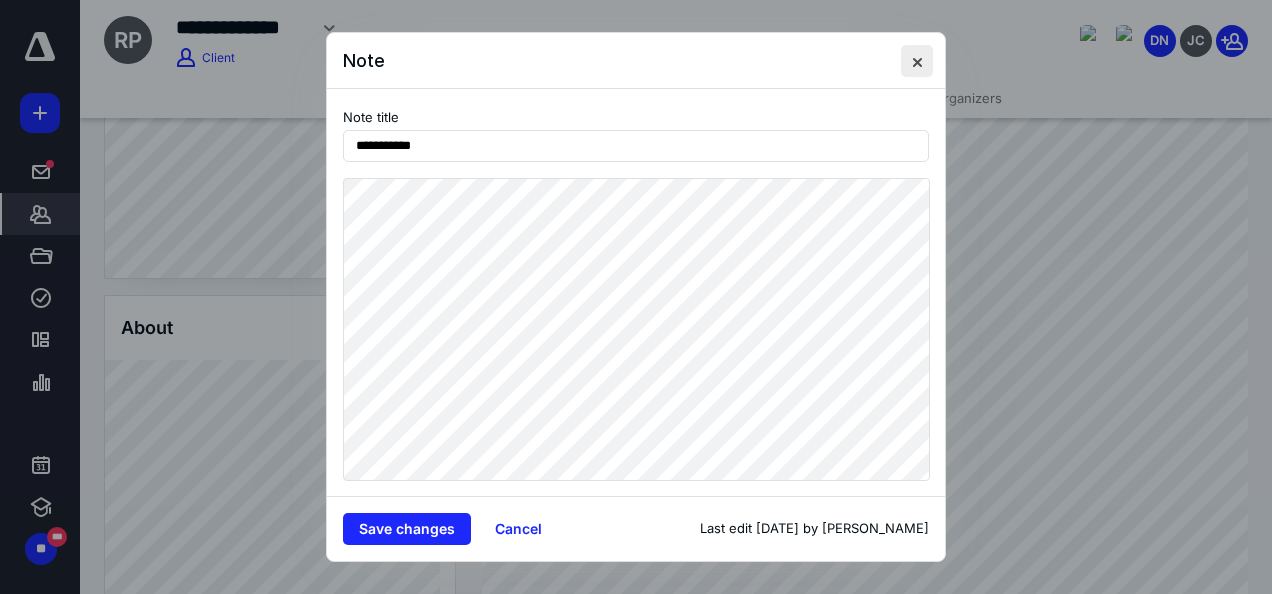 click at bounding box center (917, 61) 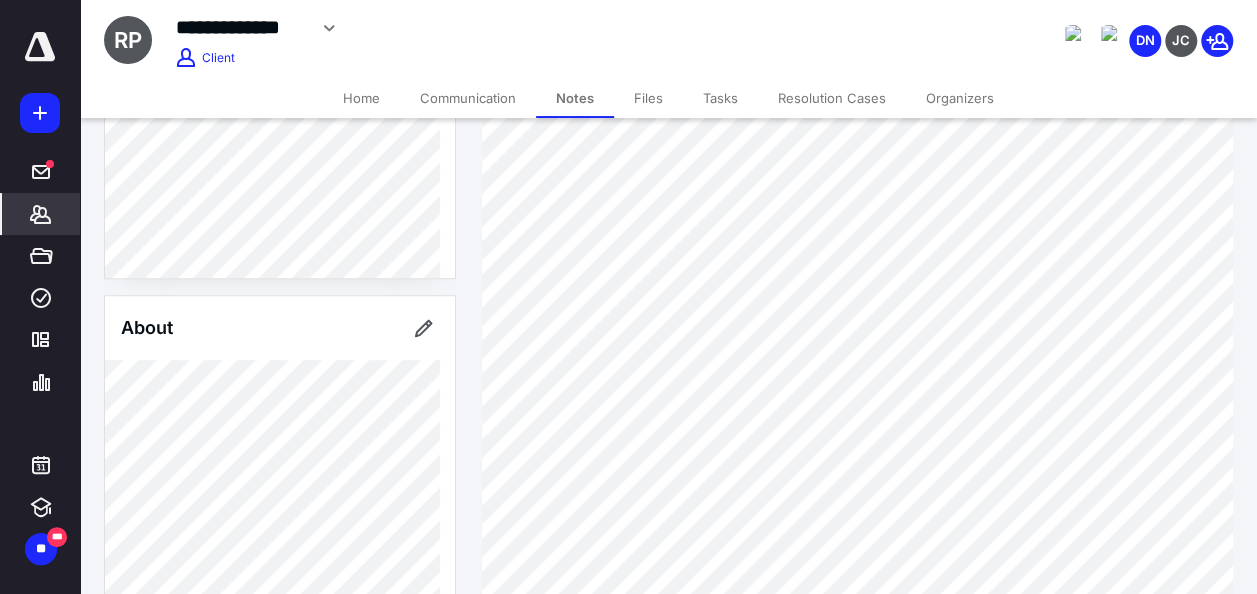 scroll, scrollTop: 591, scrollLeft: 0, axis: vertical 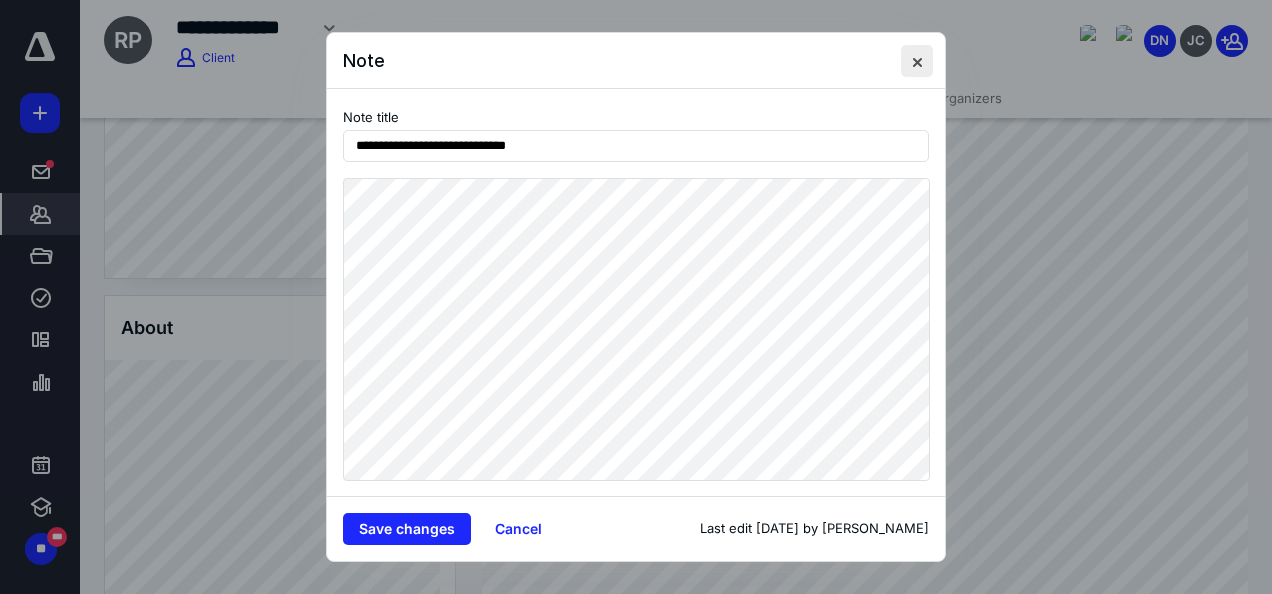 click at bounding box center [917, 61] 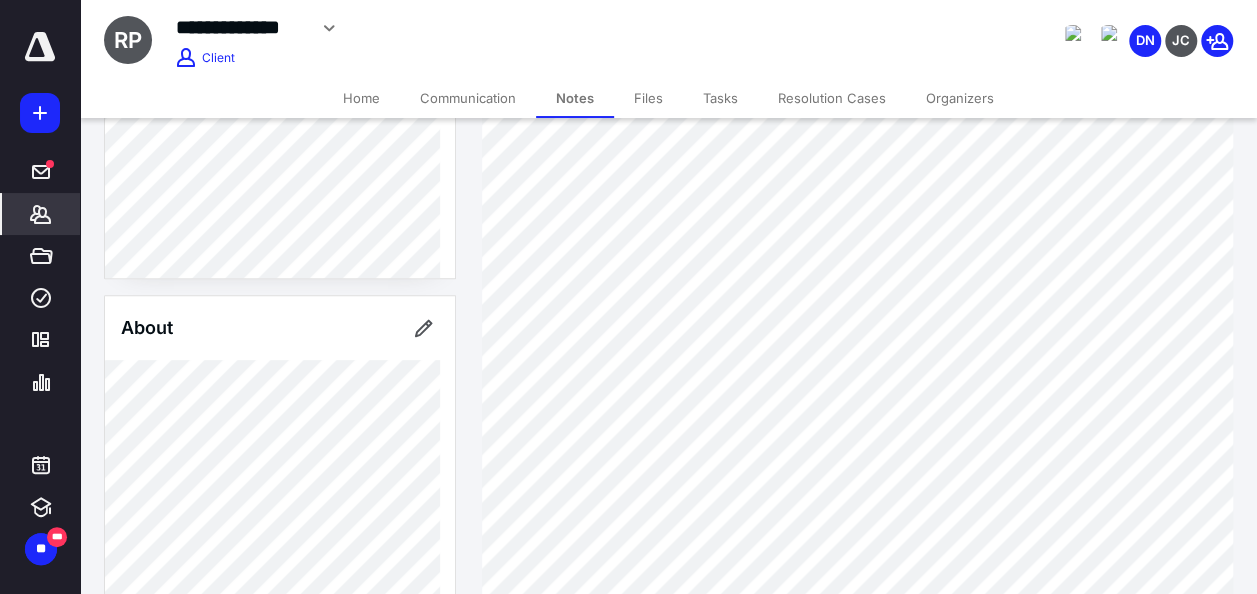 click on "Home" at bounding box center [361, 98] 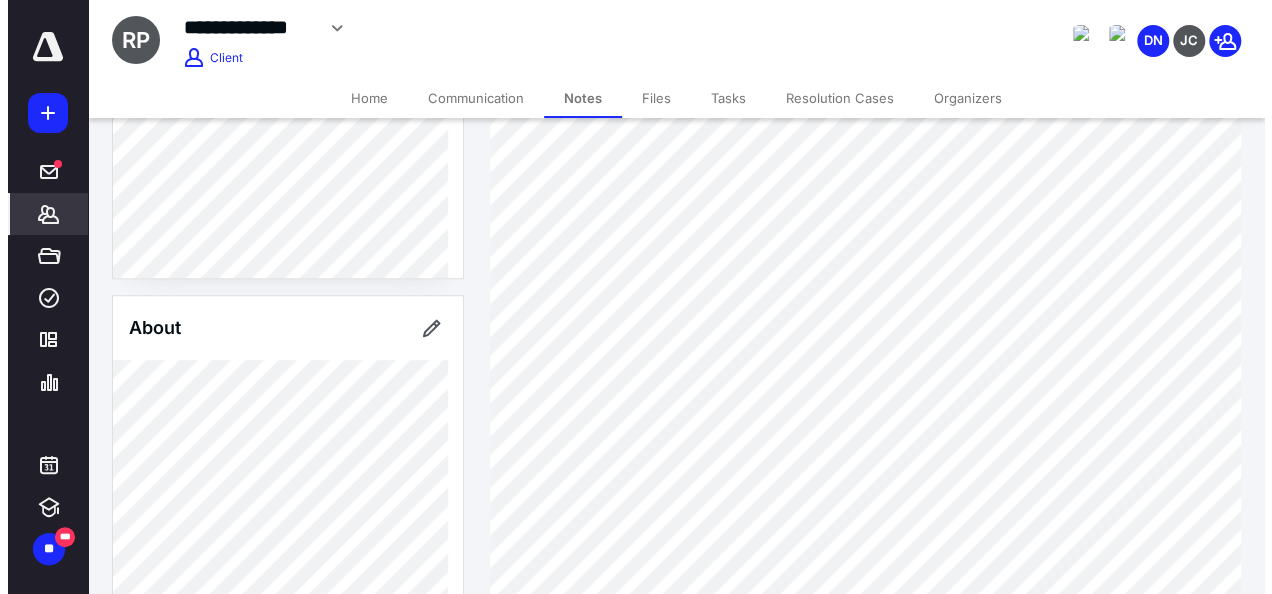 scroll, scrollTop: 0, scrollLeft: 0, axis: both 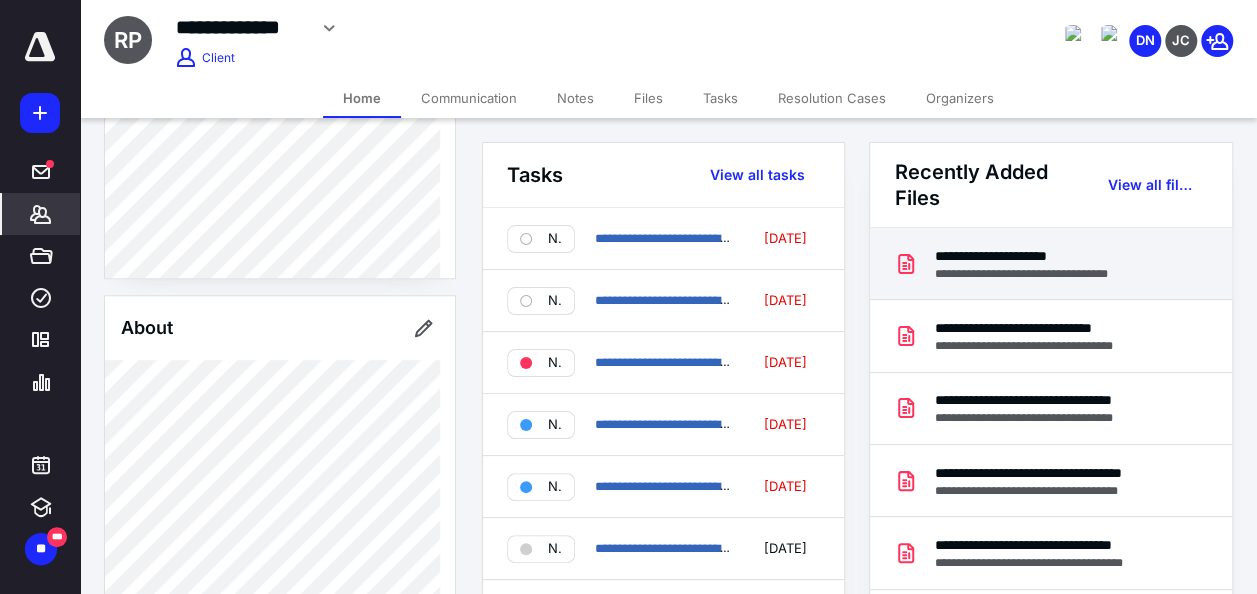 click on "**********" at bounding box center [1040, 256] 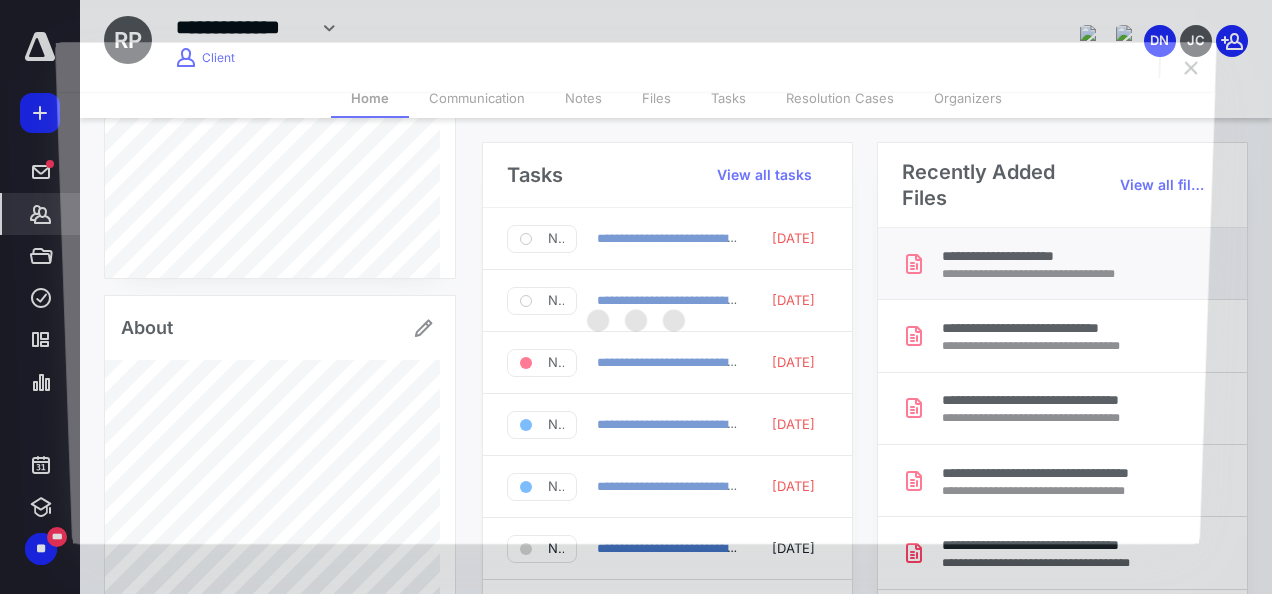 click at bounding box center [635, 318] 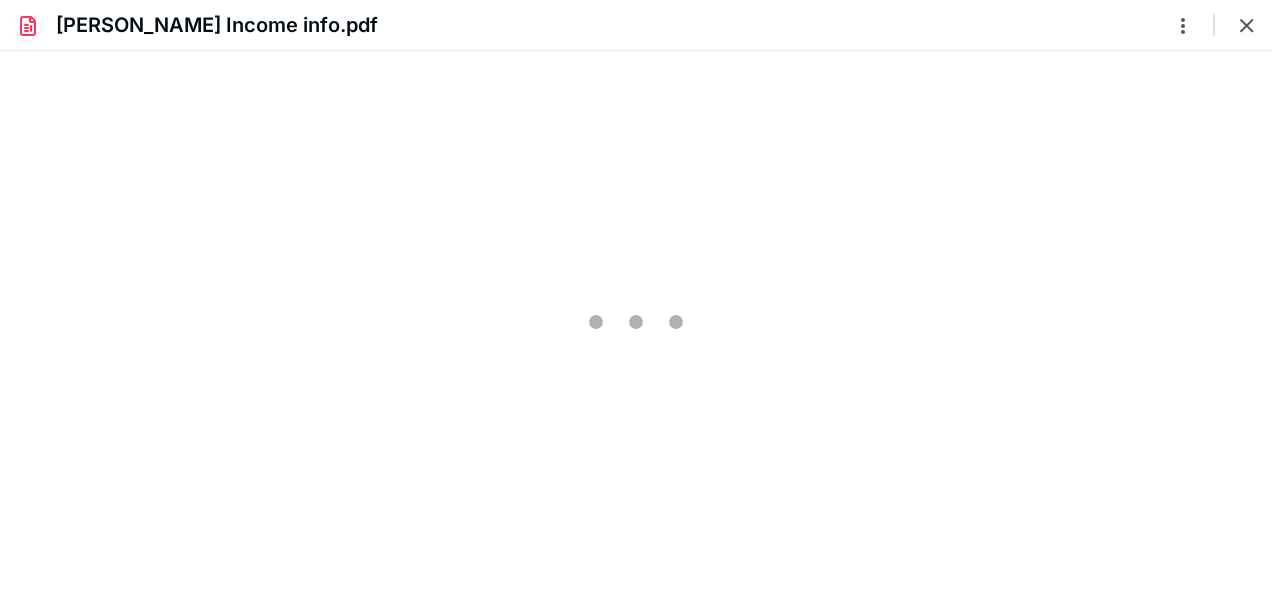 scroll, scrollTop: 0, scrollLeft: 0, axis: both 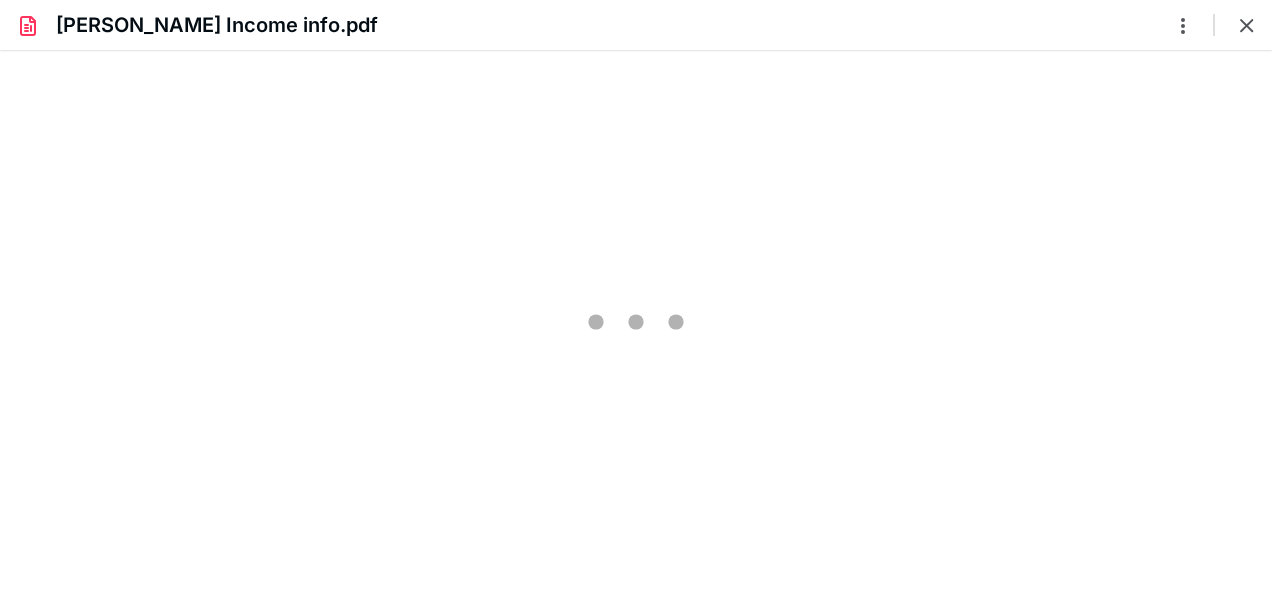 type on "204" 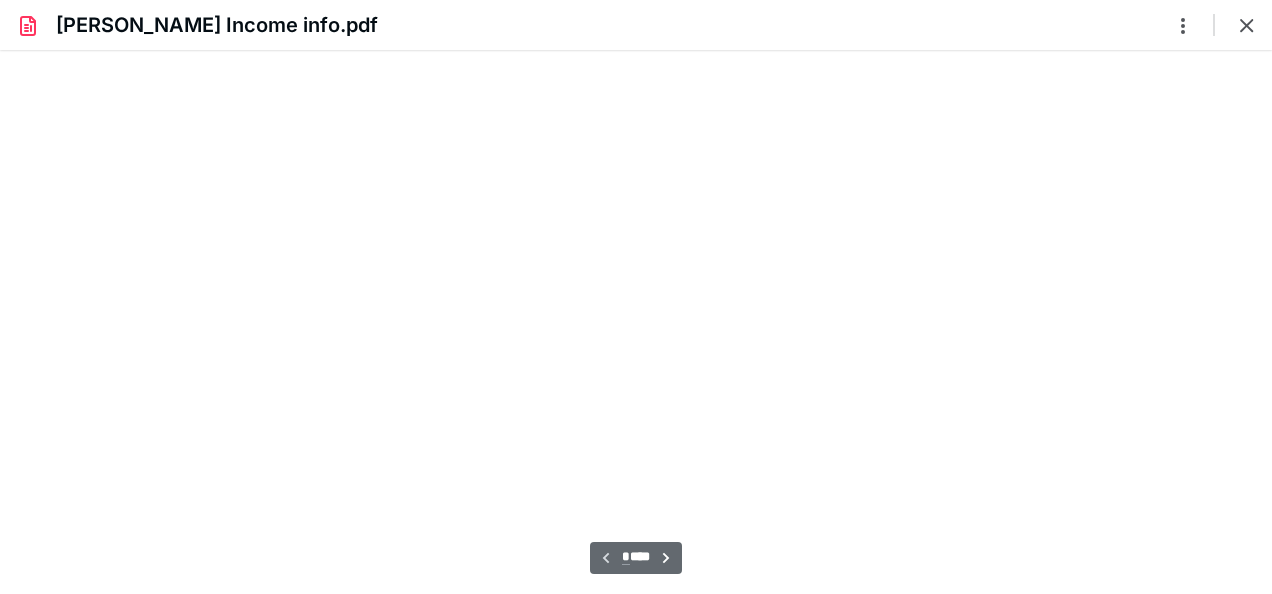 scroll, scrollTop: 44, scrollLeft: 0, axis: vertical 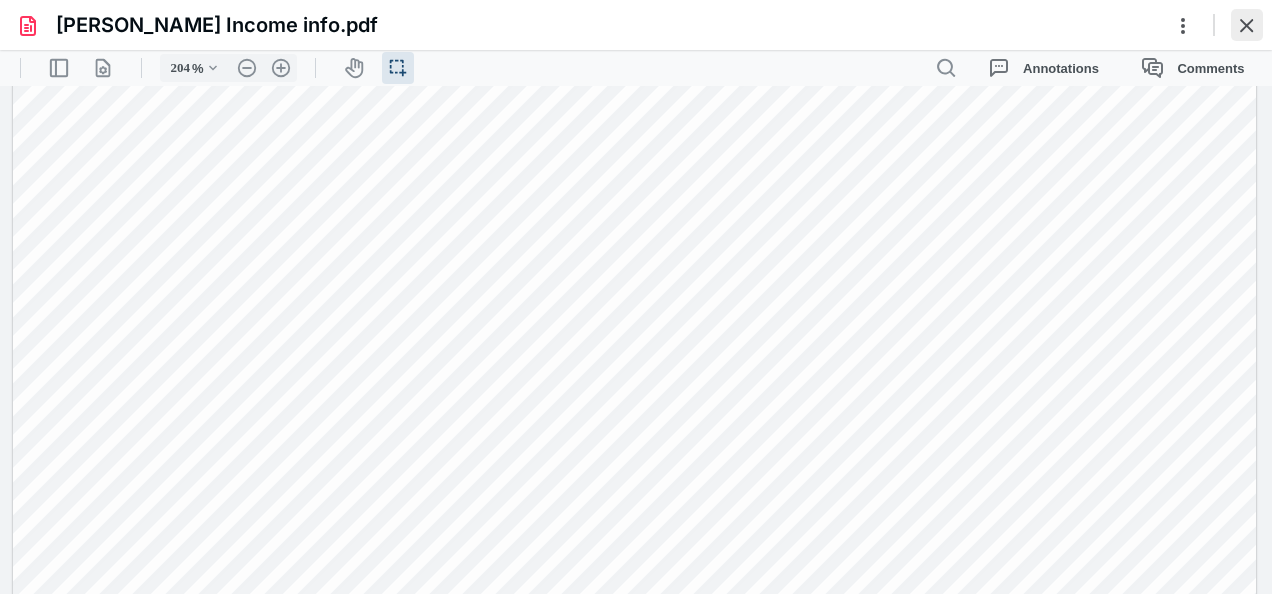 click at bounding box center [1247, 25] 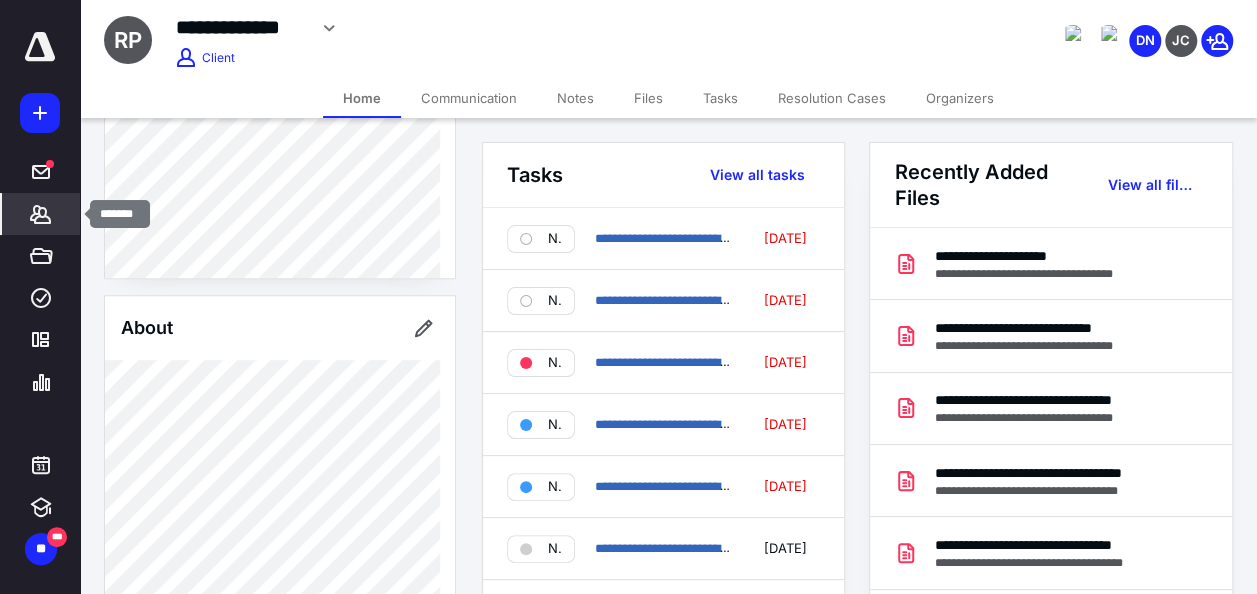 click 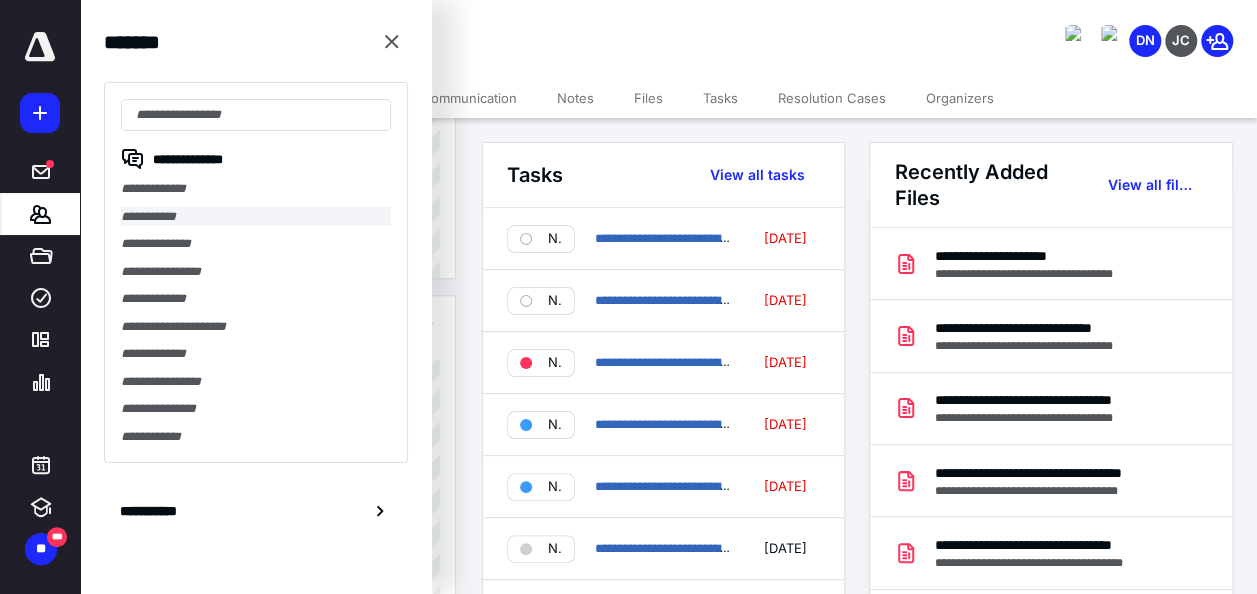 click on "**********" at bounding box center (256, 217) 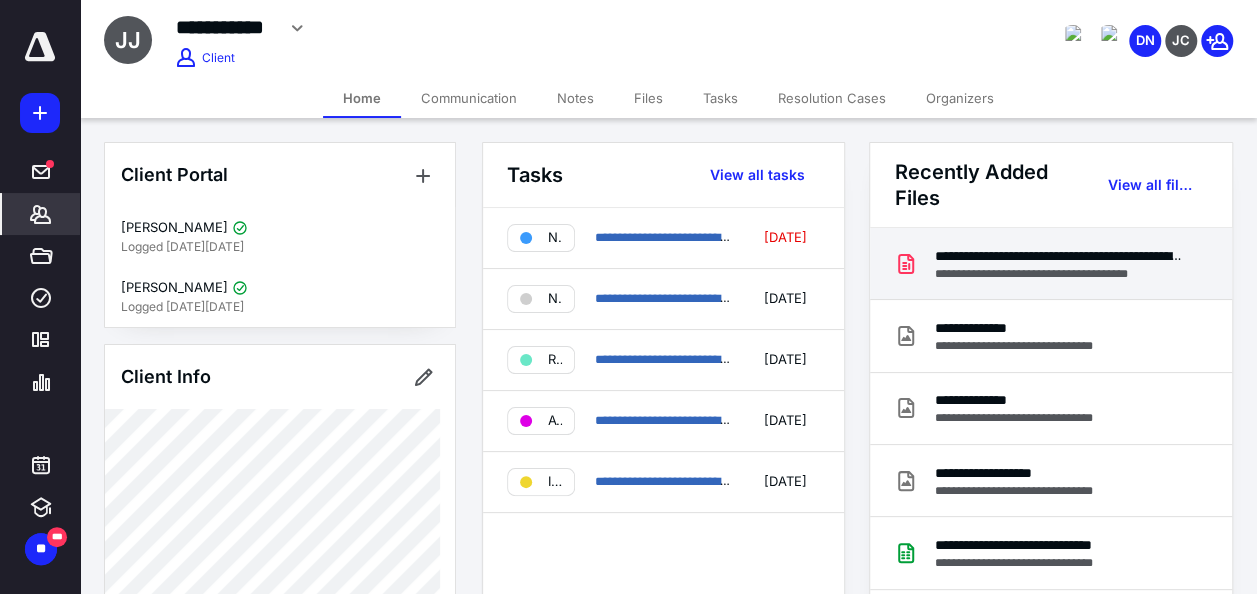 click on "**********" at bounding box center (1059, 256) 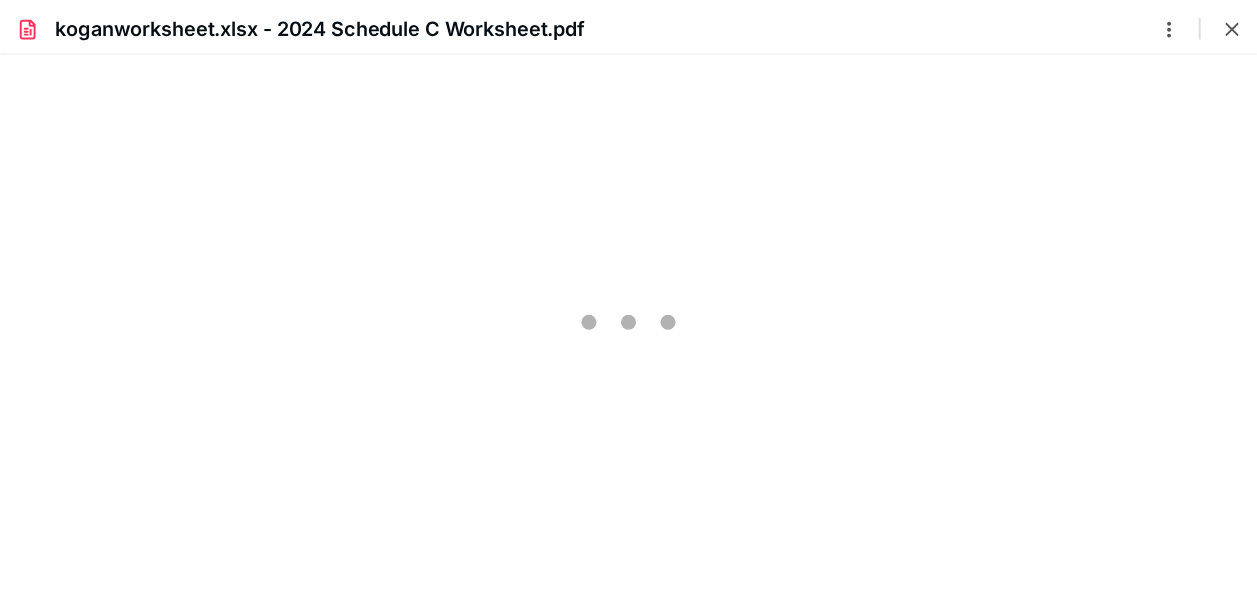 scroll, scrollTop: 0, scrollLeft: 0, axis: both 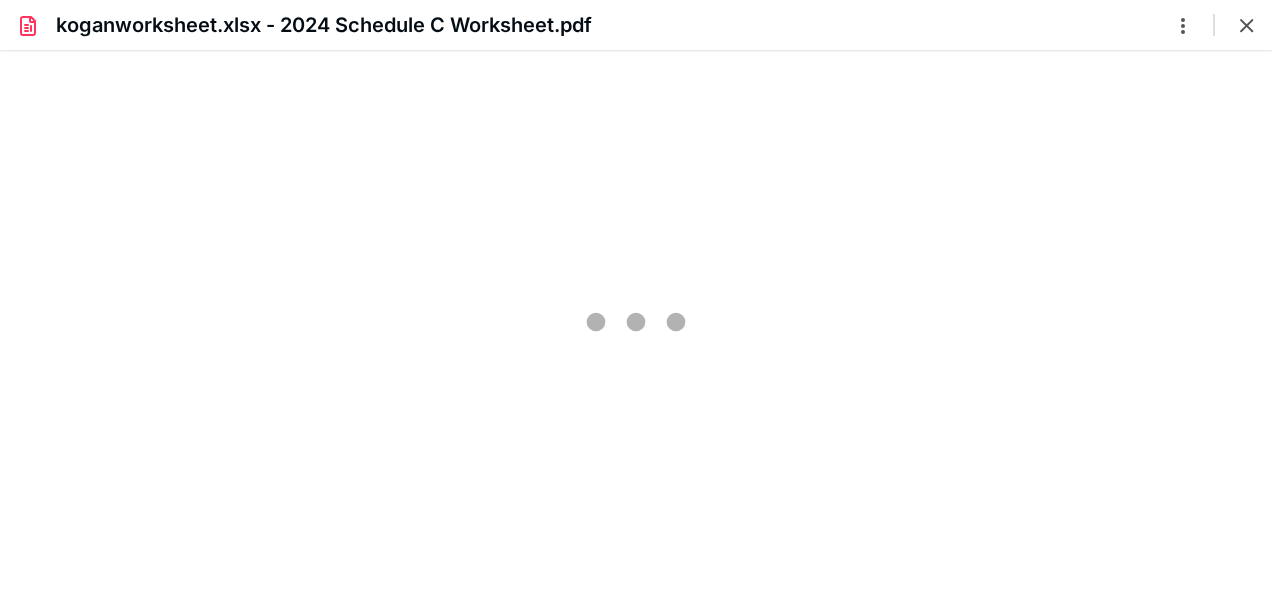 type on "204" 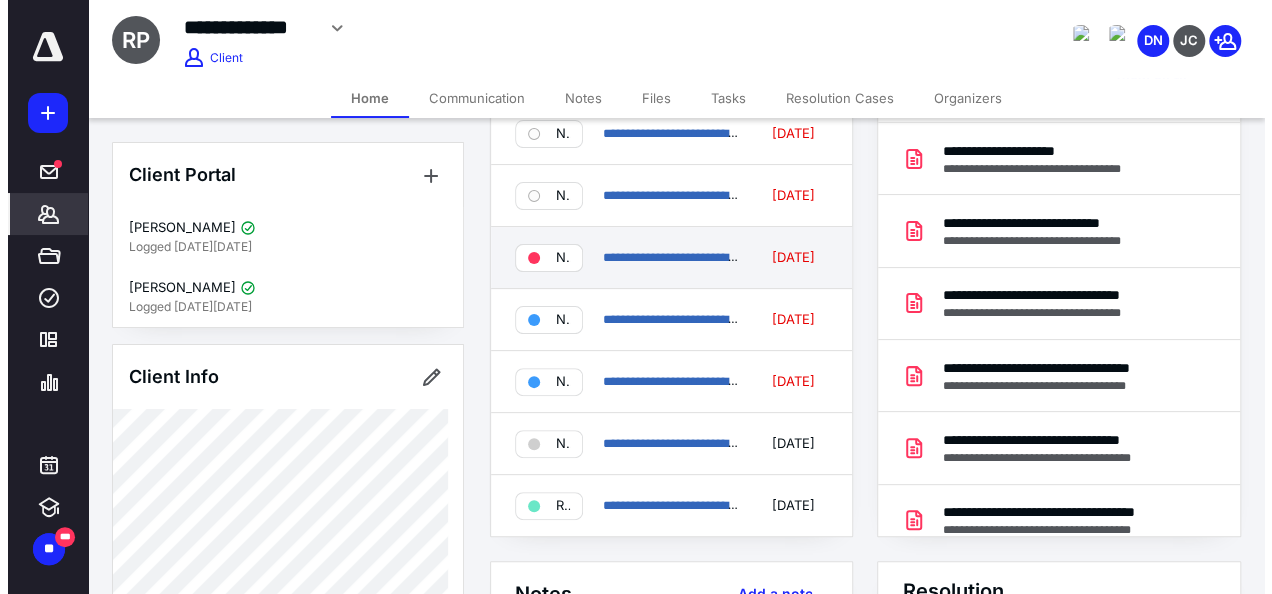 scroll, scrollTop: 0, scrollLeft: 0, axis: both 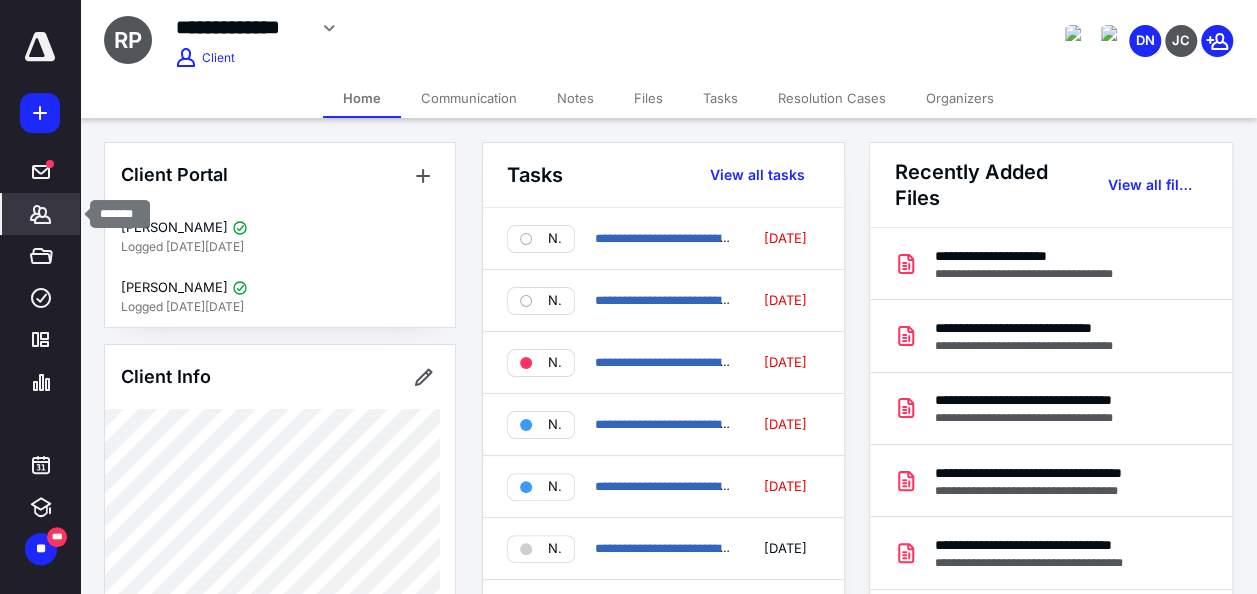 click 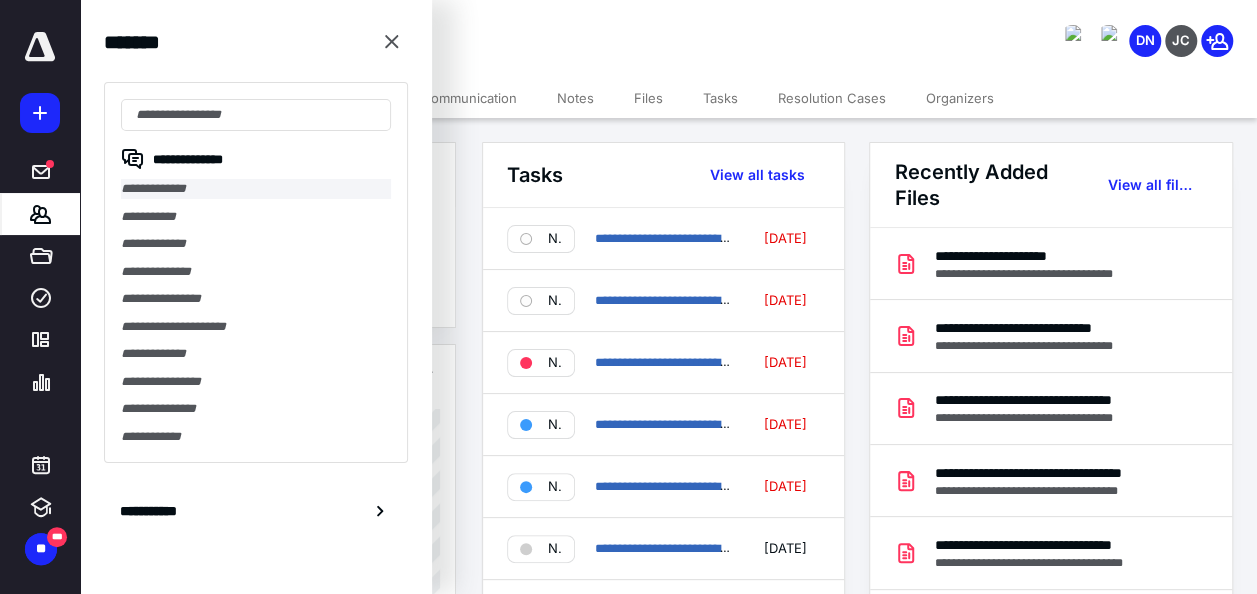 click on "**********" at bounding box center (256, 189) 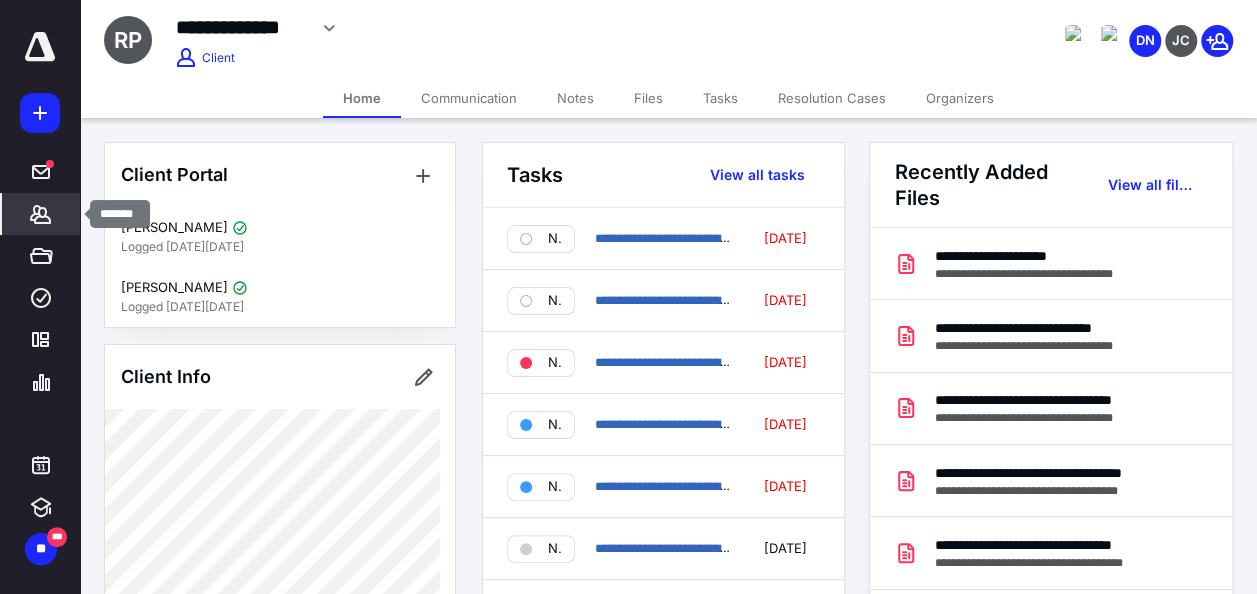 click on "*******" at bounding box center (41, 214) 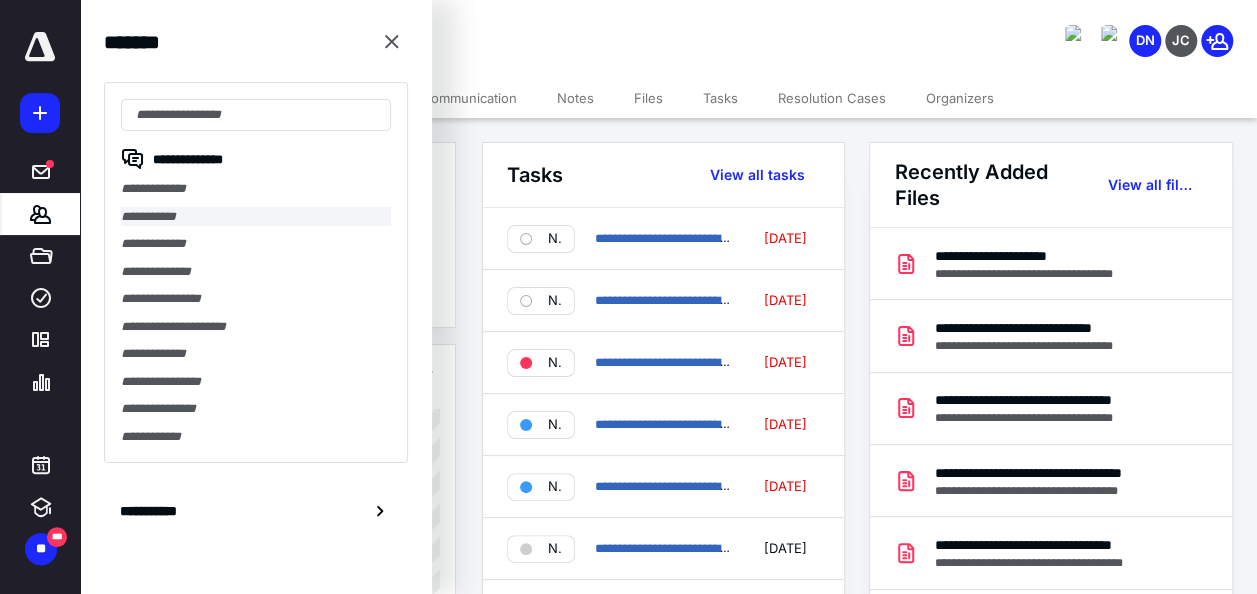 click on "**********" at bounding box center [256, 217] 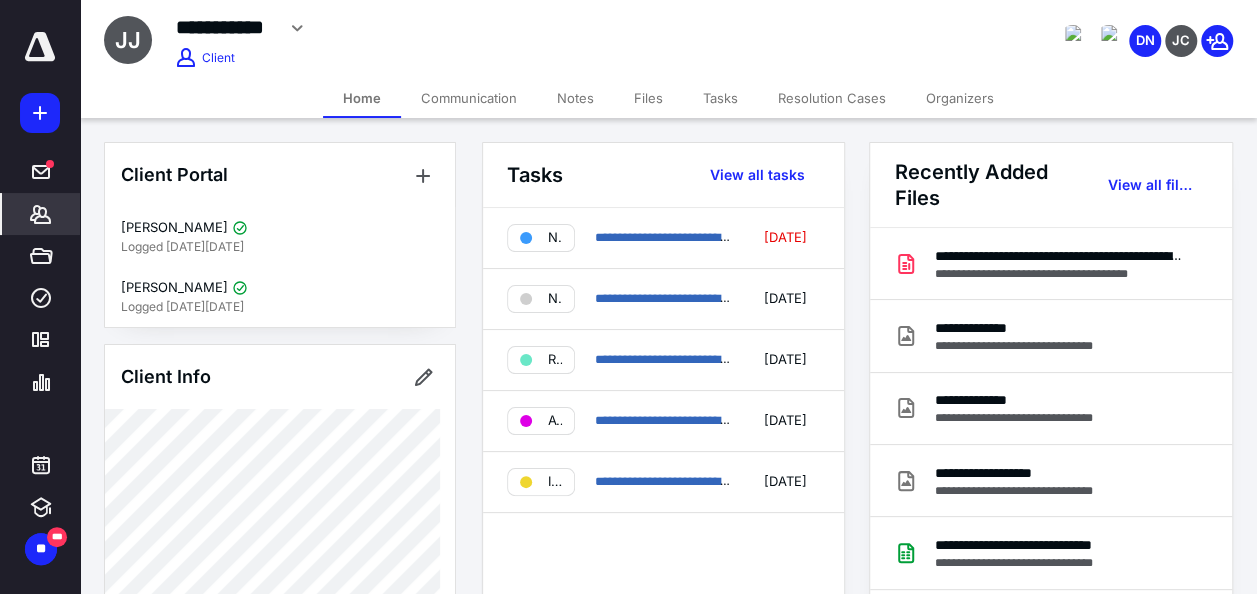 click on "Files" at bounding box center [648, 98] 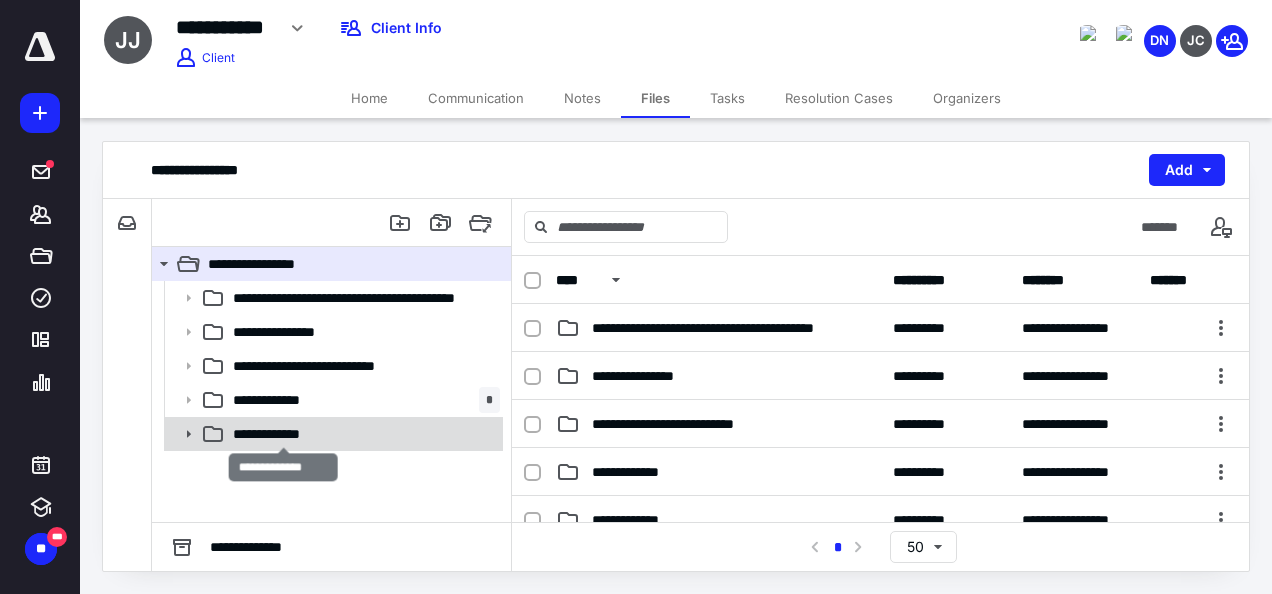 click on "**********" at bounding box center [284, 434] 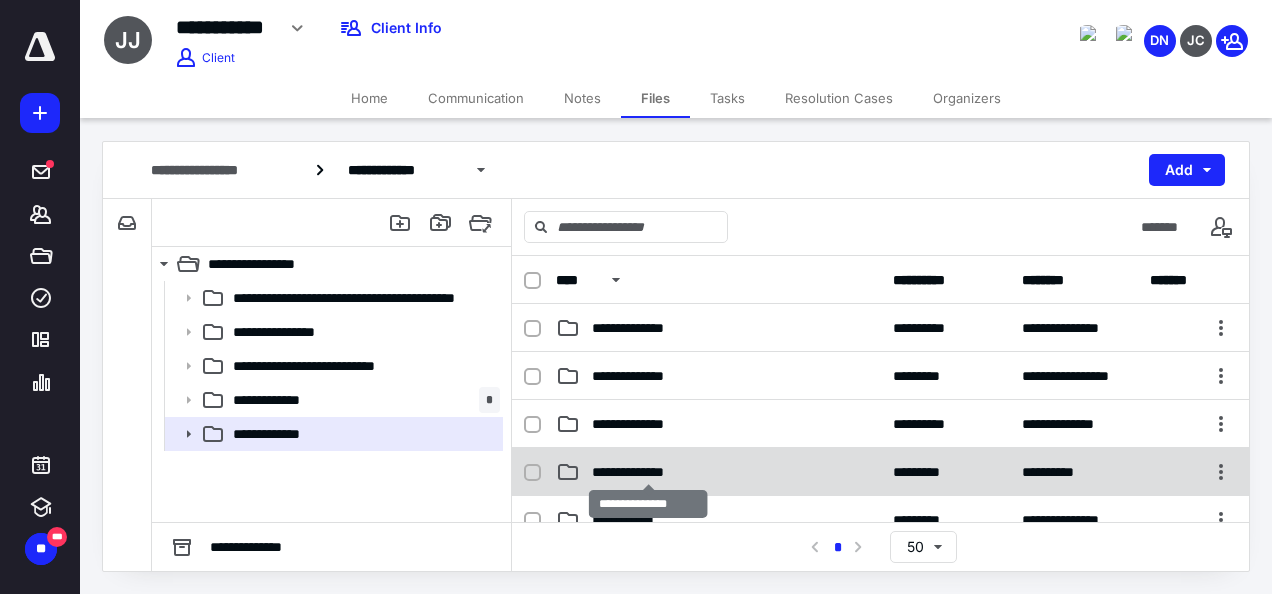 click on "**********" at bounding box center [648, 472] 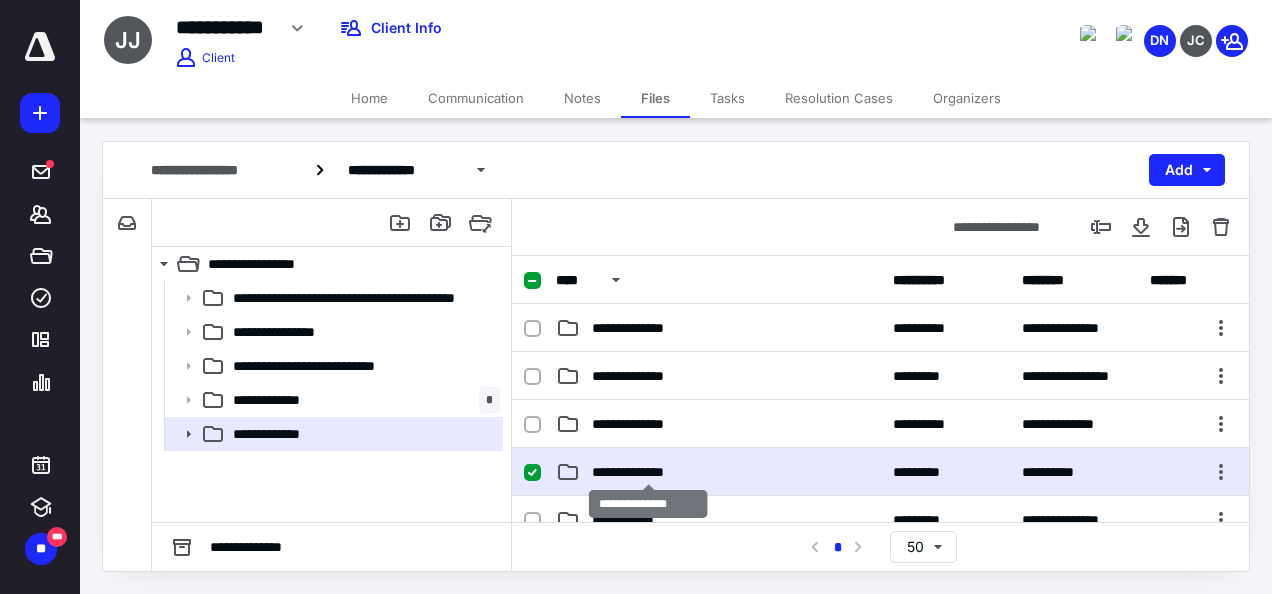 click on "**********" at bounding box center (648, 472) 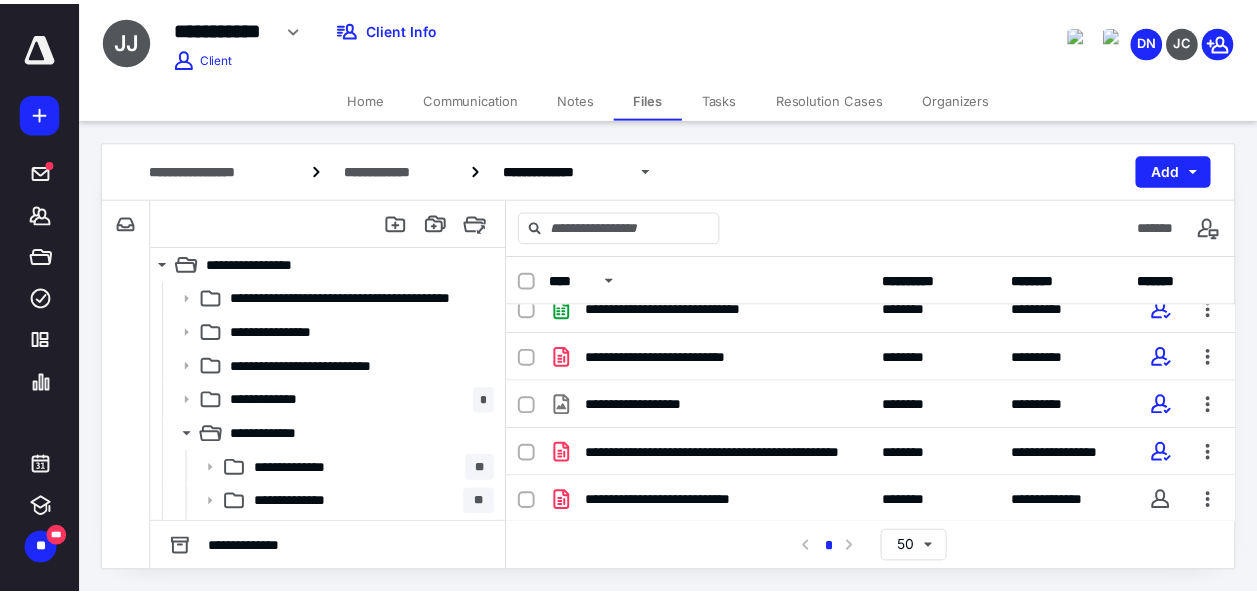 scroll, scrollTop: 0, scrollLeft: 0, axis: both 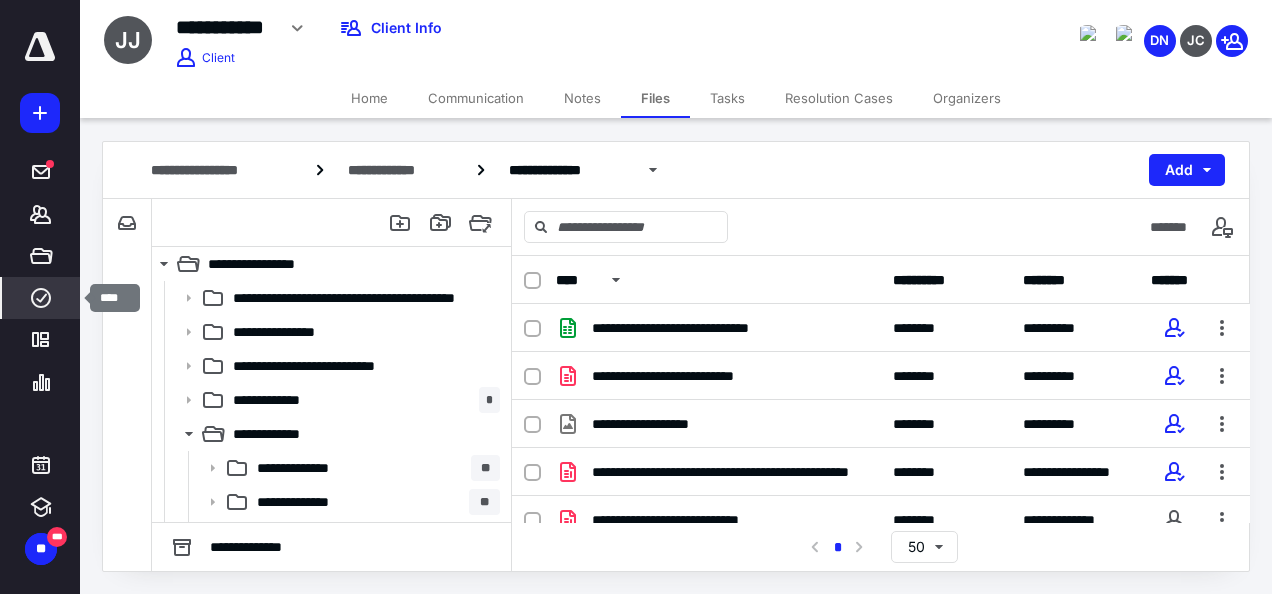 click 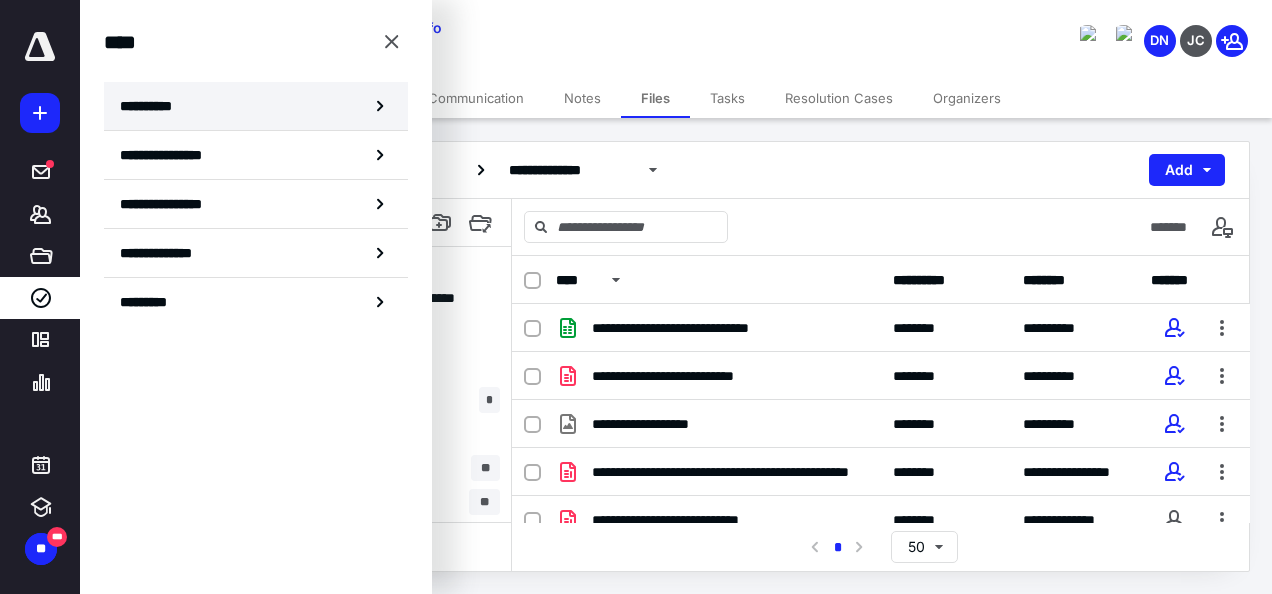 click on "**********" at bounding box center (256, 106) 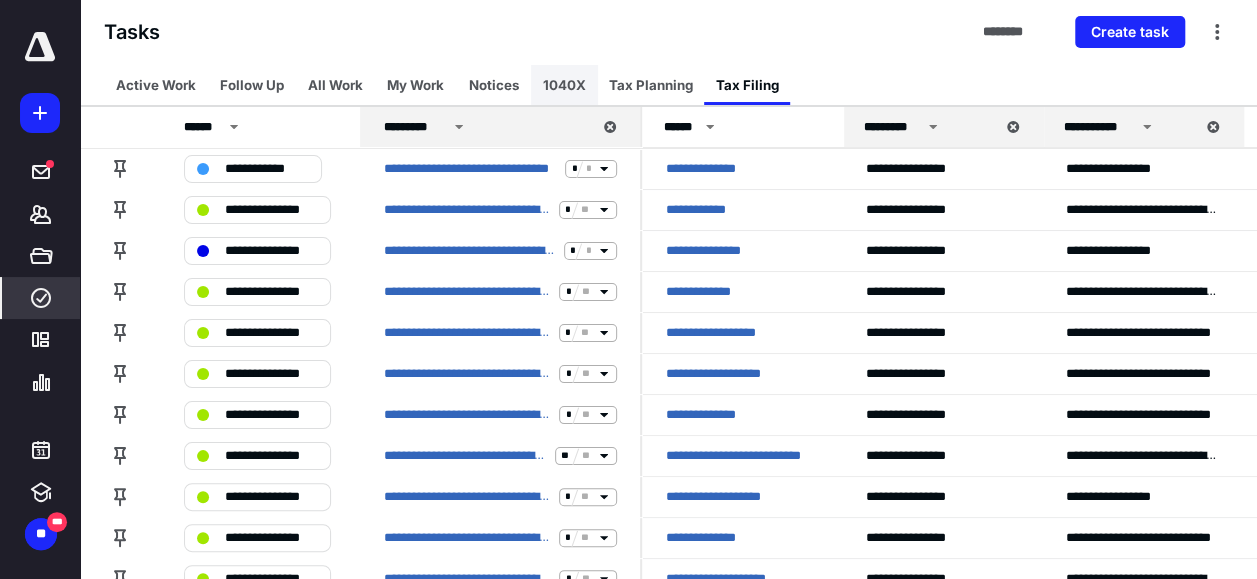 click on "1040X" at bounding box center [564, 85] 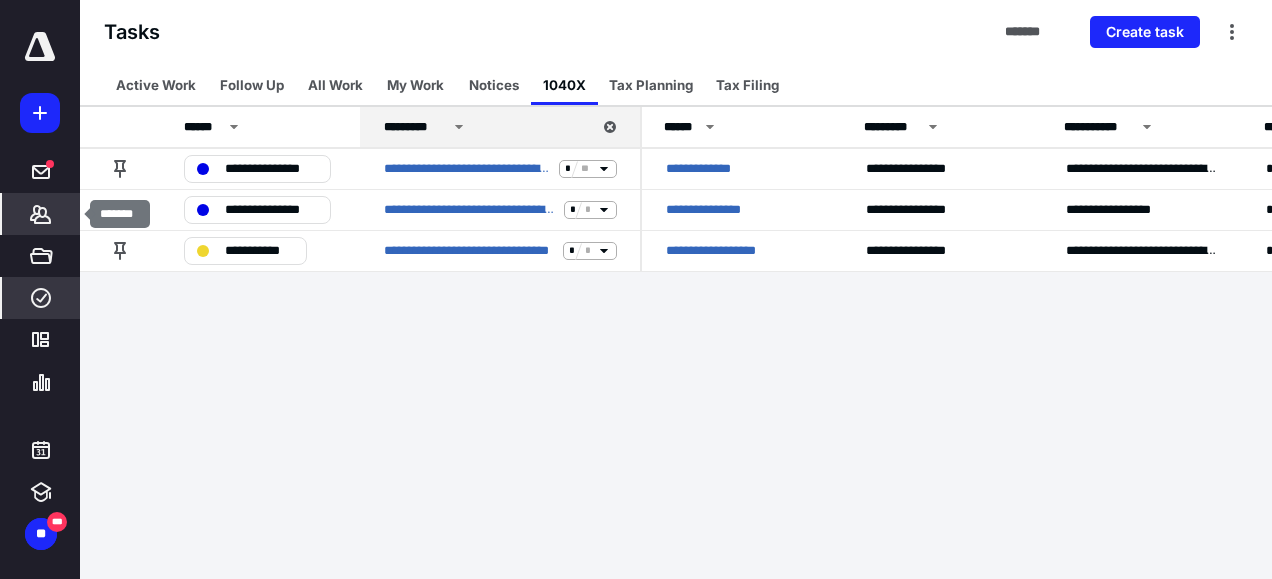 click 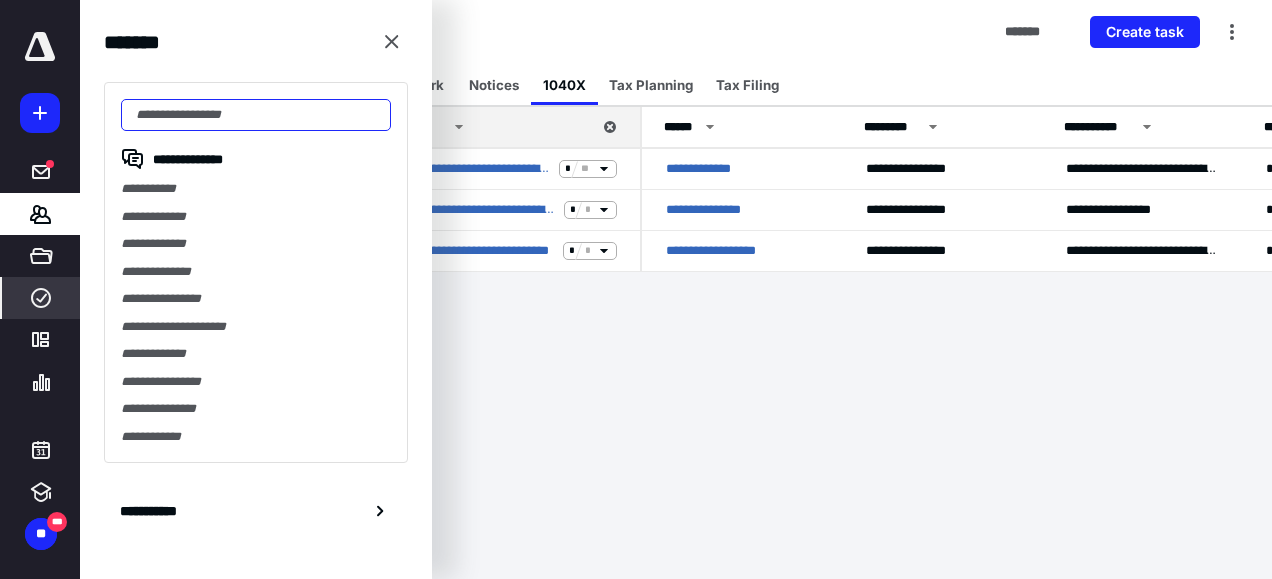 click at bounding box center [256, 115] 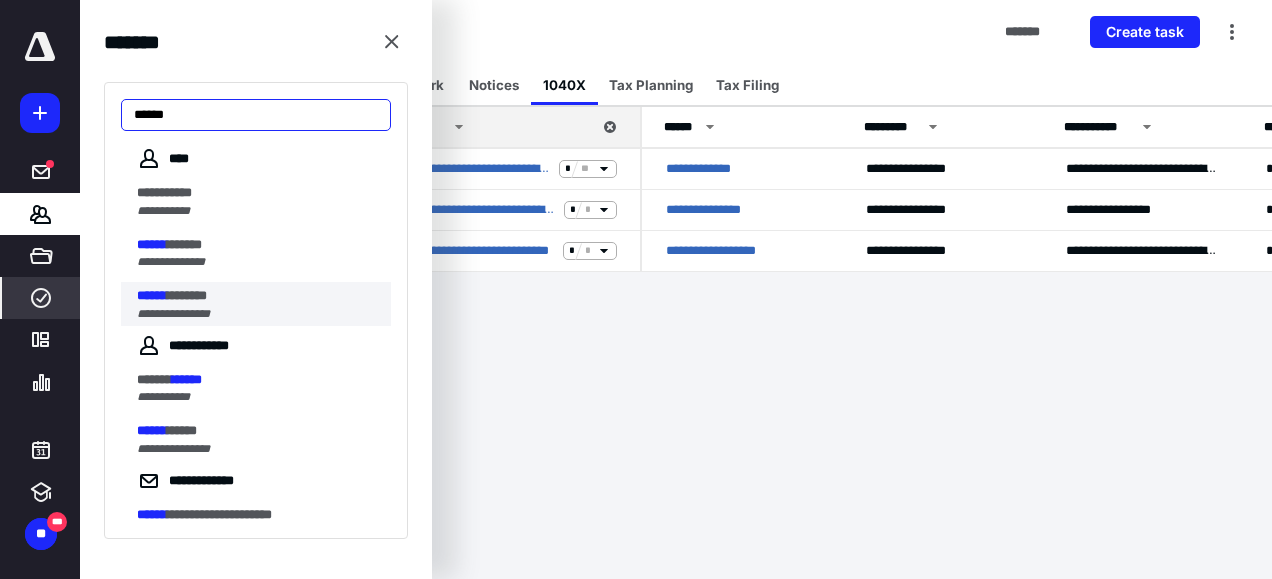 type on "******" 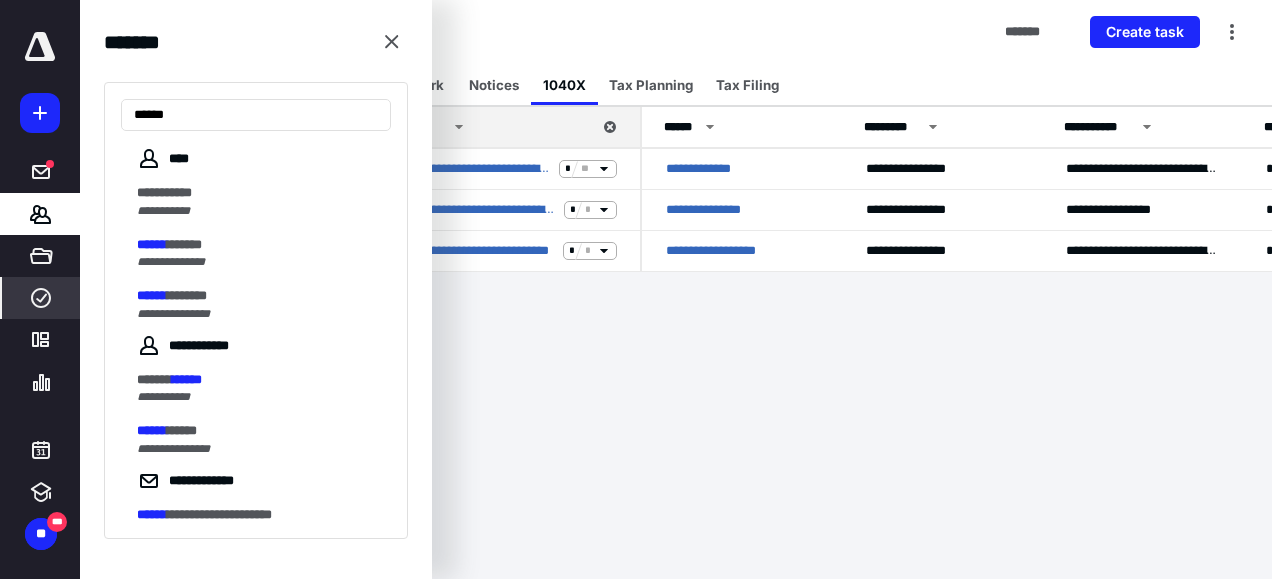 click on "******" at bounding box center [152, 295] 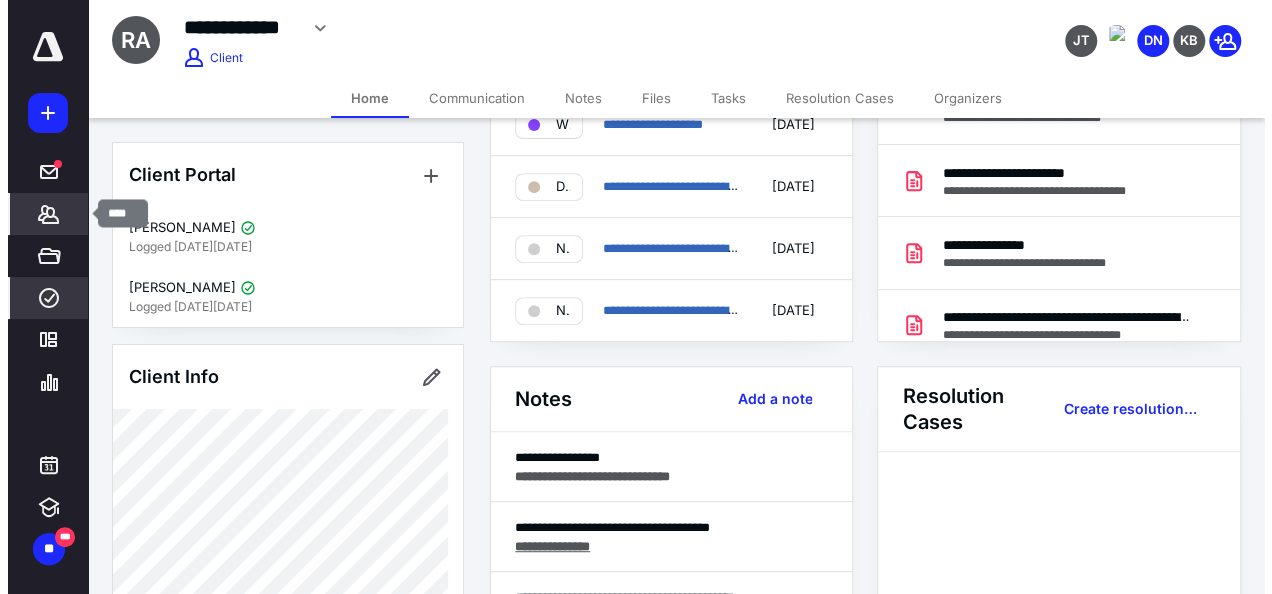 scroll, scrollTop: 0, scrollLeft: 0, axis: both 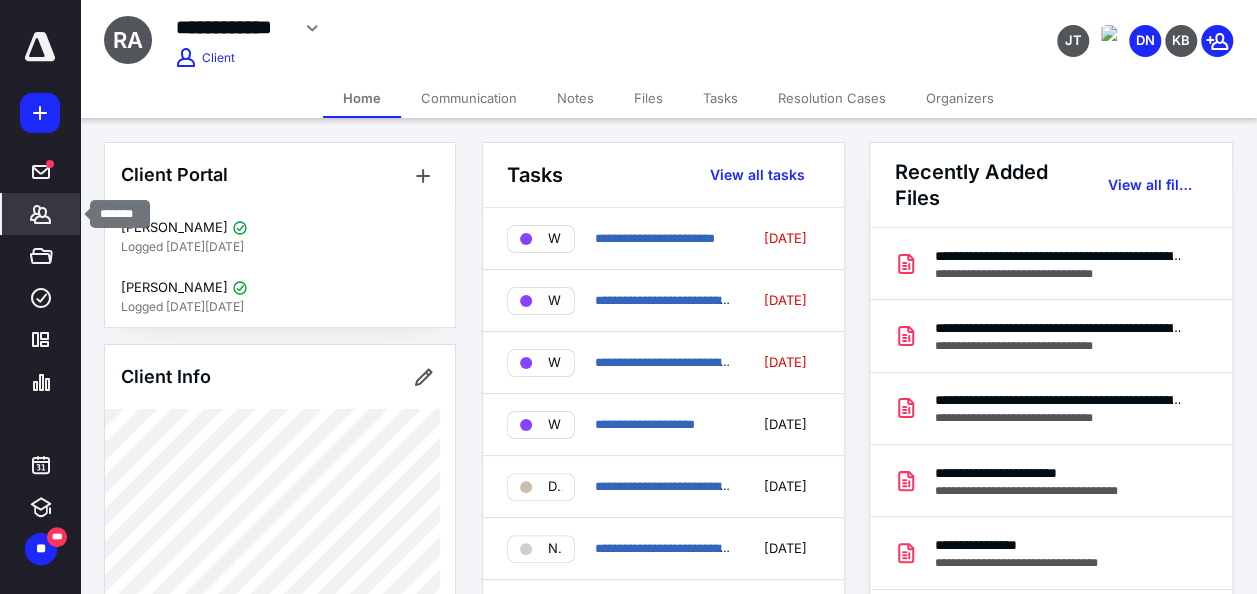 click 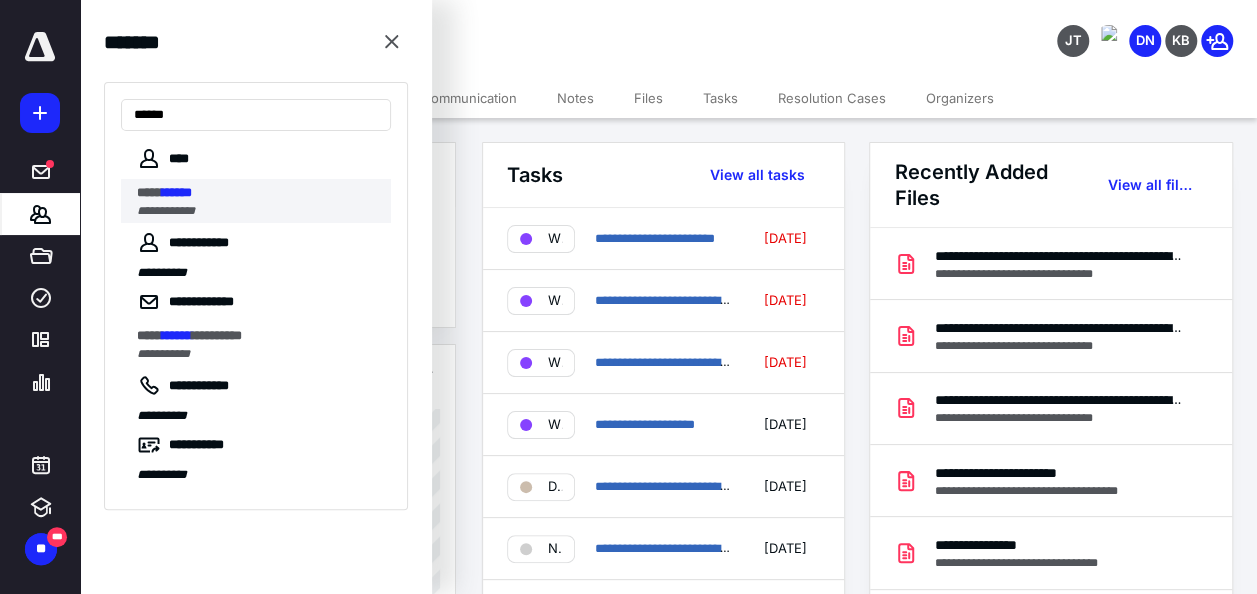 type on "******" 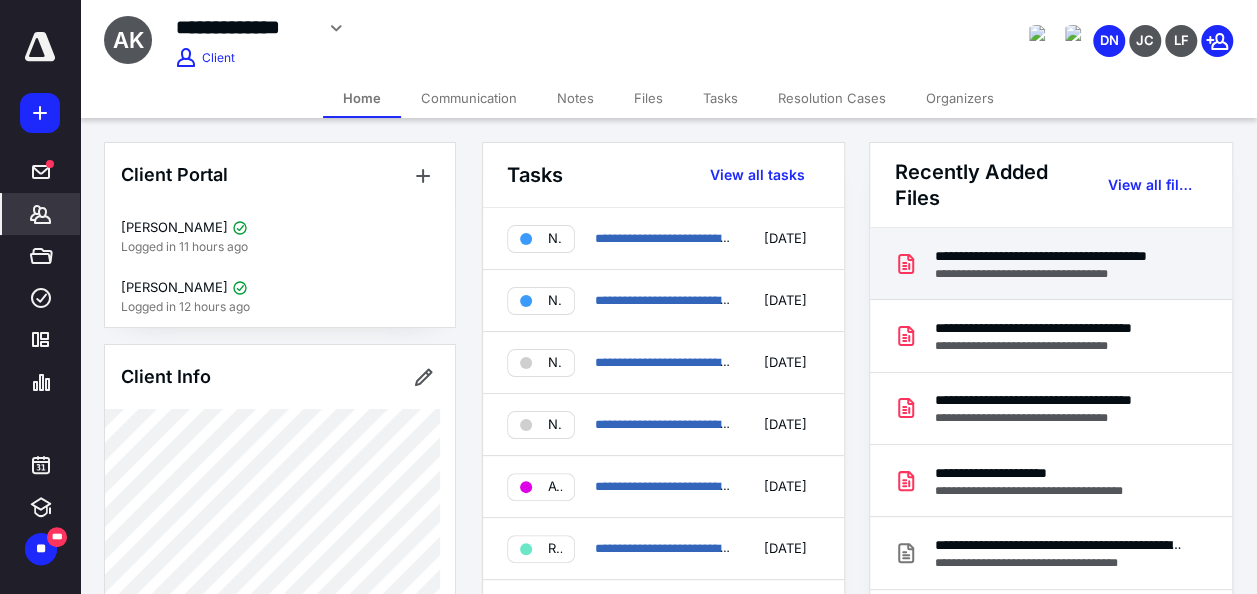 click on "**********" at bounding box center [1059, 256] 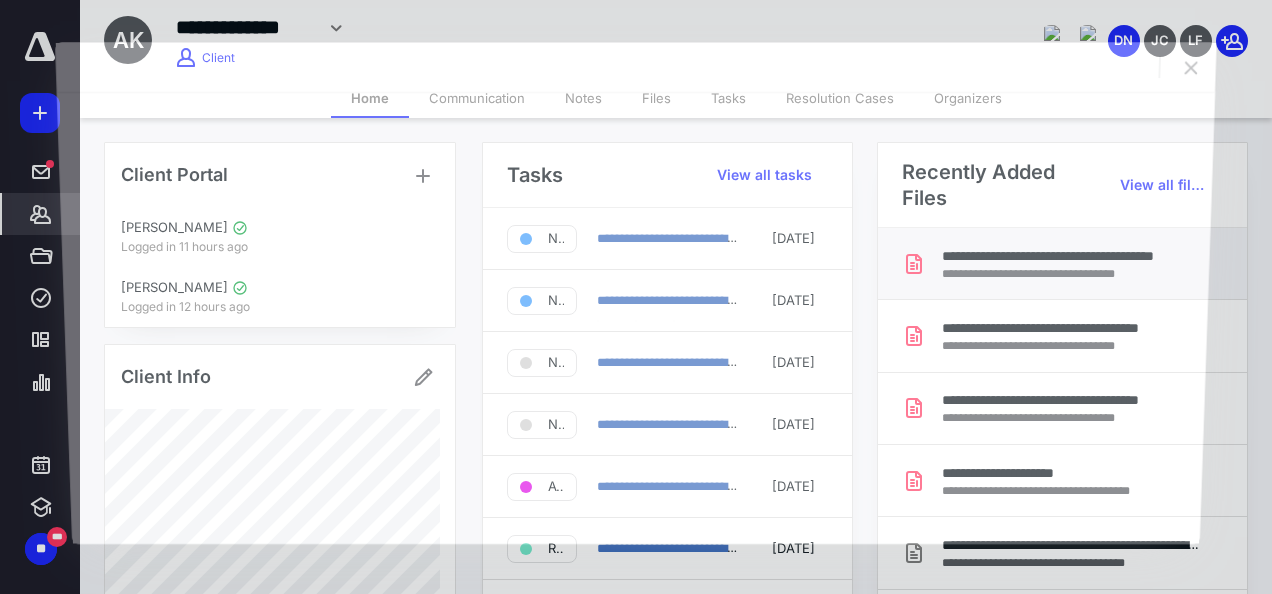 click at bounding box center [635, 318] 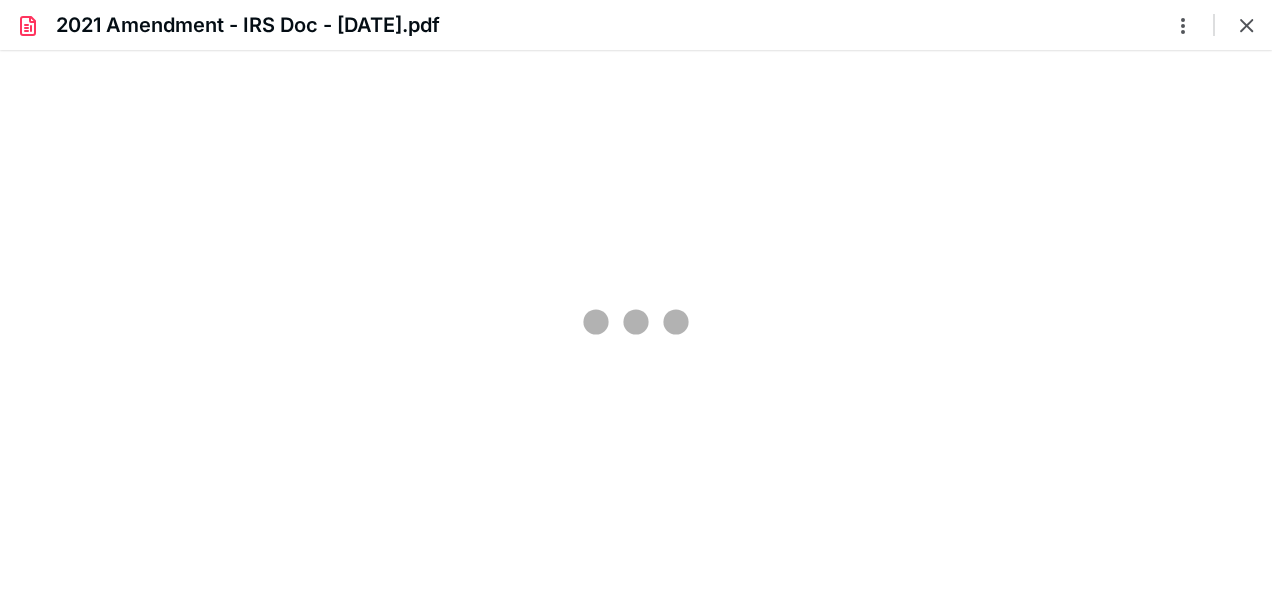 scroll, scrollTop: 0, scrollLeft: 0, axis: both 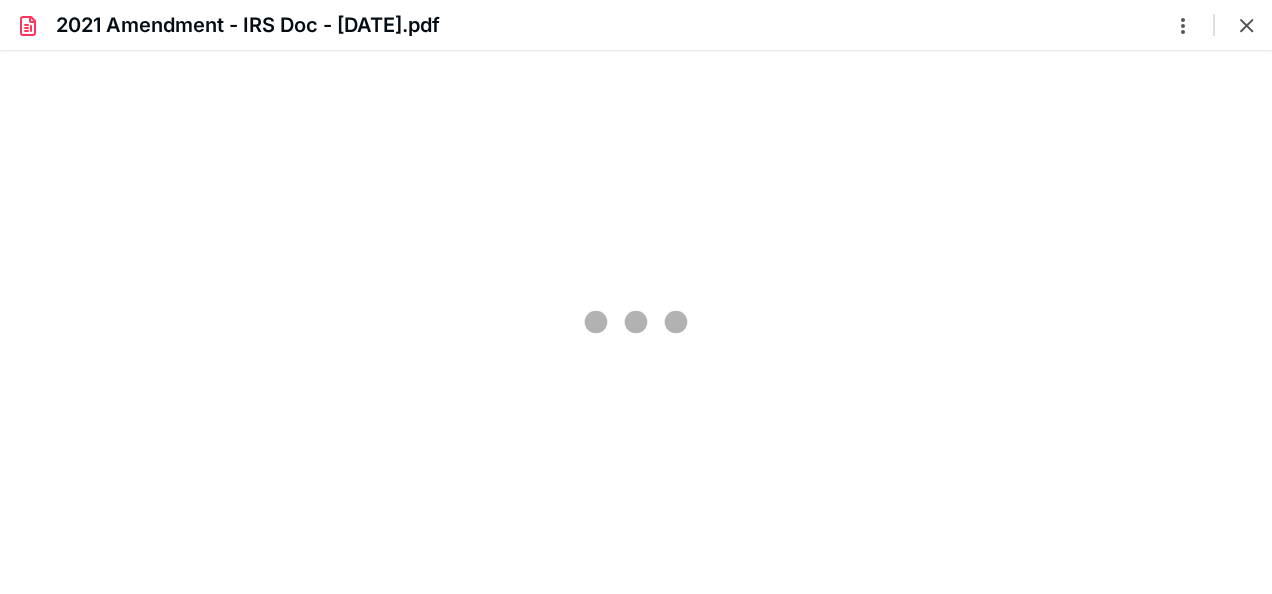 type on "74" 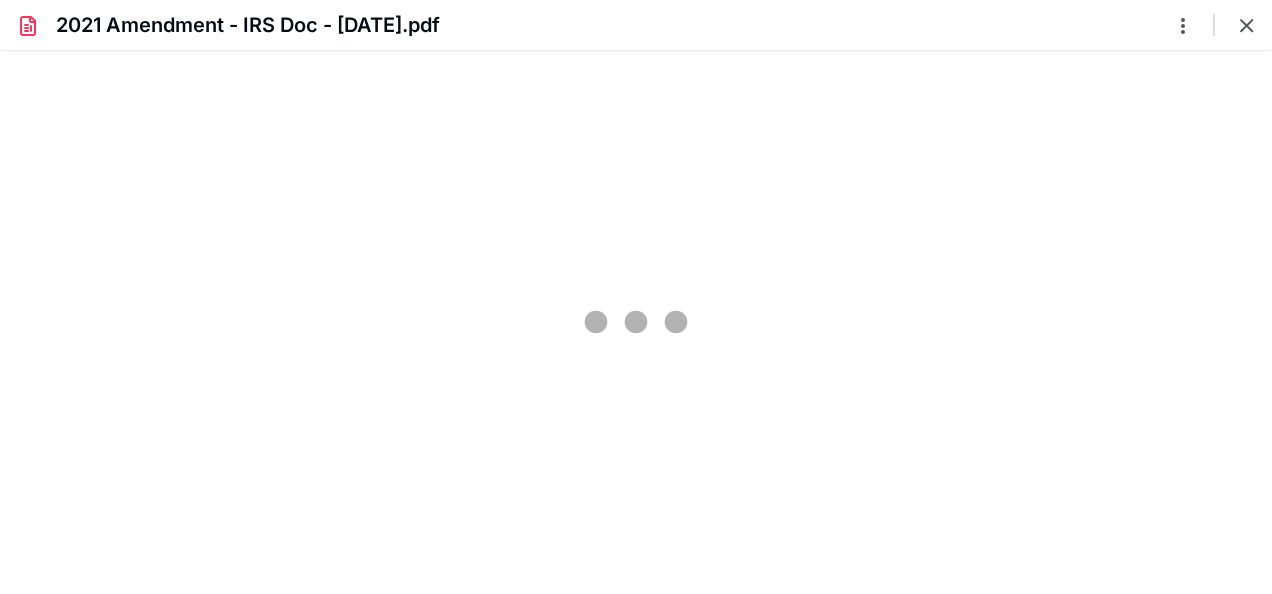 scroll, scrollTop: 39, scrollLeft: 0, axis: vertical 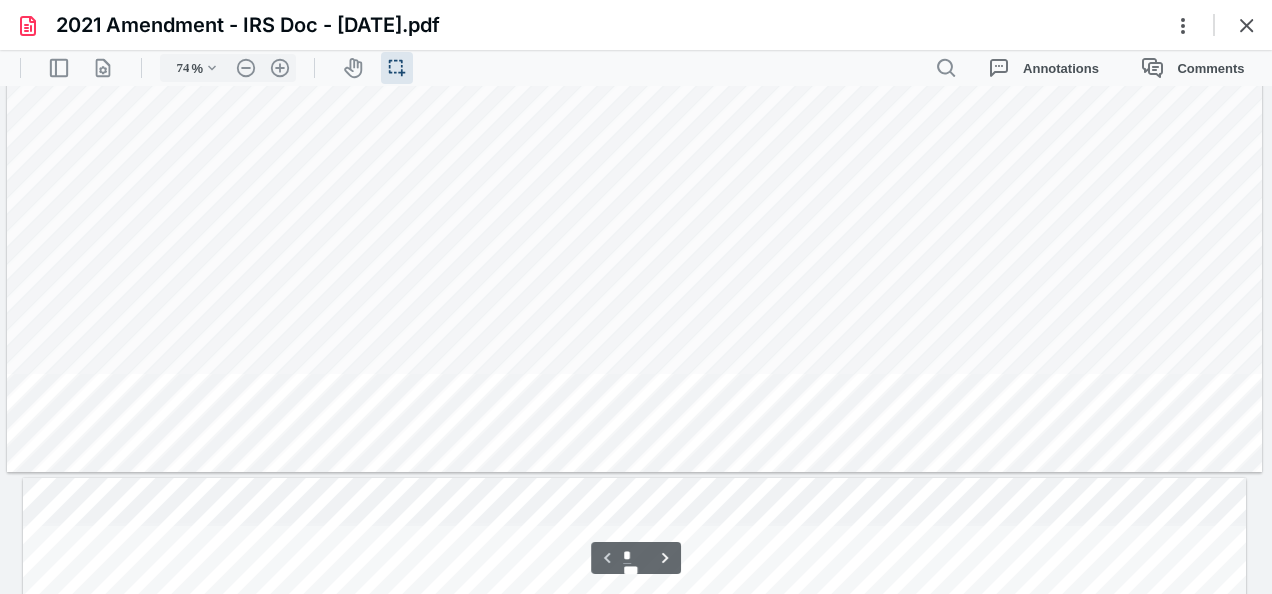 type on "*" 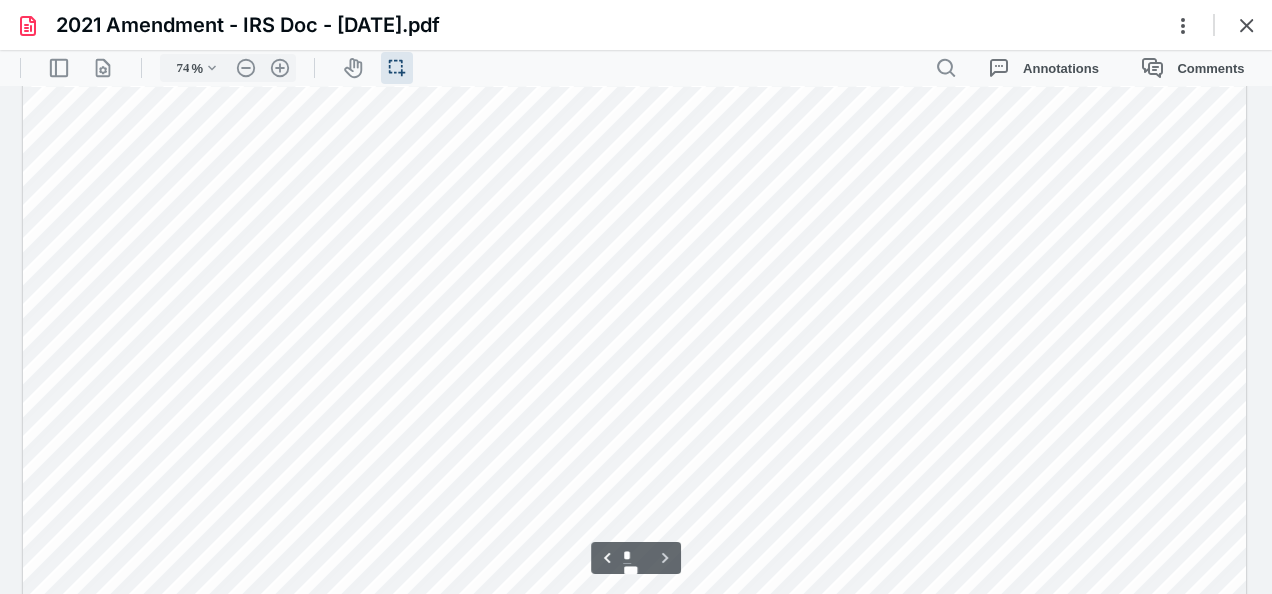 scroll, scrollTop: 1971, scrollLeft: 0, axis: vertical 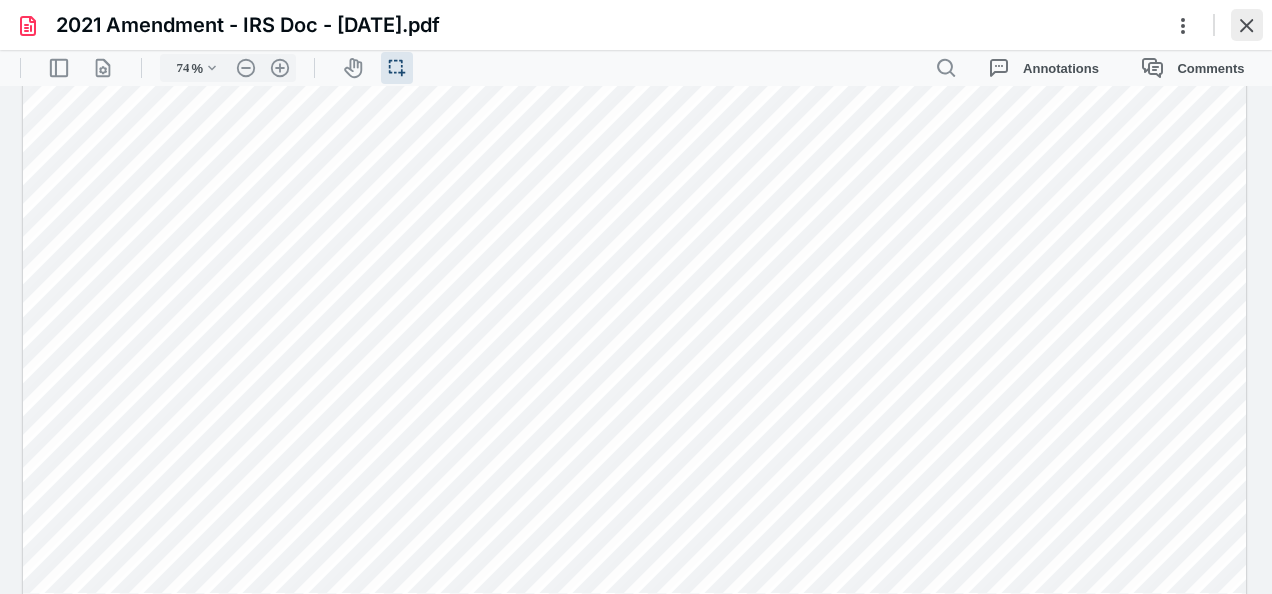 click at bounding box center (1247, 25) 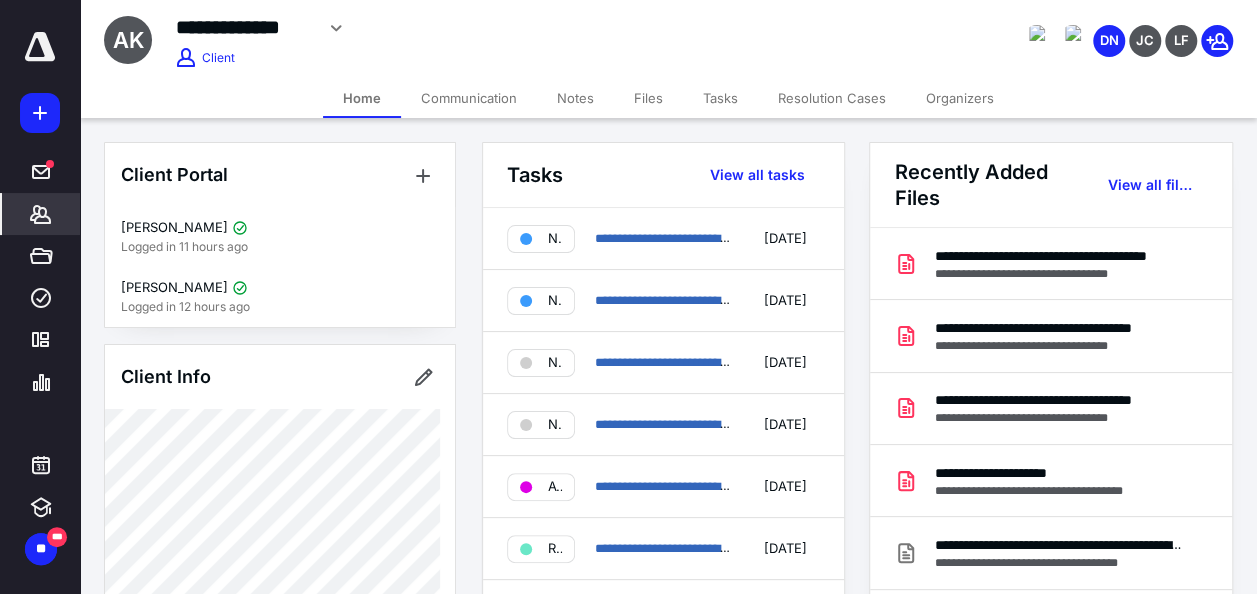 click on "Files" at bounding box center [648, 98] 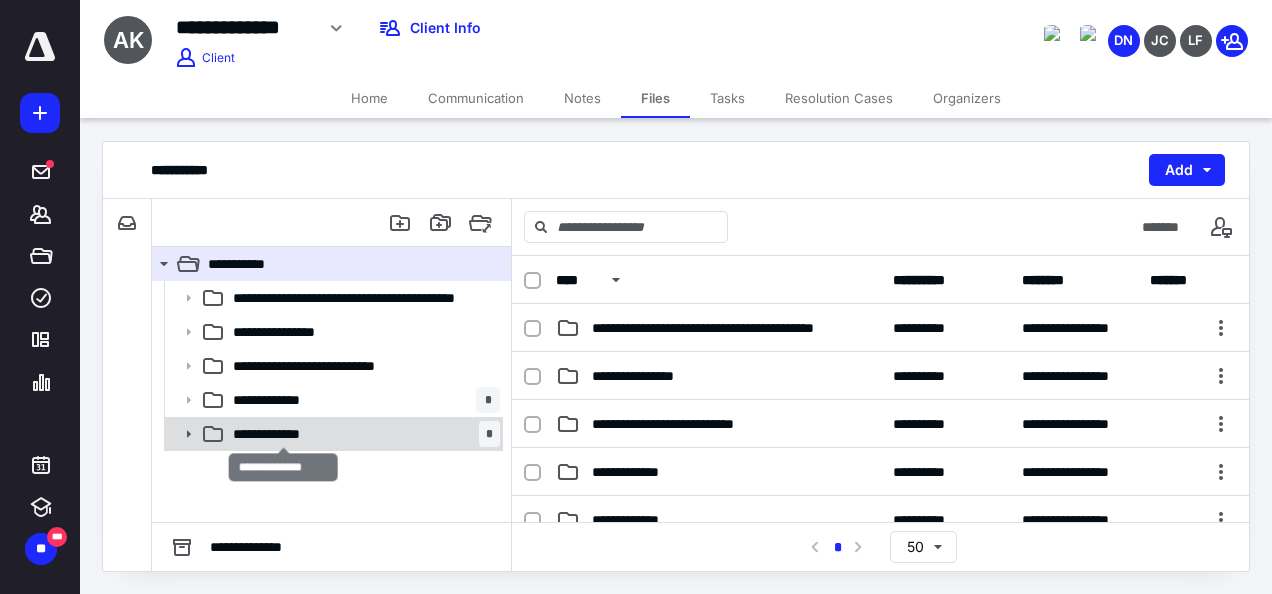 click on "**********" at bounding box center [284, 434] 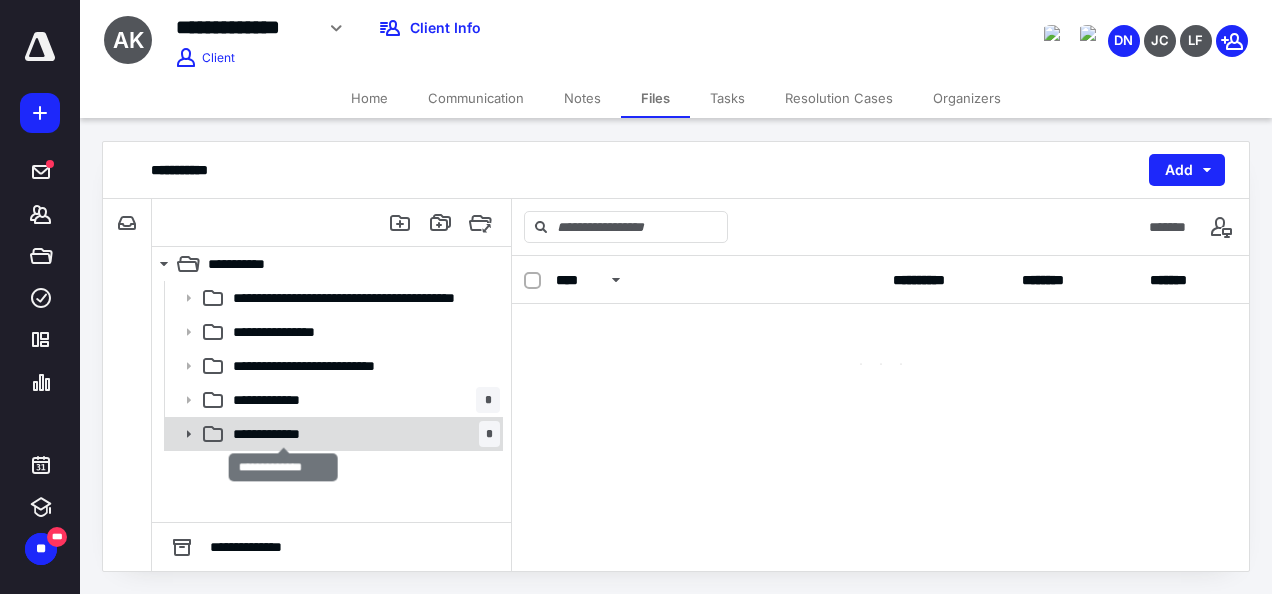 click on "**********" at bounding box center [284, 434] 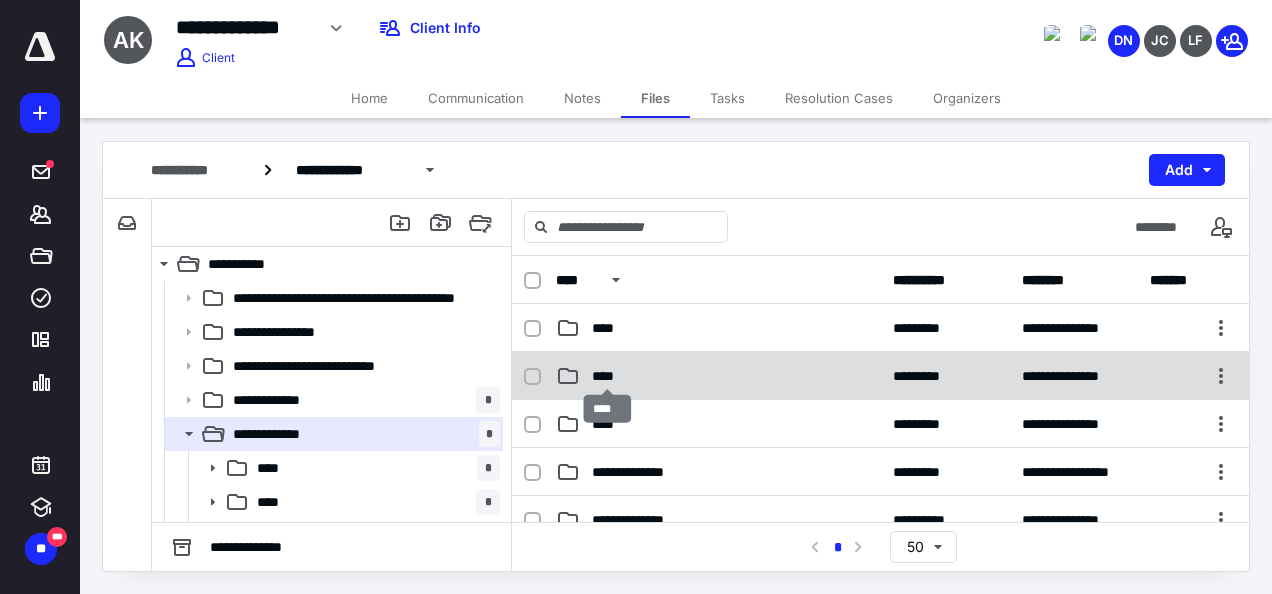 click on "****" at bounding box center [608, 376] 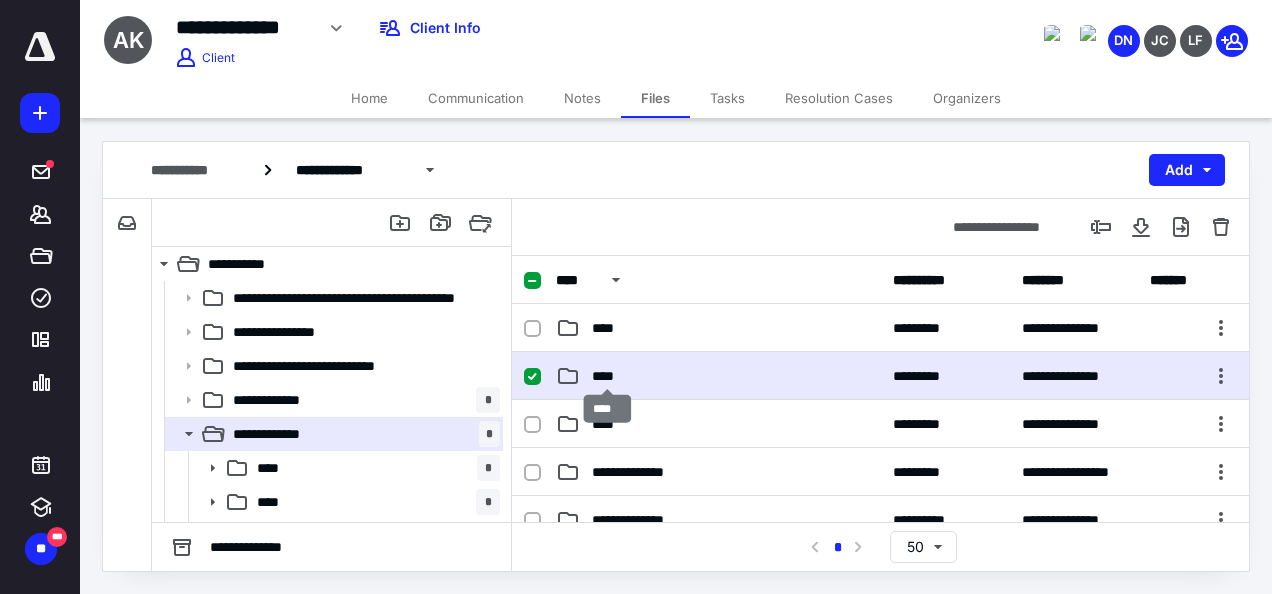 click on "****" at bounding box center (608, 376) 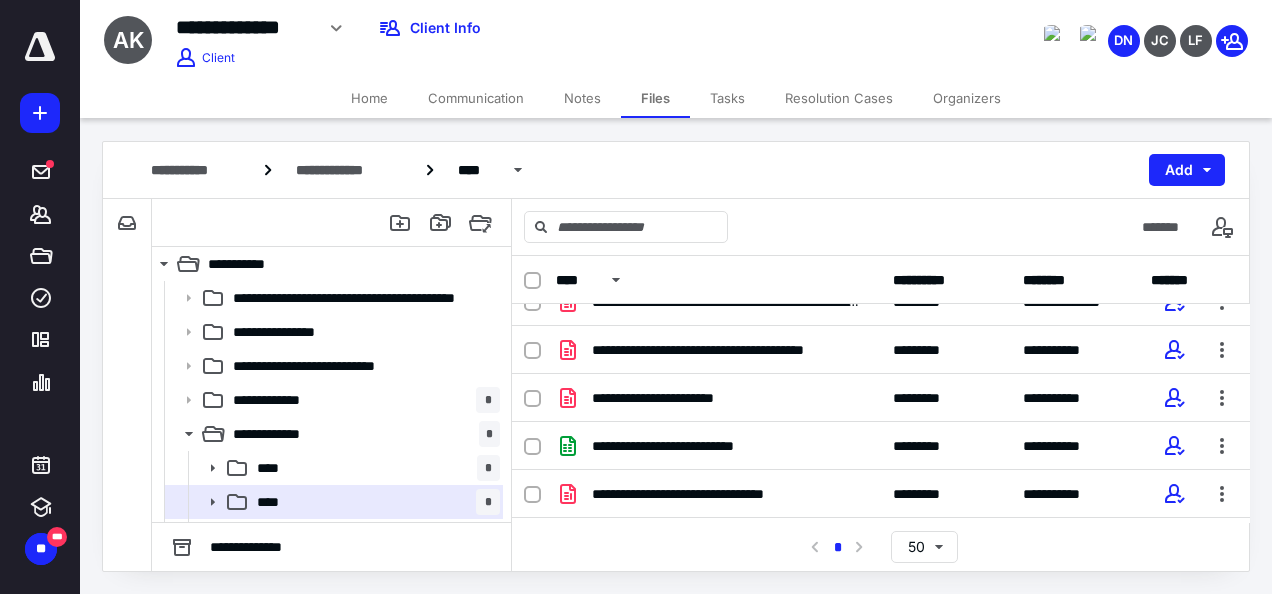 scroll, scrollTop: 0, scrollLeft: 0, axis: both 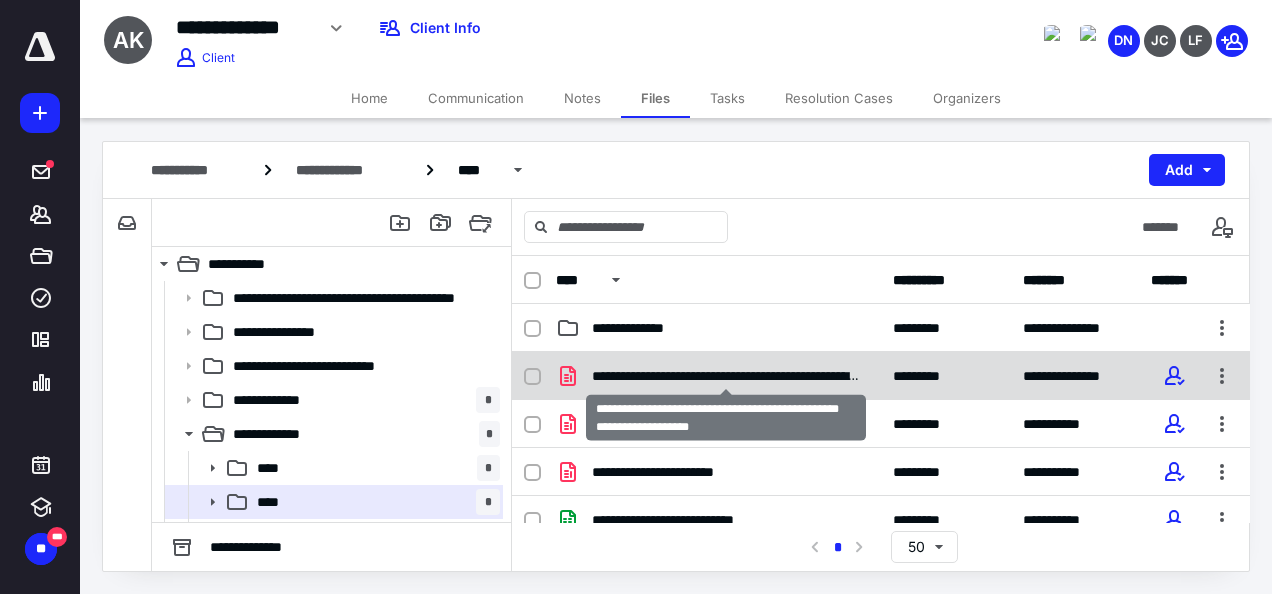 click on "**********" at bounding box center [726, 376] 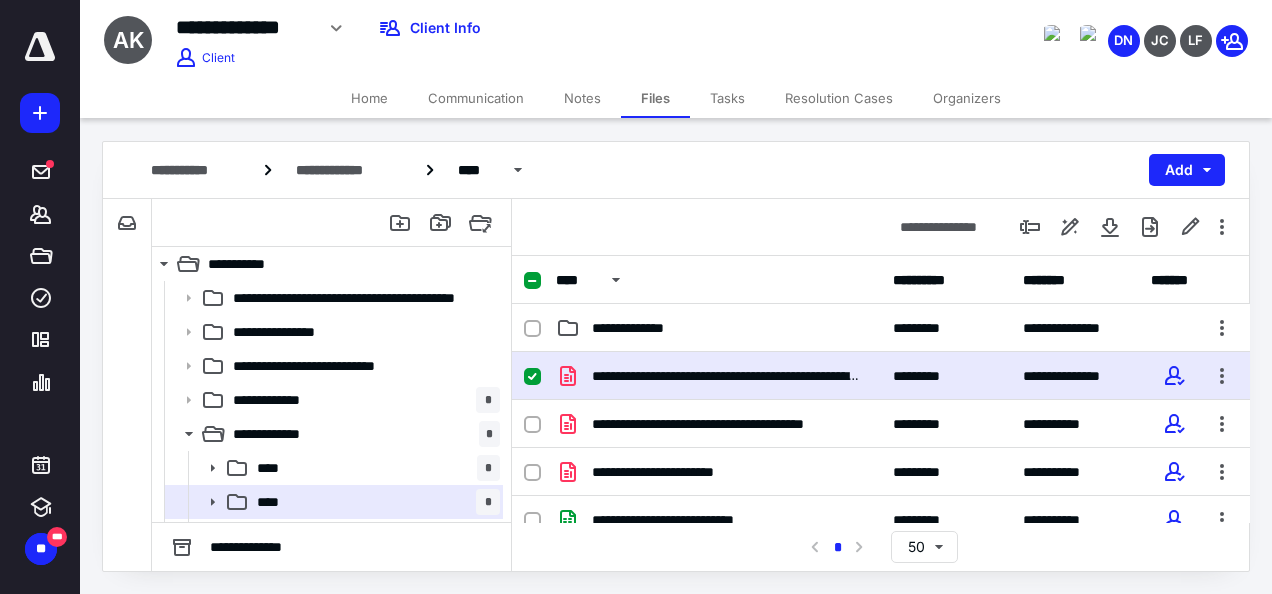 click on "**********" at bounding box center (726, 376) 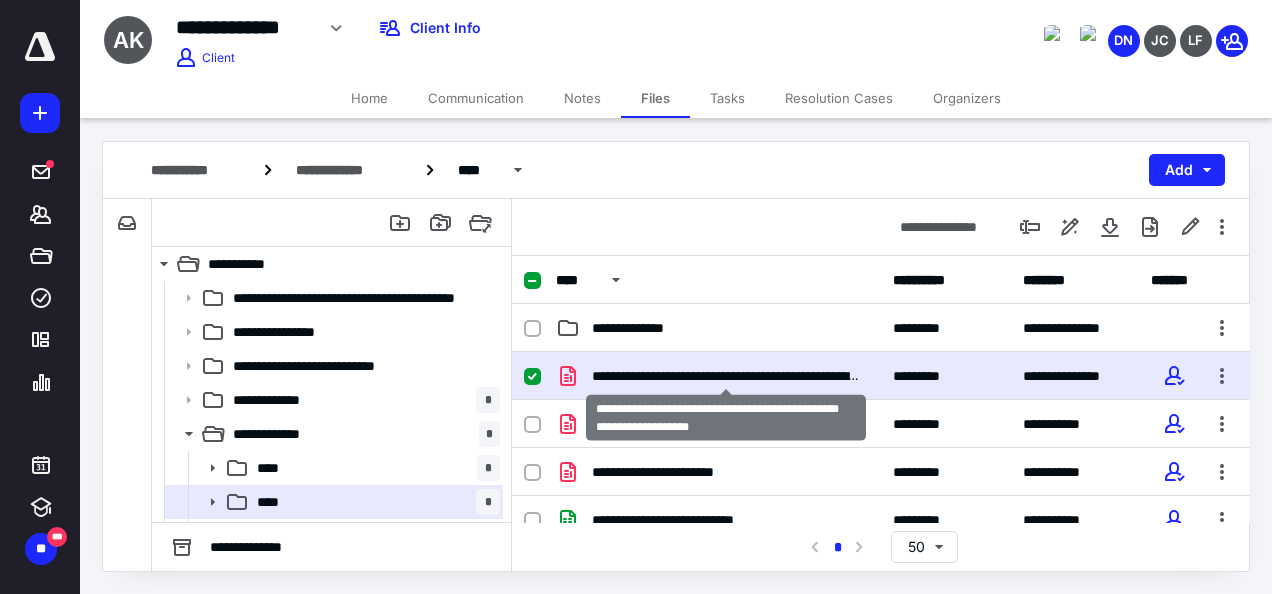 click on "**********" at bounding box center (726, 376) 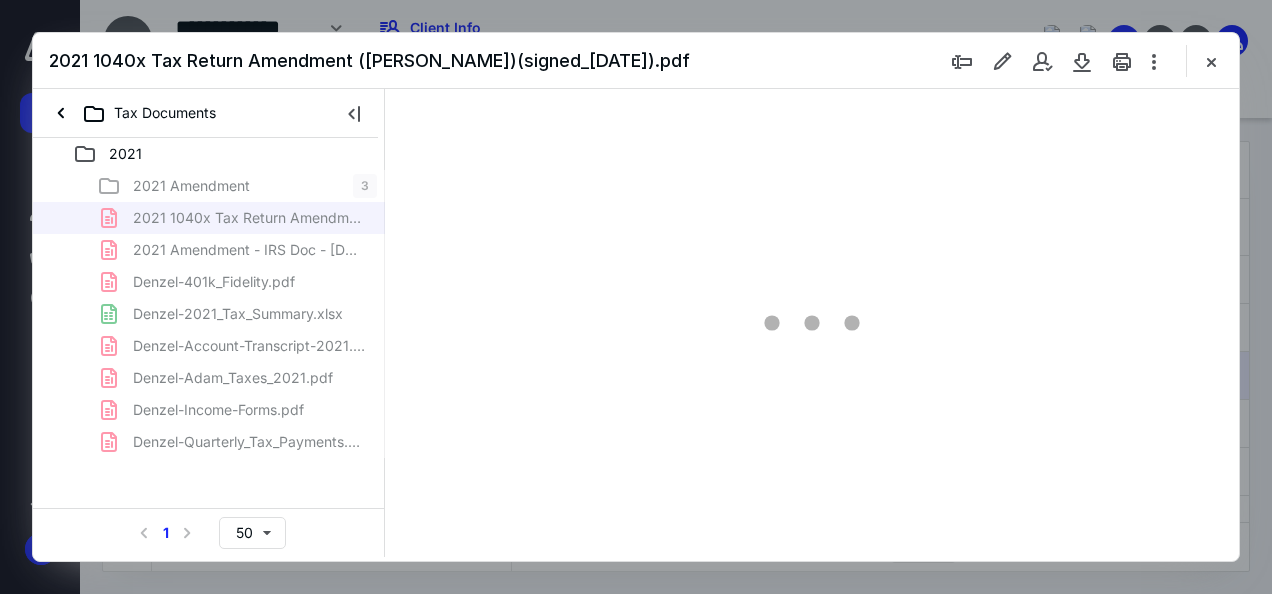 scroll, scrollTop: 0, scrollLeft: 0, axis: both 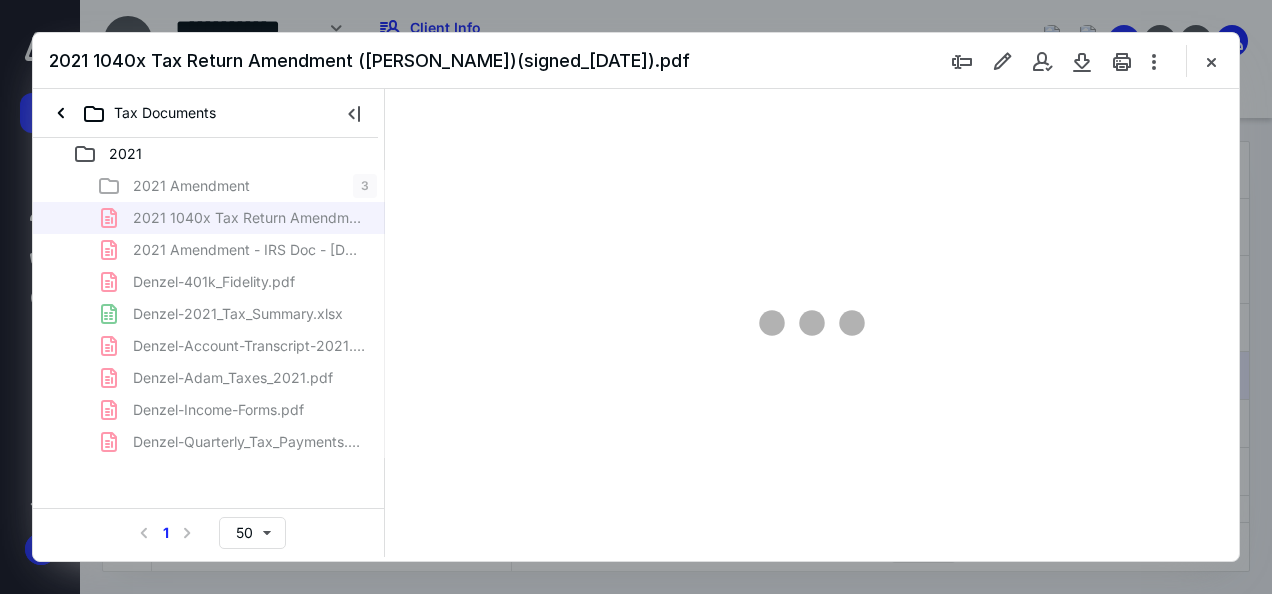 type on "137" 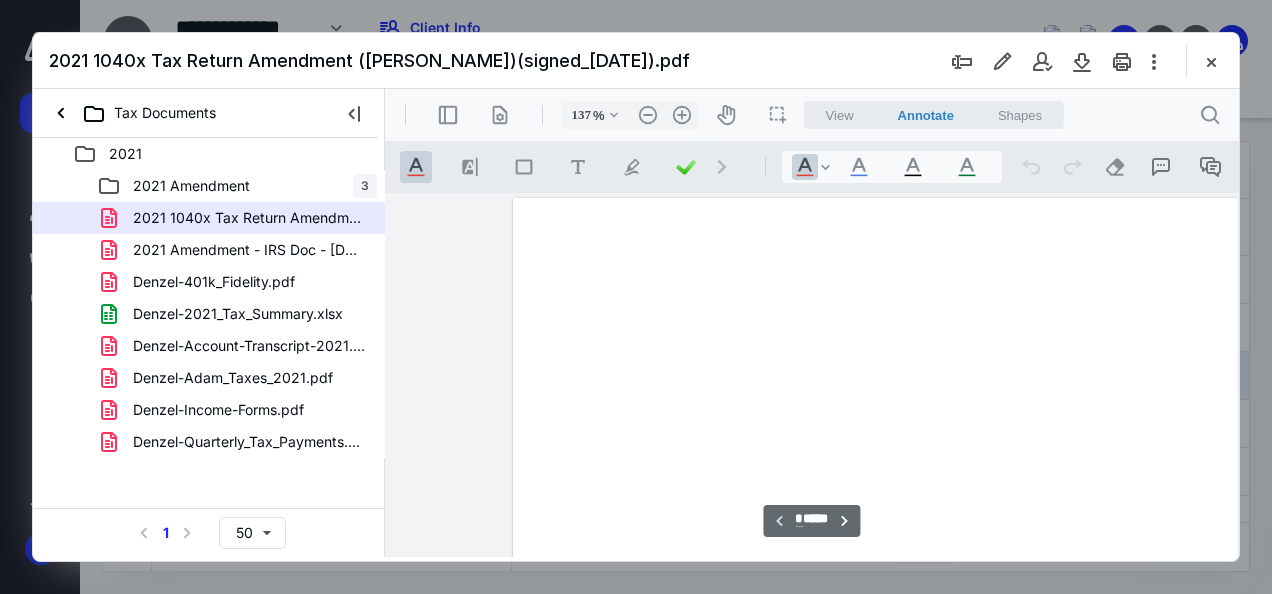 scroll, scrollTop: 109, scrollLeft: 120, axis: both 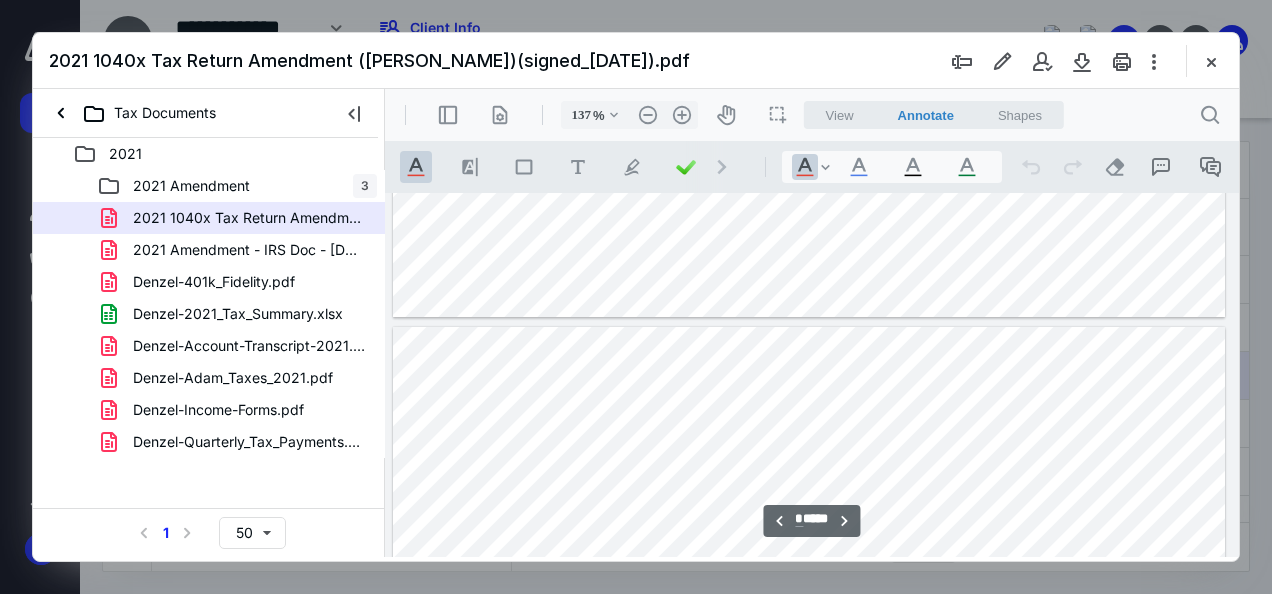 type on "*" 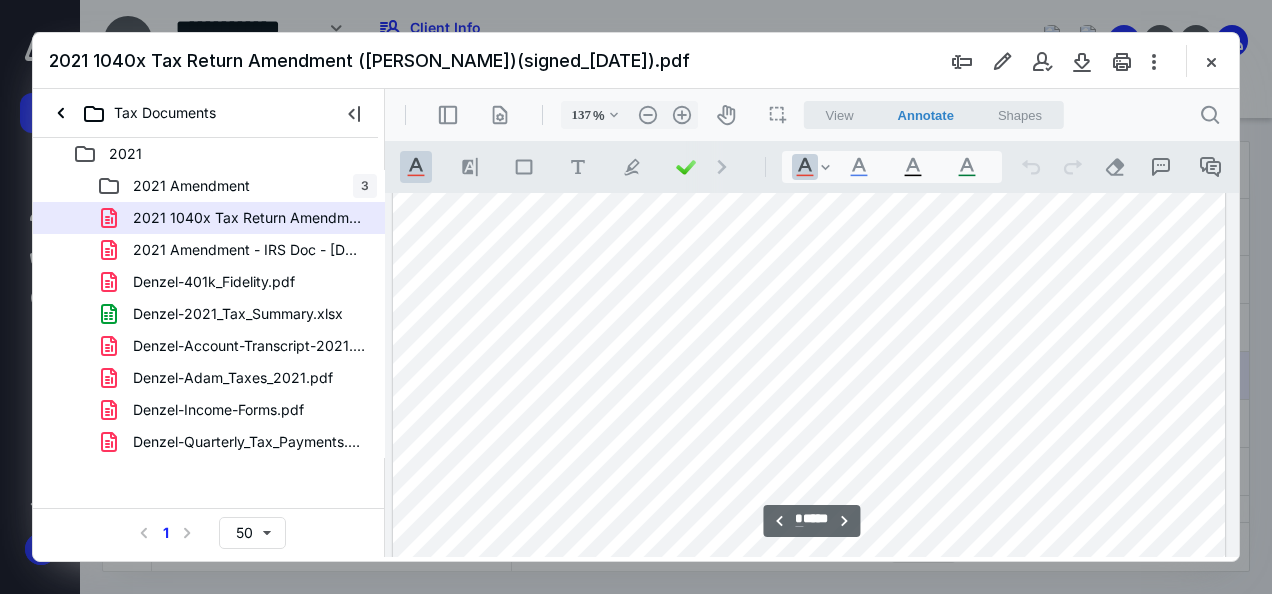 scroll, scrollTop: 7940, scrollLeft: 120, axis: both 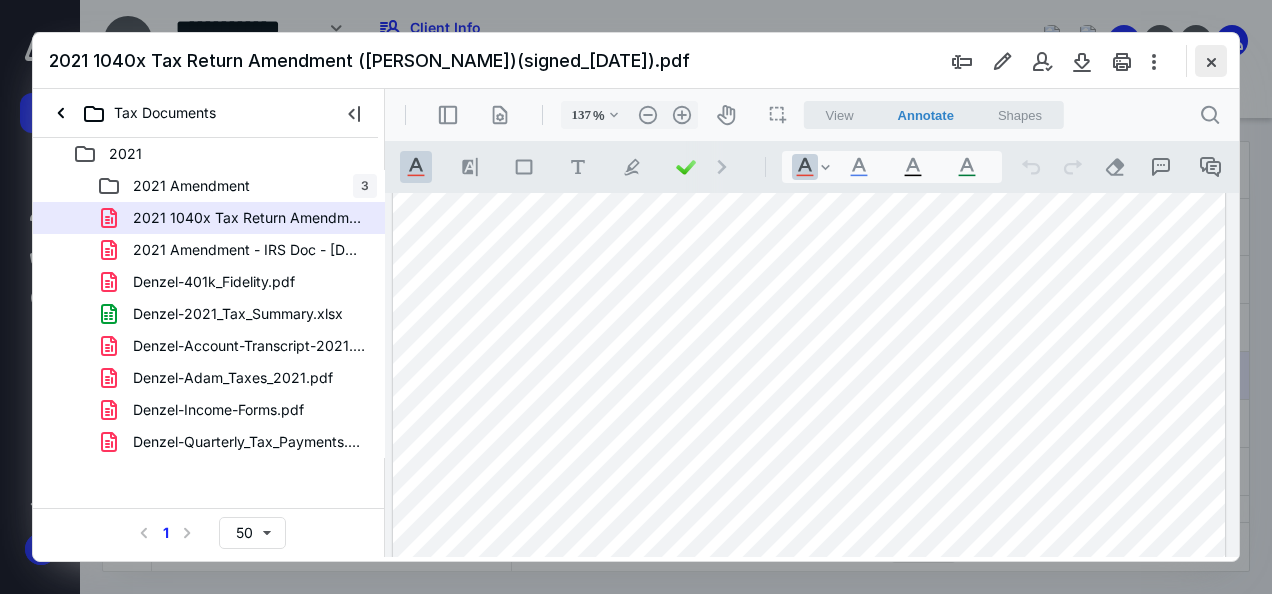 click at bounding box center (1211, 61) 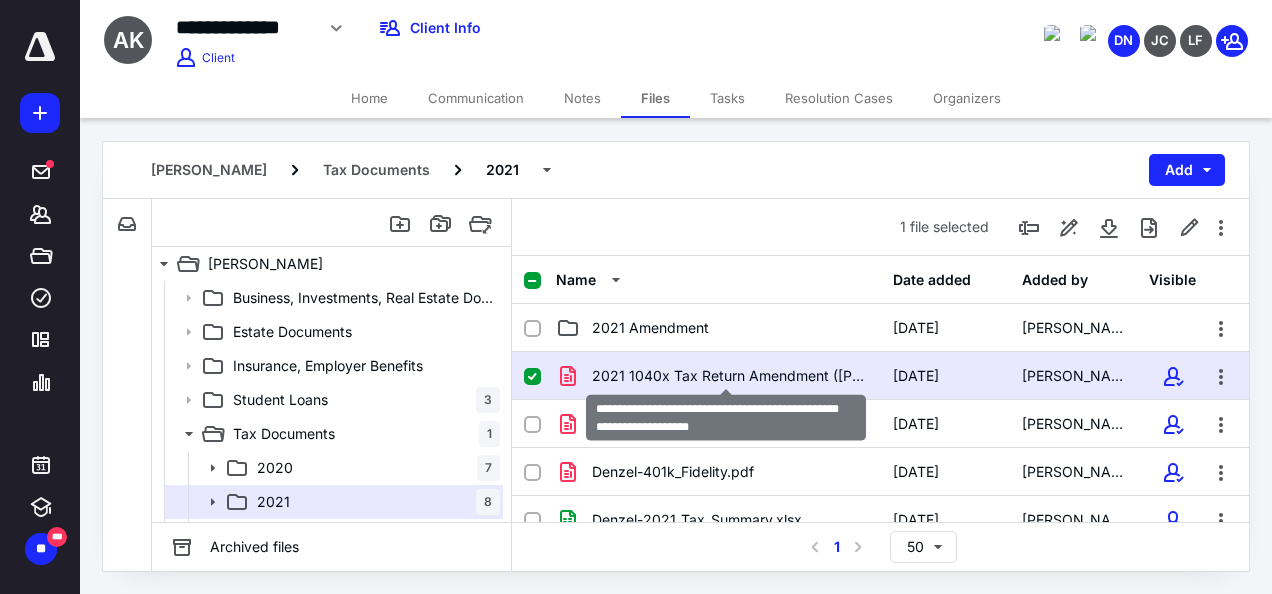 click on "2021 1040x Tax Return Amendment ([PERSON_NAME])(signed_[DATE]).pdf" at bounding box center [730, 376] 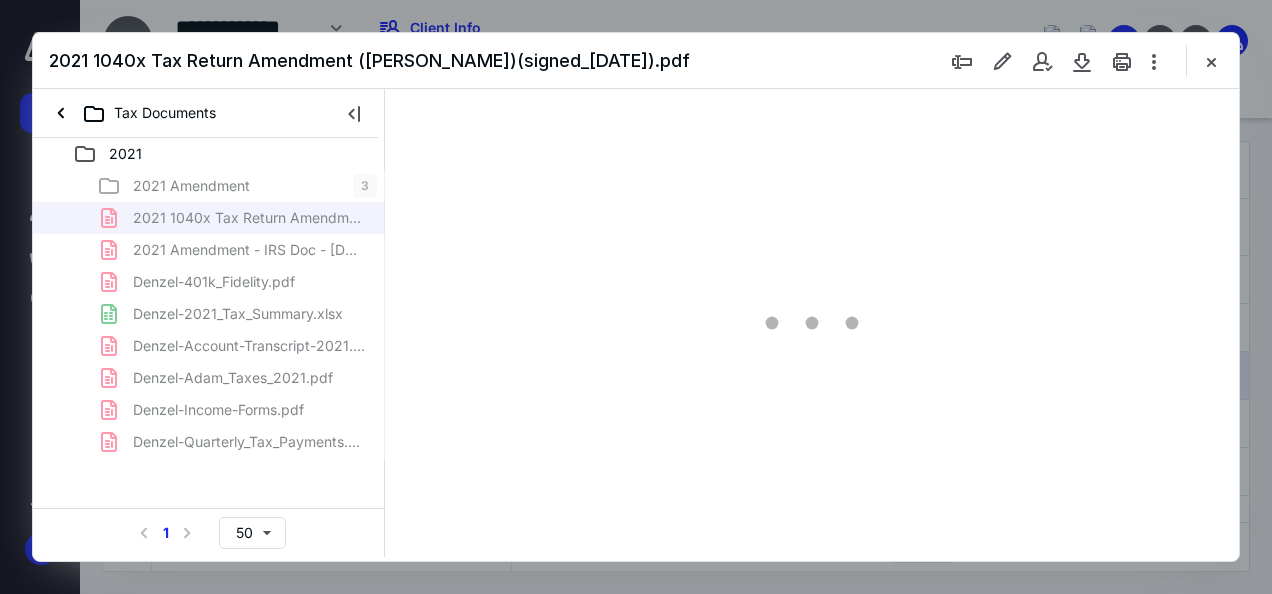 scroll, scrollTop: 0, scrollLeft: 0, axis: both 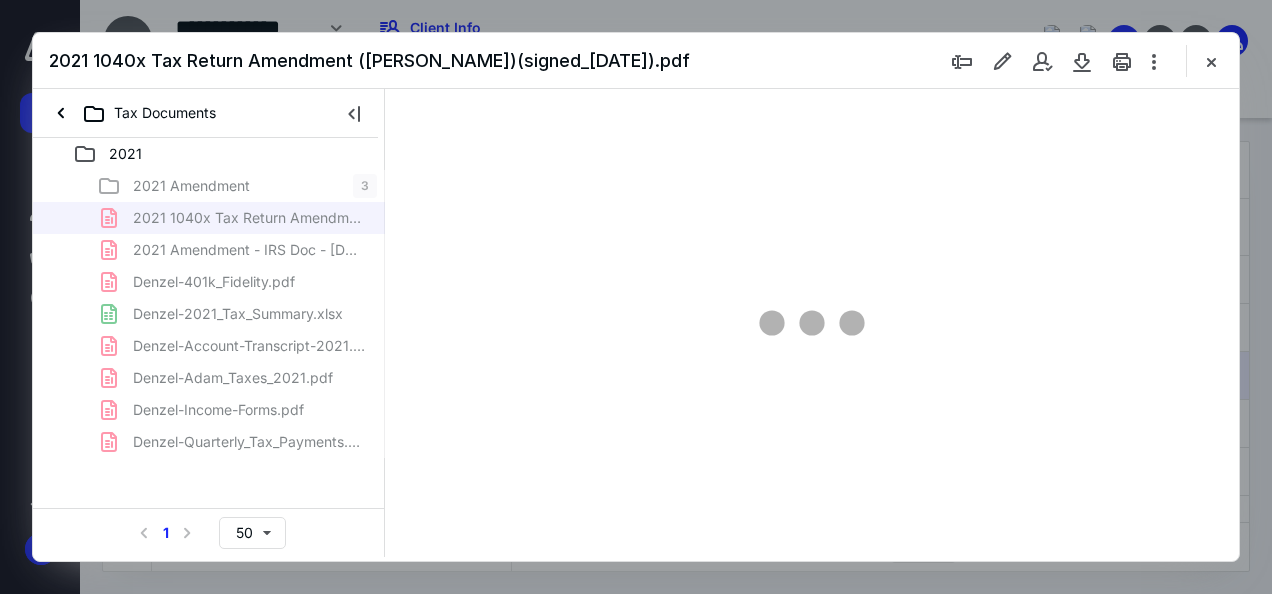 type on "137" 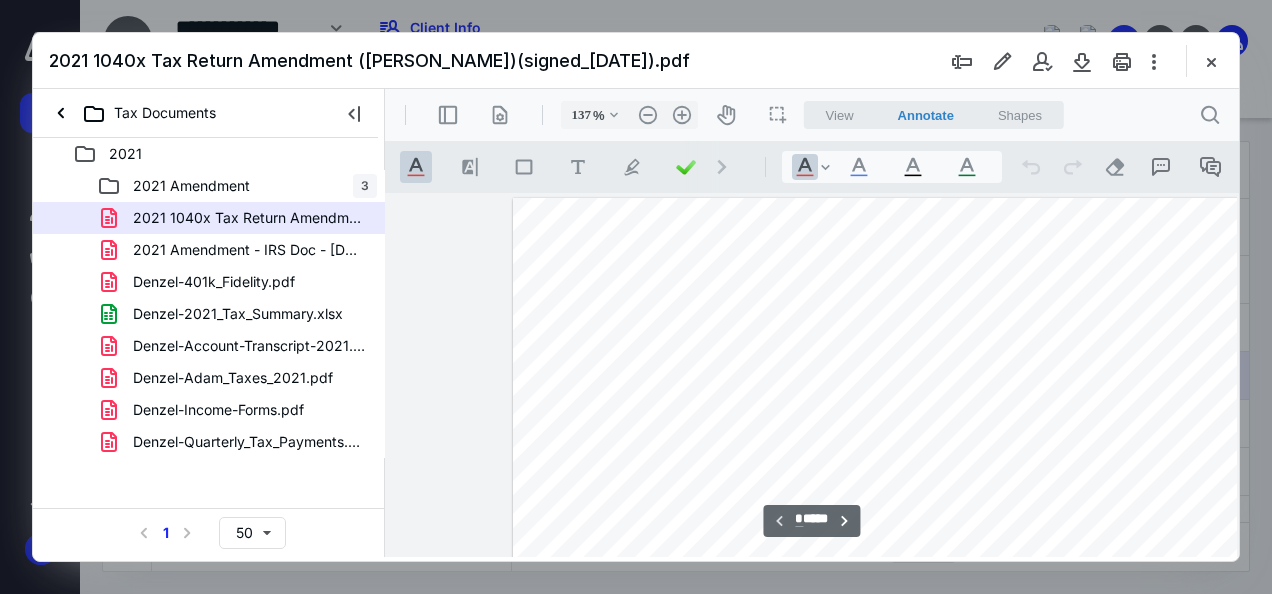 scroll, scrollTop: 109, scrollLeft: 120, axis: both 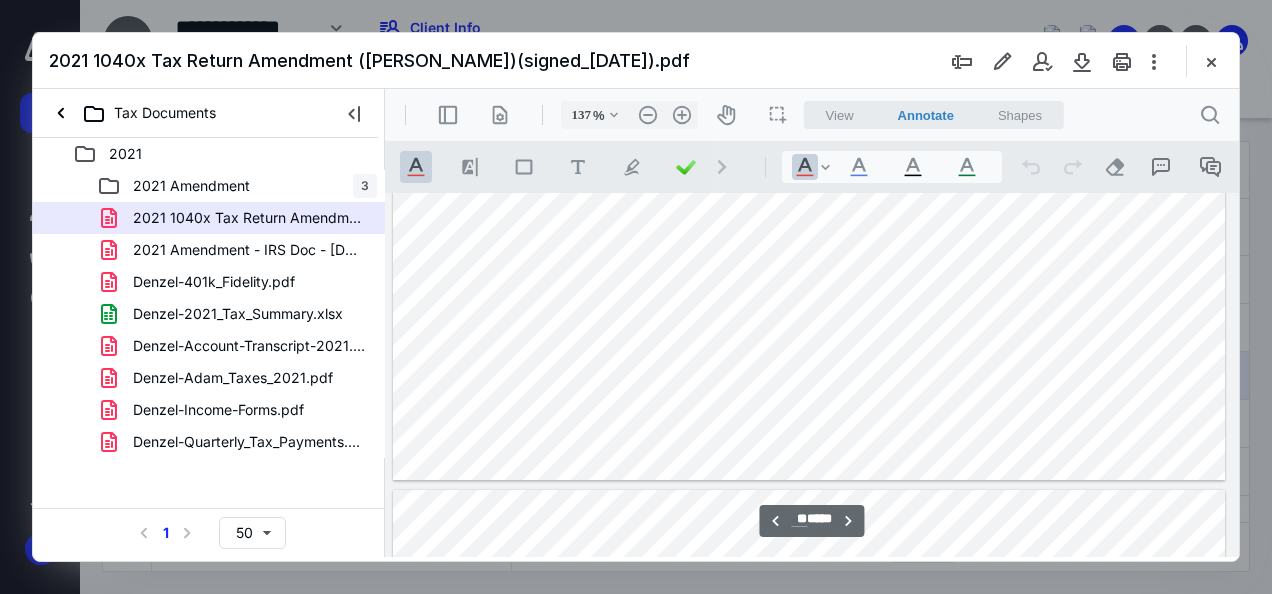 type on "**" 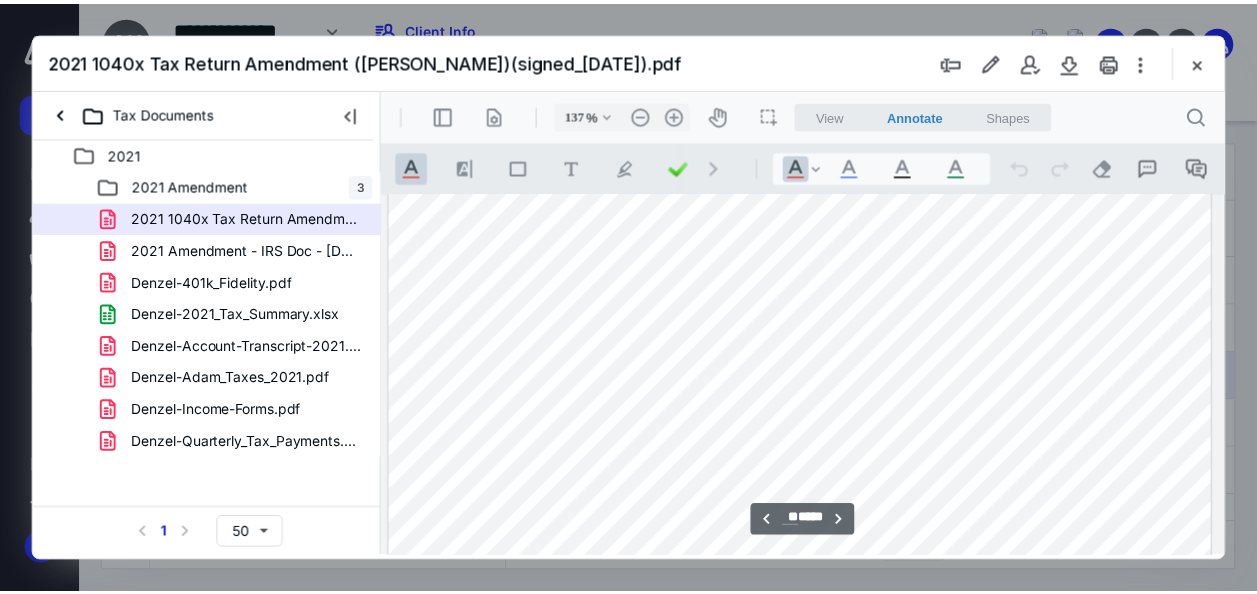 scroll, scrollTop: 26735, scrollLeft: 120, axis: both 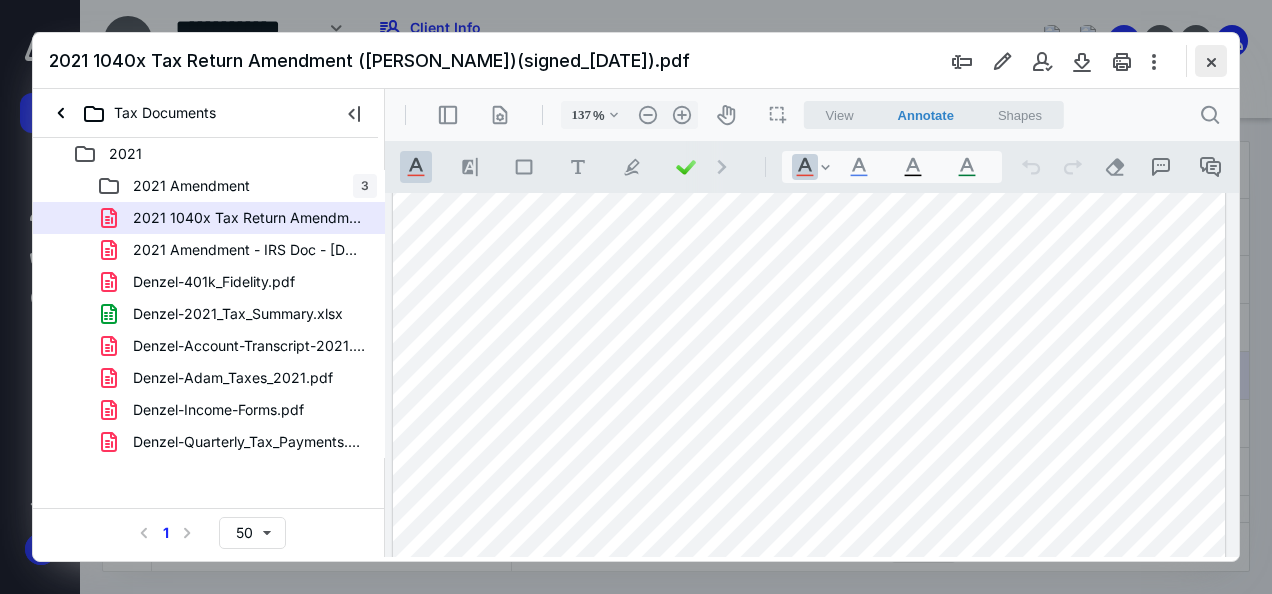 click at bounding box center [1211, 61] 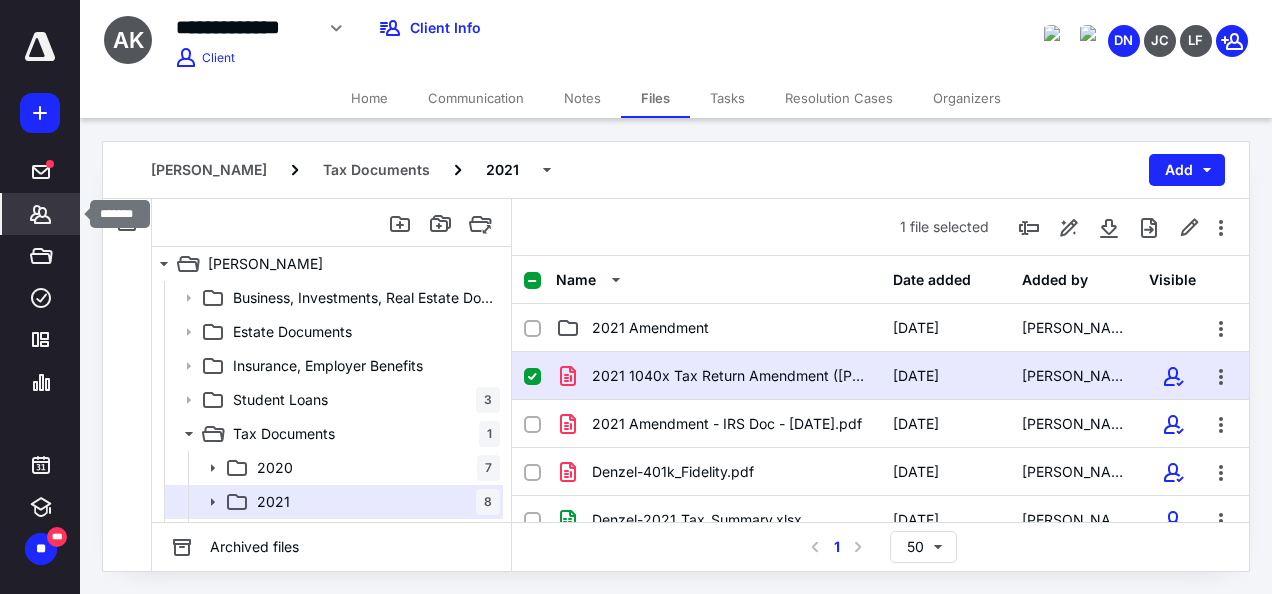click 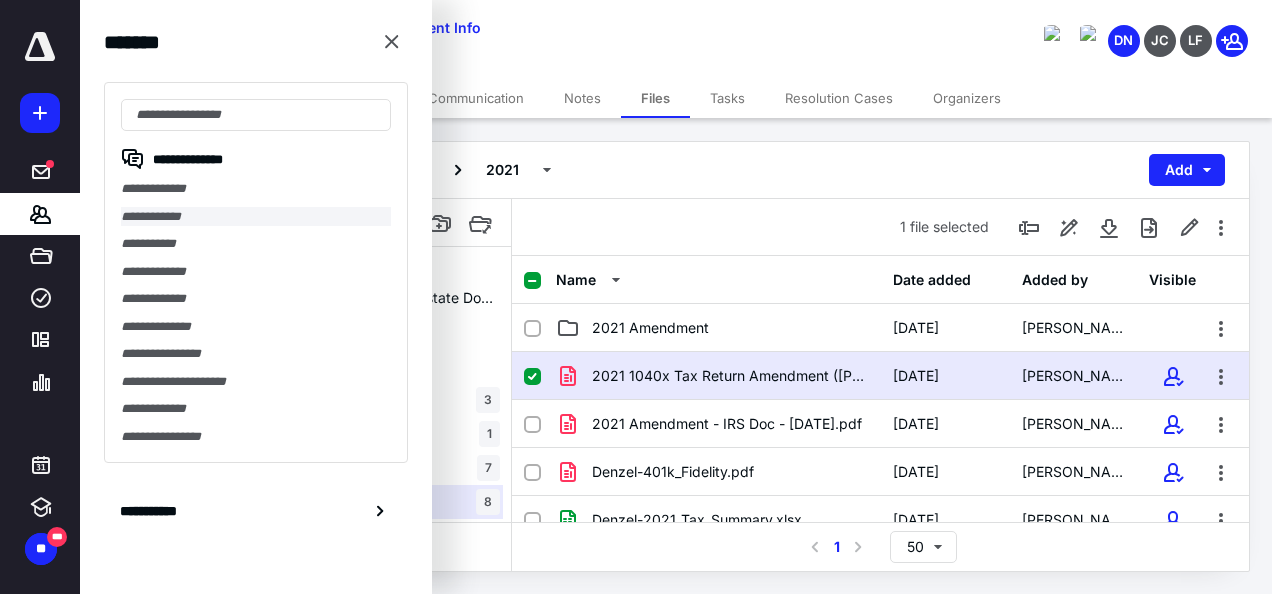 click on "**********" at bounding box center (256, 217) 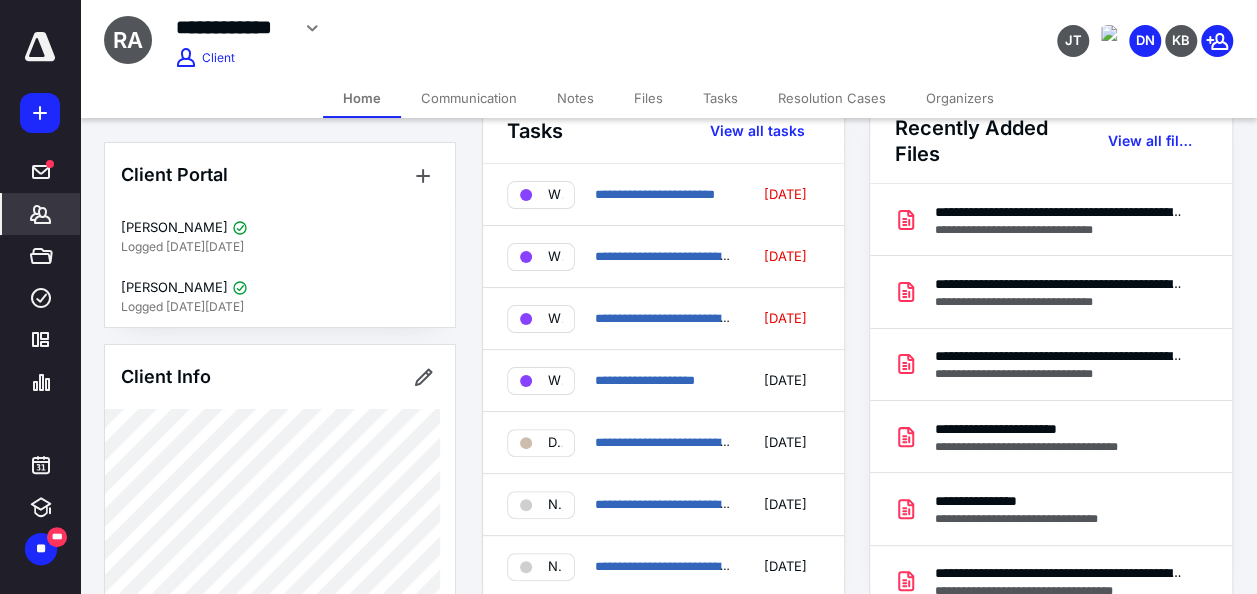scroll, scrollTop: 48, scrollLeft: 0, axis: vertical 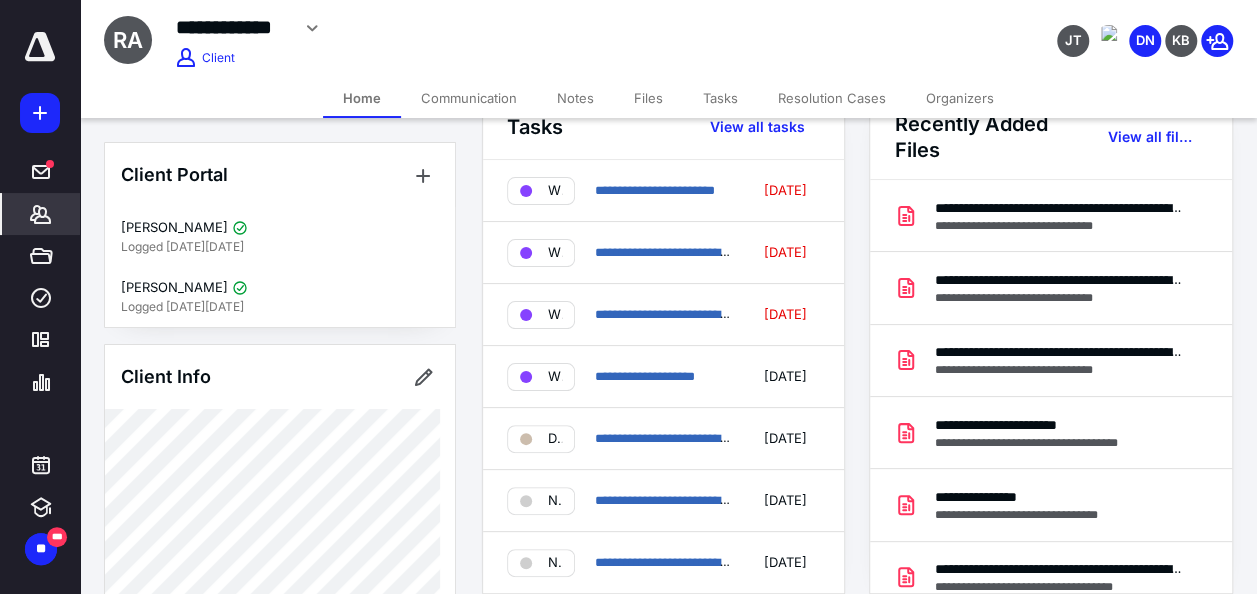 click on "Files" at bounding box center [648, 98] 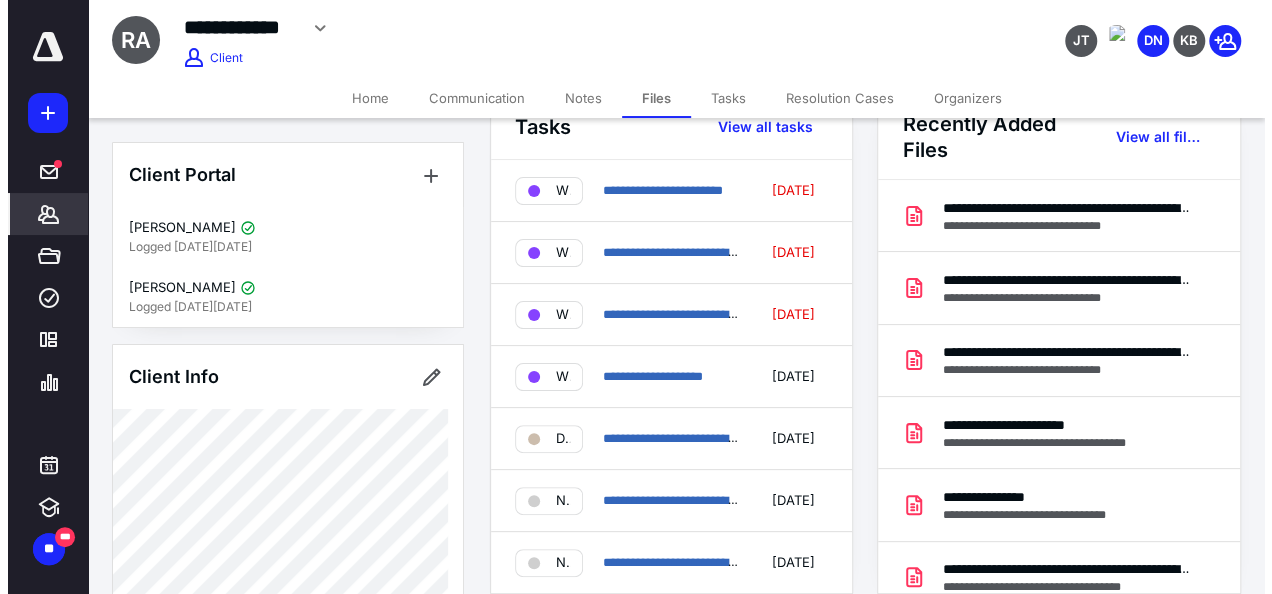 scroll, scrollTop: 0, scrollLeft: 0, axis: both 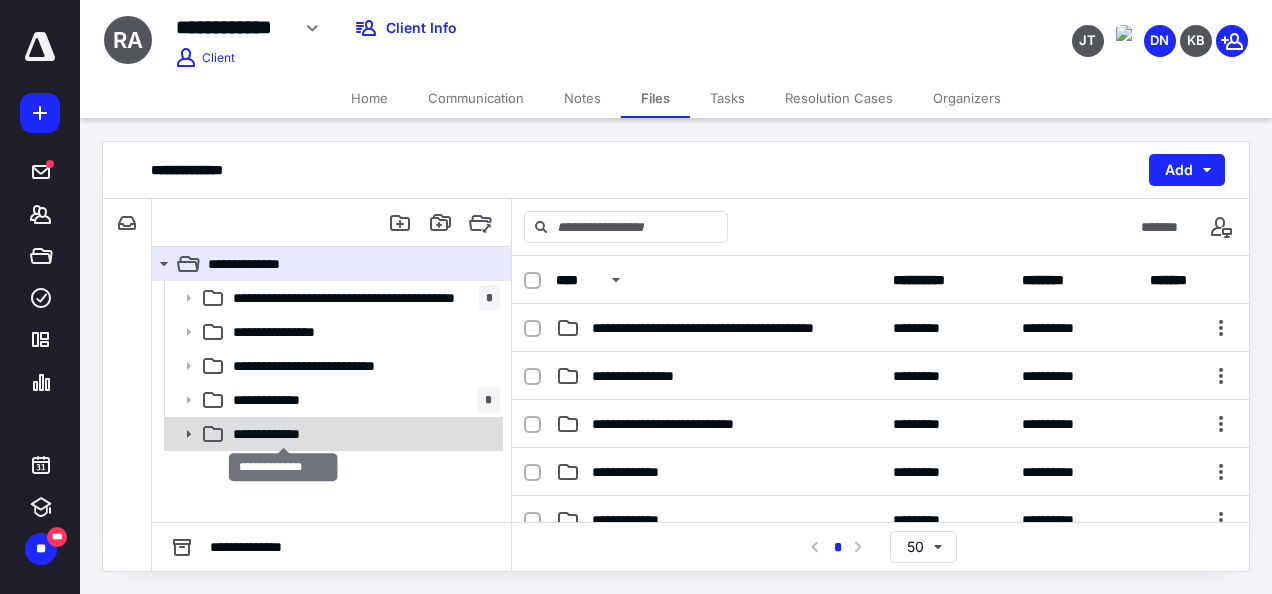 click on "**********" at bounding box center [284, 434] 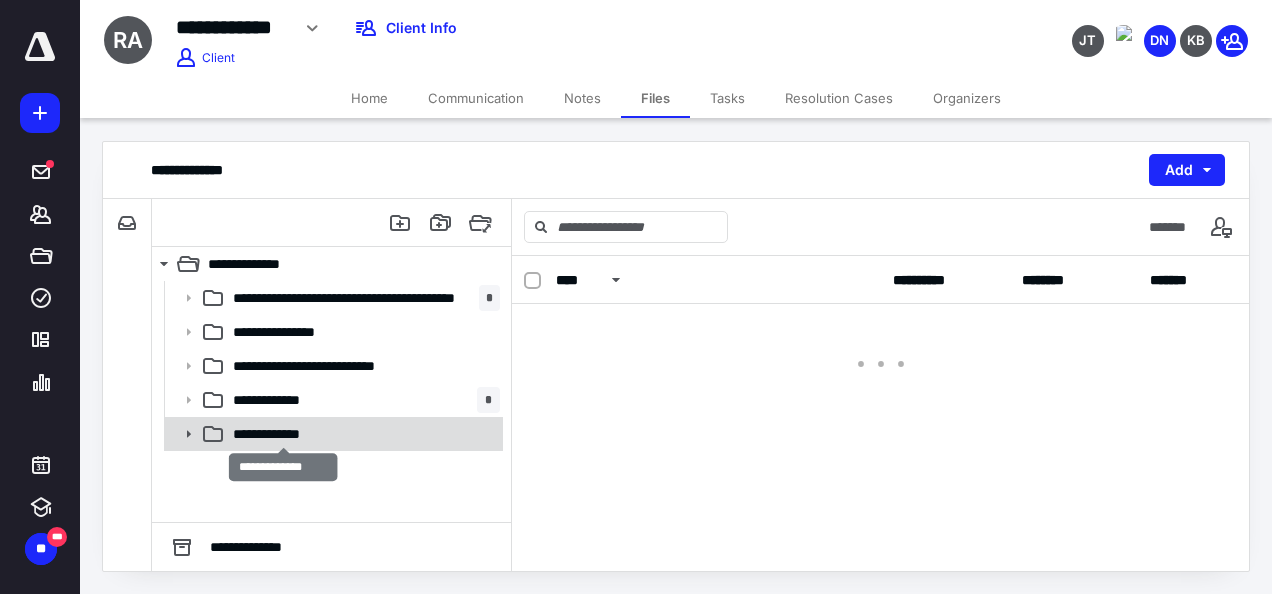 click on "**********" at bounding box center (284, 434) 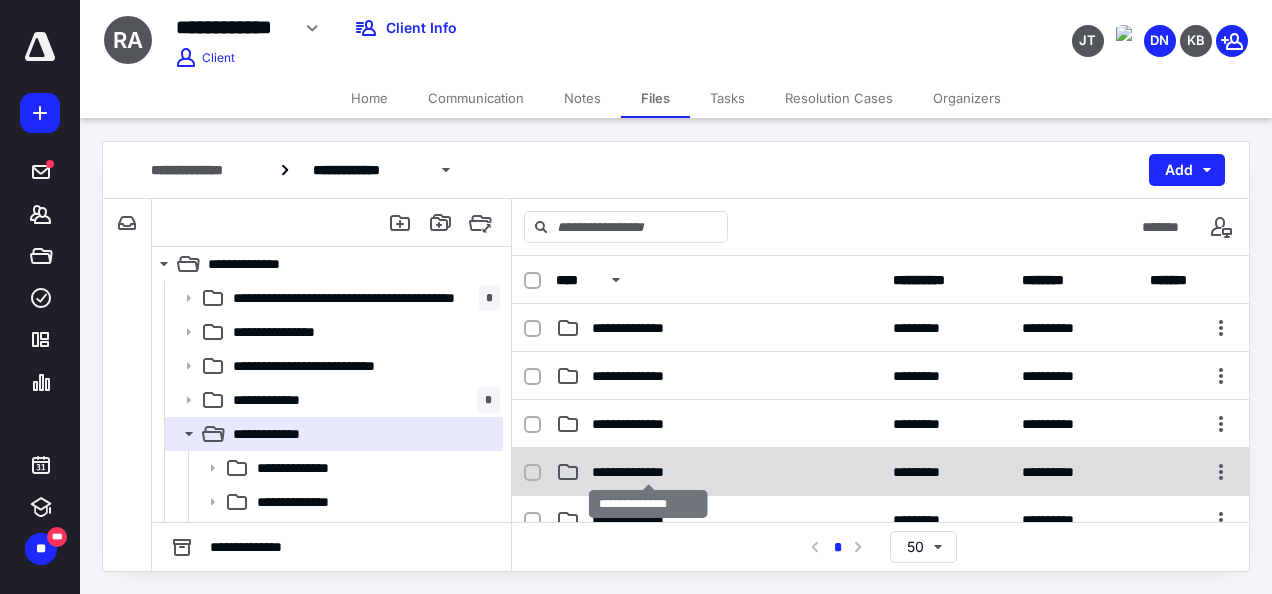 click on "**********" at bounding box center (649, 472) 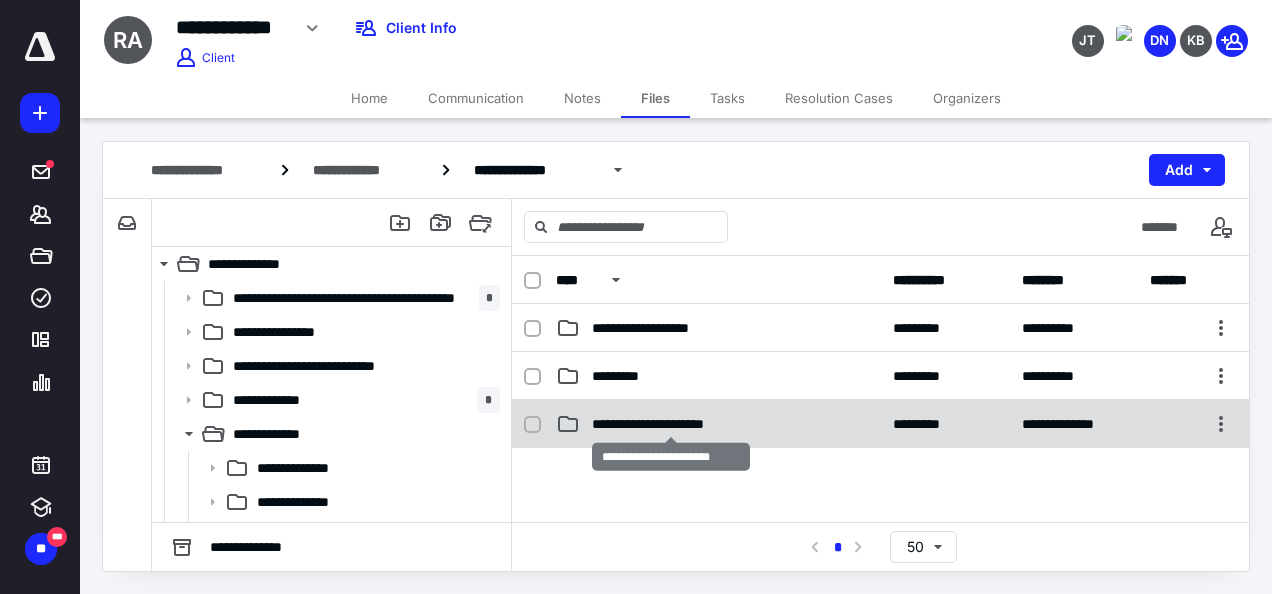 click on "**********" at bounding box center (672, 424) 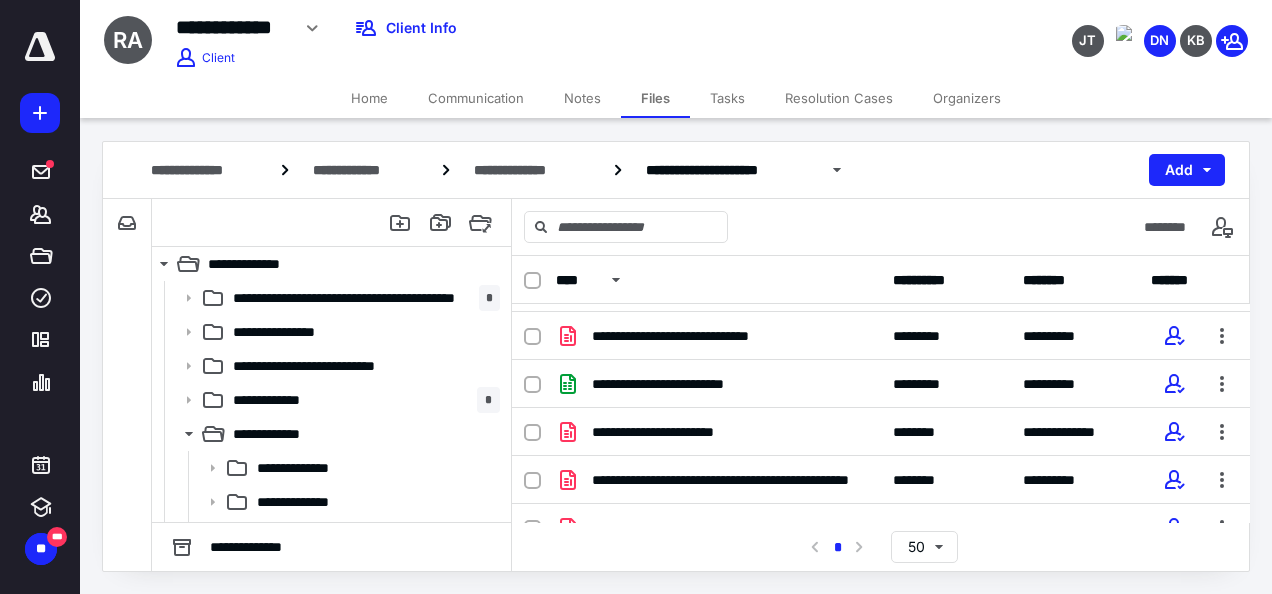 scroll, scrollTop: 140, scrollLeft: 0, axis: vertical 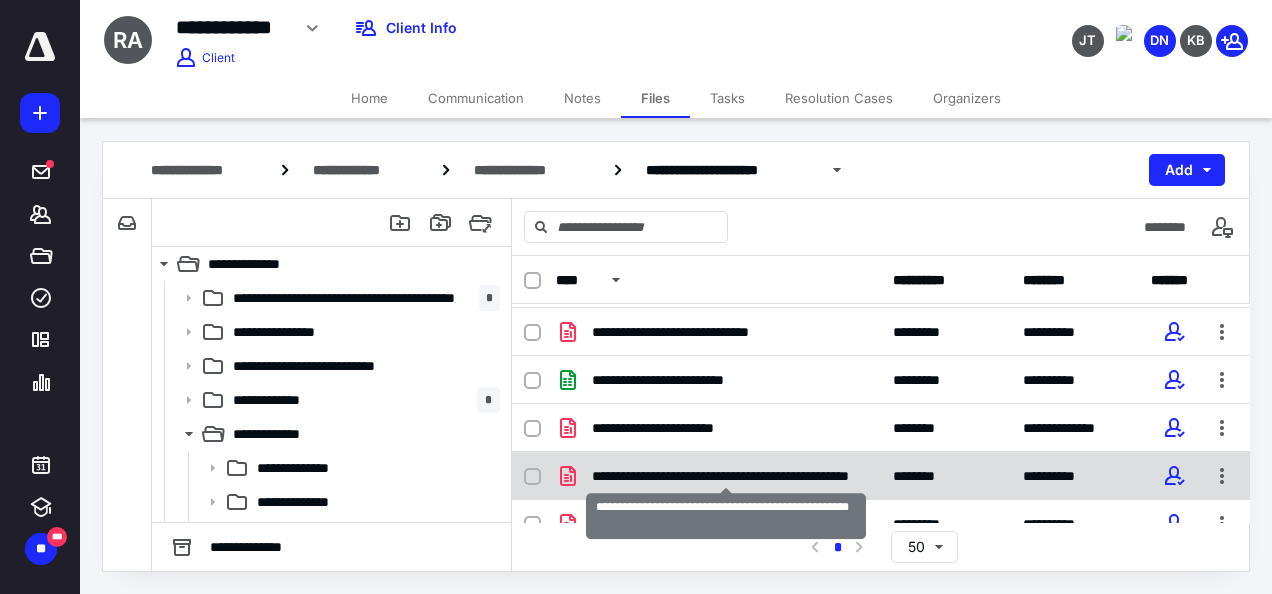 click on "**********" at bounding box center (726, 476) 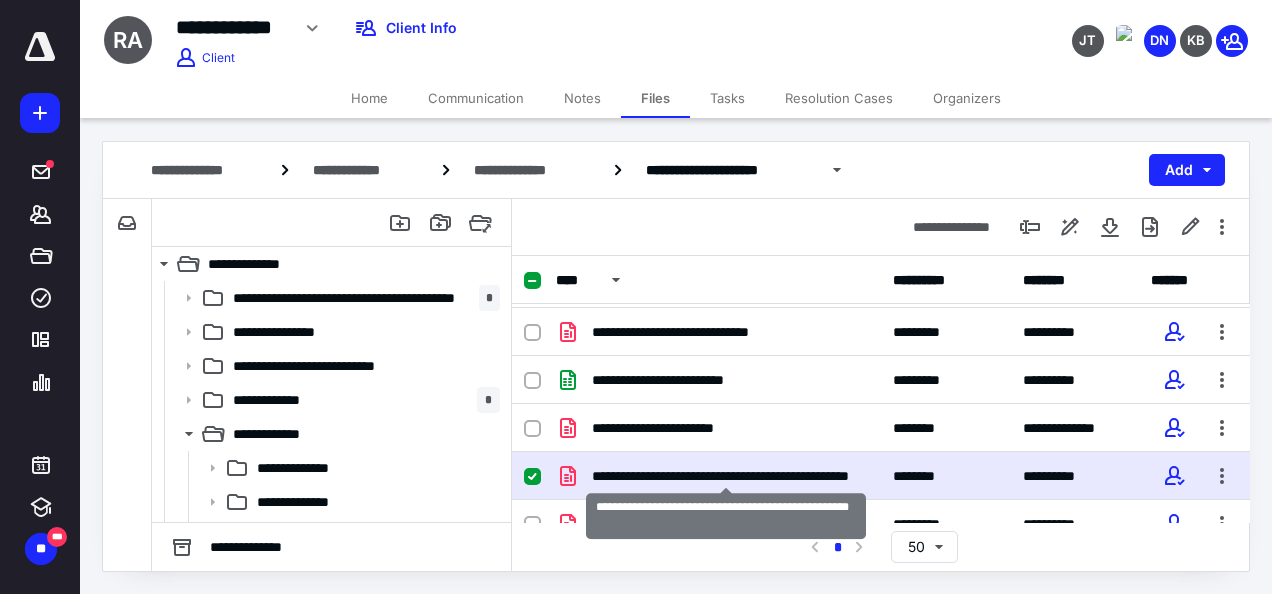 click on "**********" at bounding box center [726, 476] 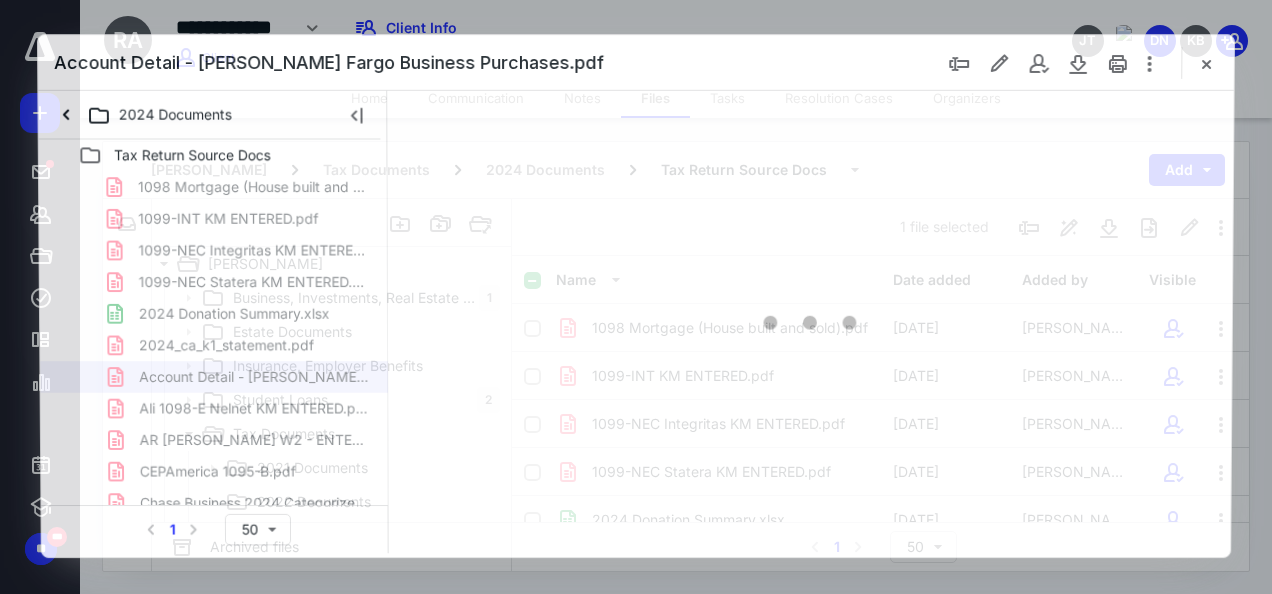 scroll, scrollTop: 140, scrollLeft: 0, axis: vertical 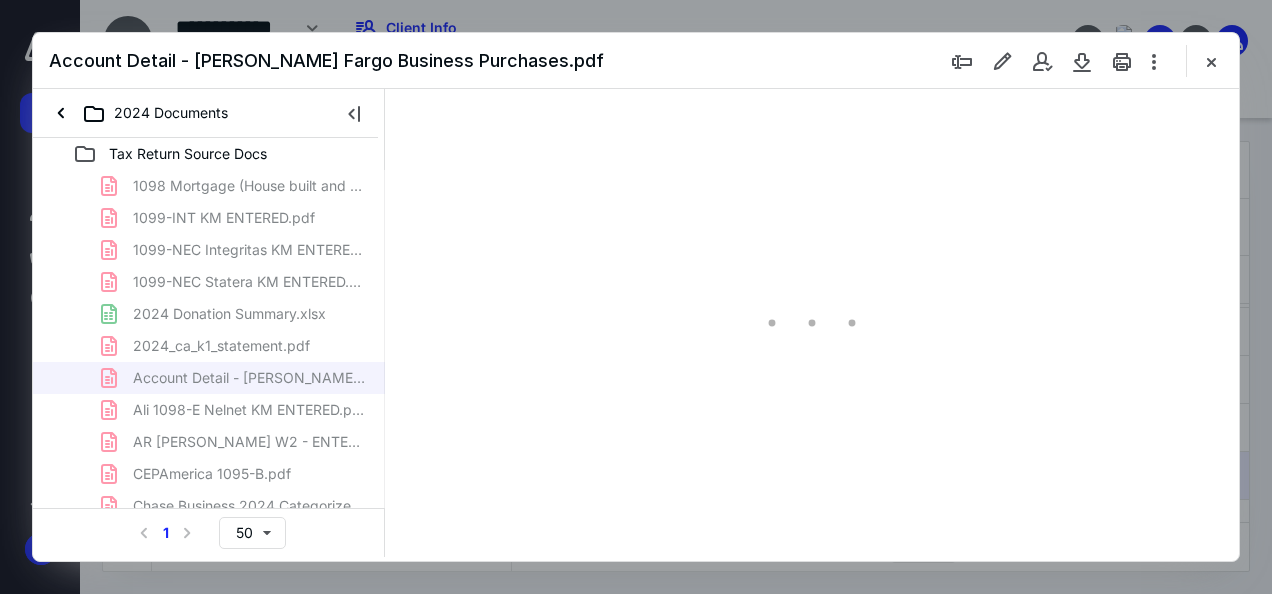 type on "137" 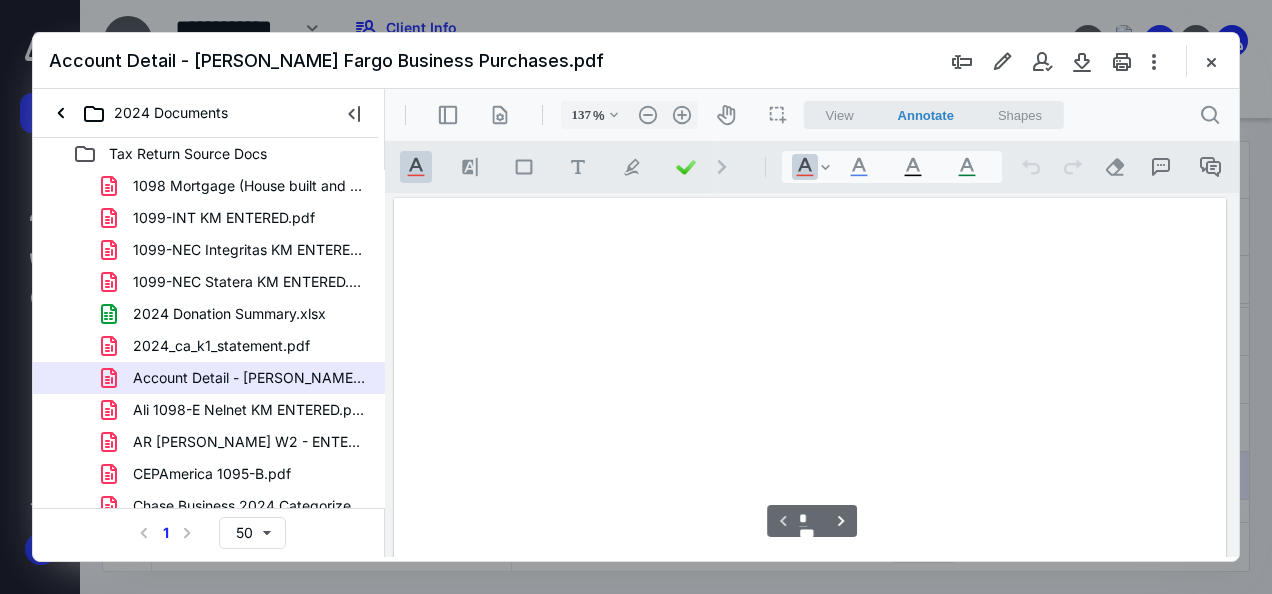 scroll, scrollTop: 109, scrollLeft: 0, axis: vertical 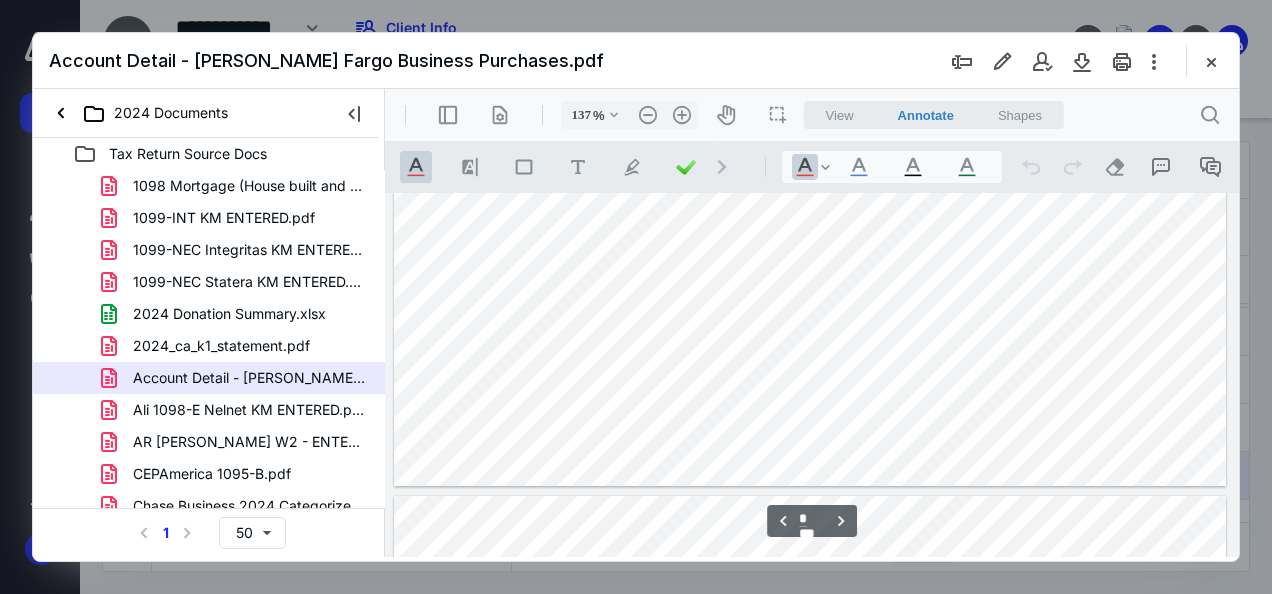 type on "*" 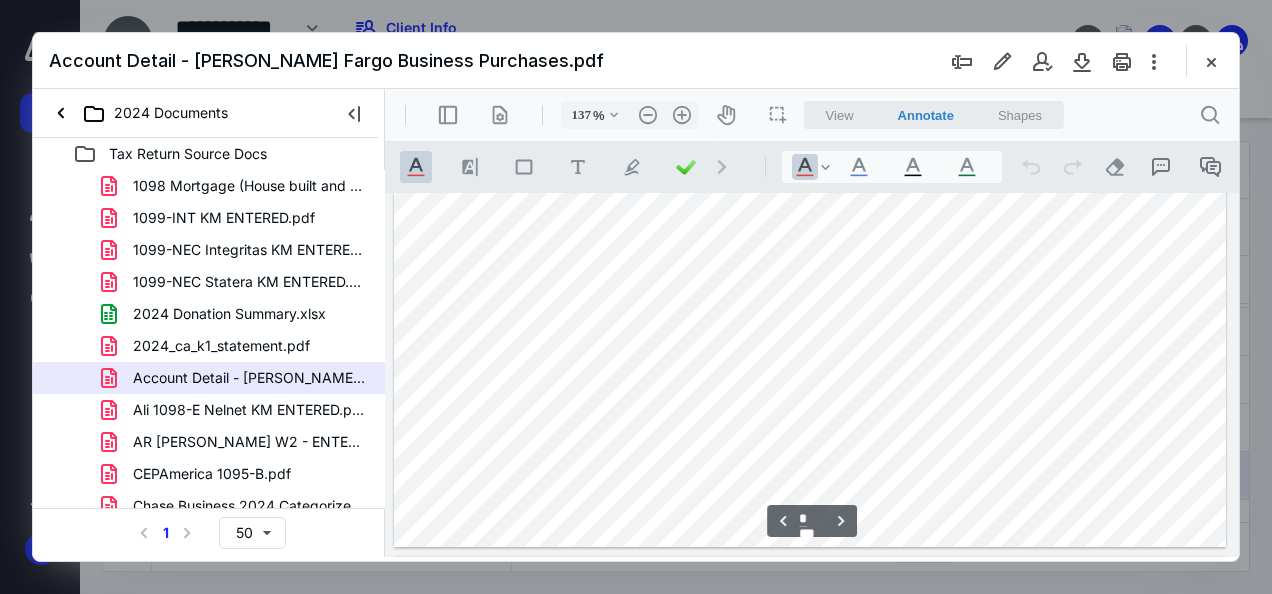 scroll, scrollTop: 2870, scrollLeft: 0, axis: vertical 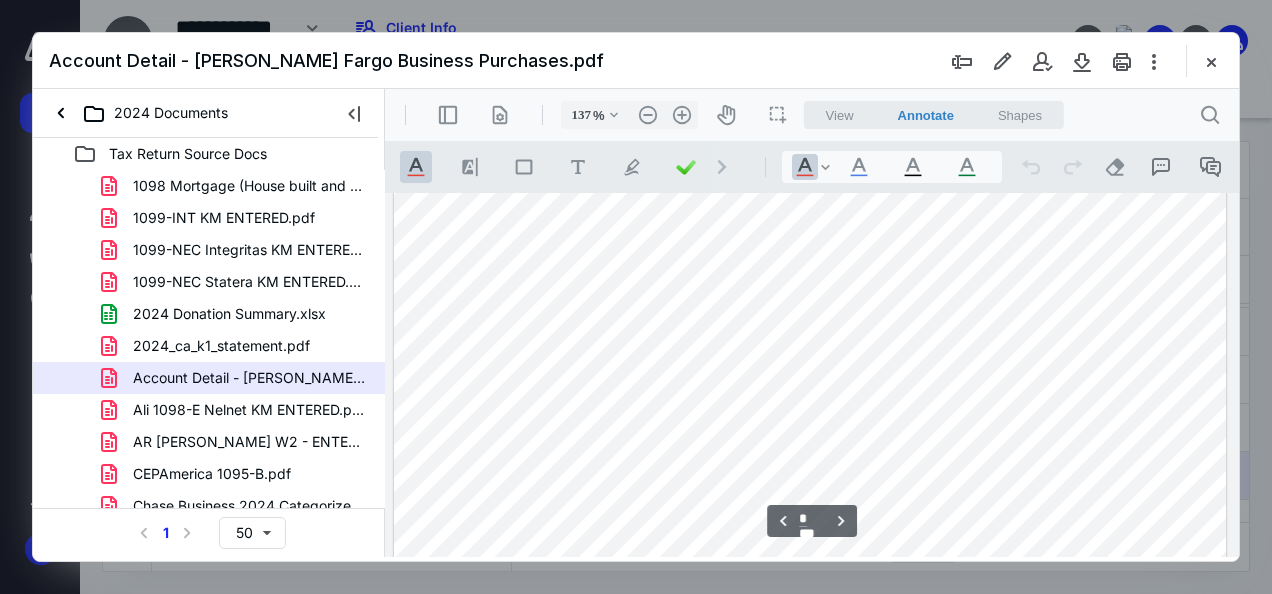 drag, startPoint x: 1232, startPoint y: 217, endPoint x: 1624, endPoint y: 538, distance: 506.66064 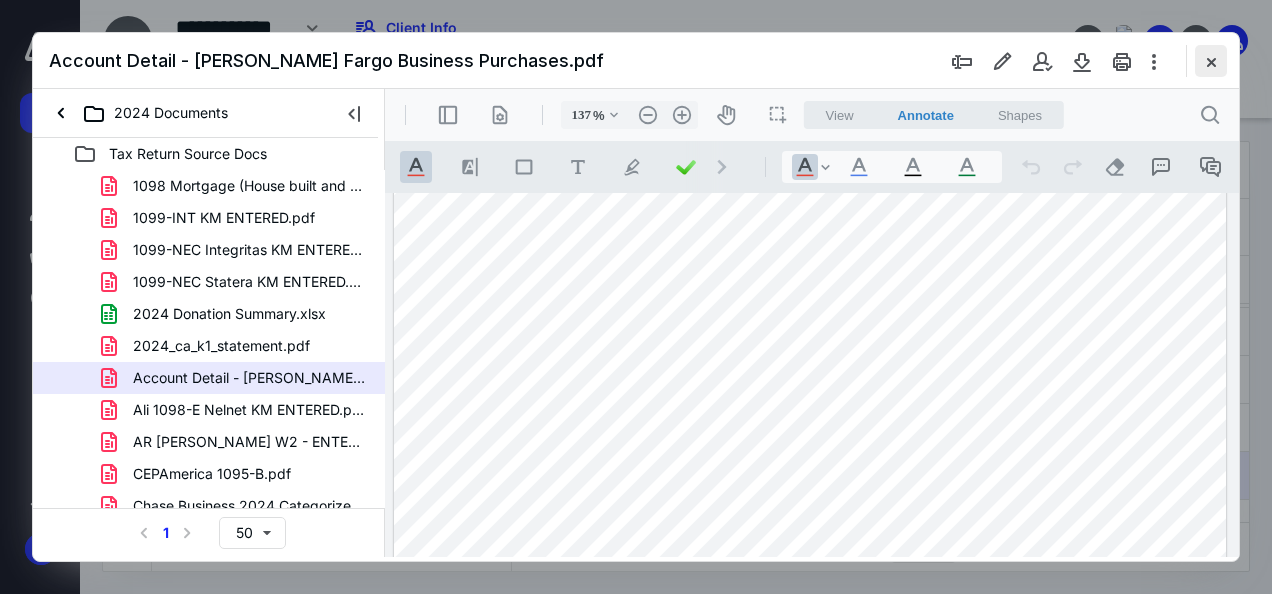 click at bounding box center (1211, 61) 